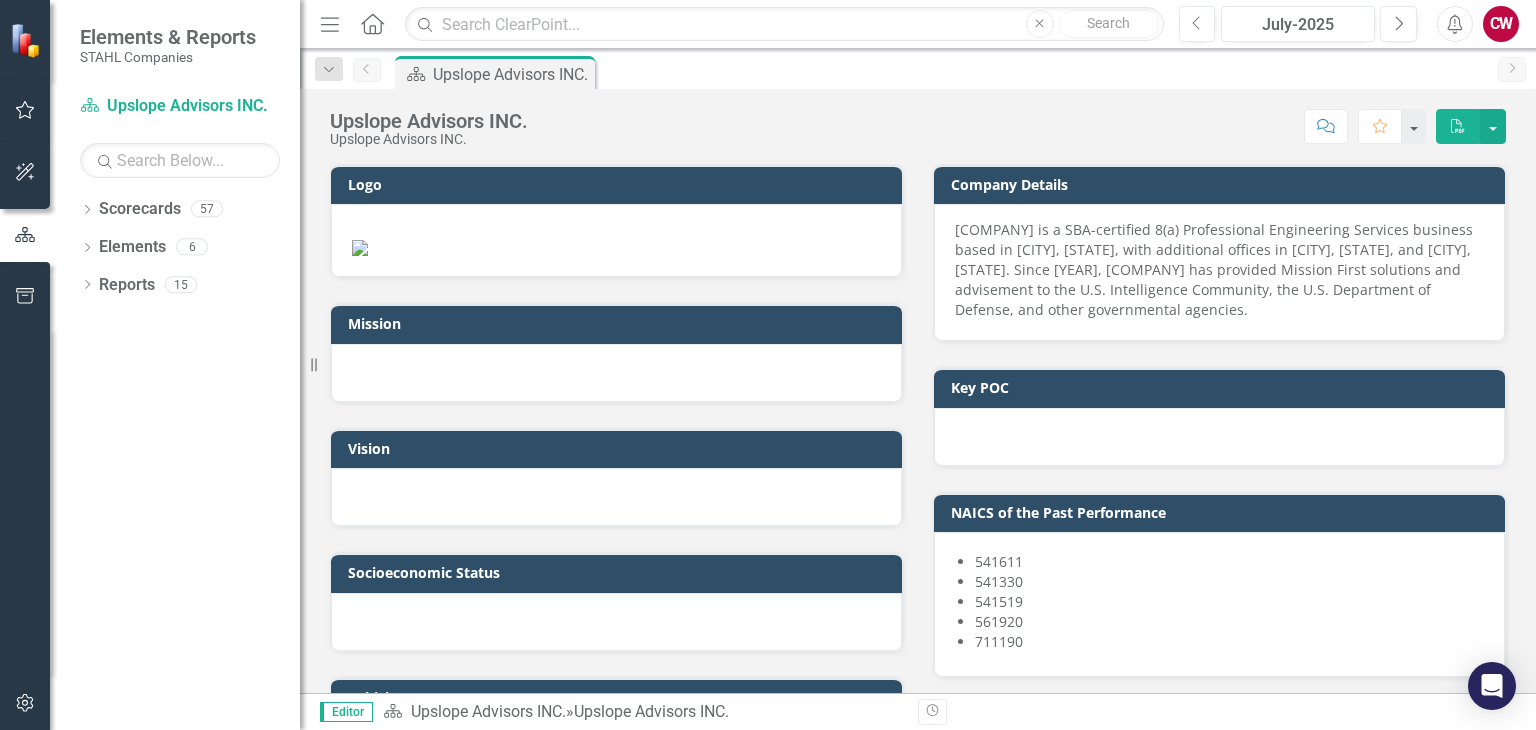 scroll, scrollTop: 0, scrollLeft: 0, axis: both 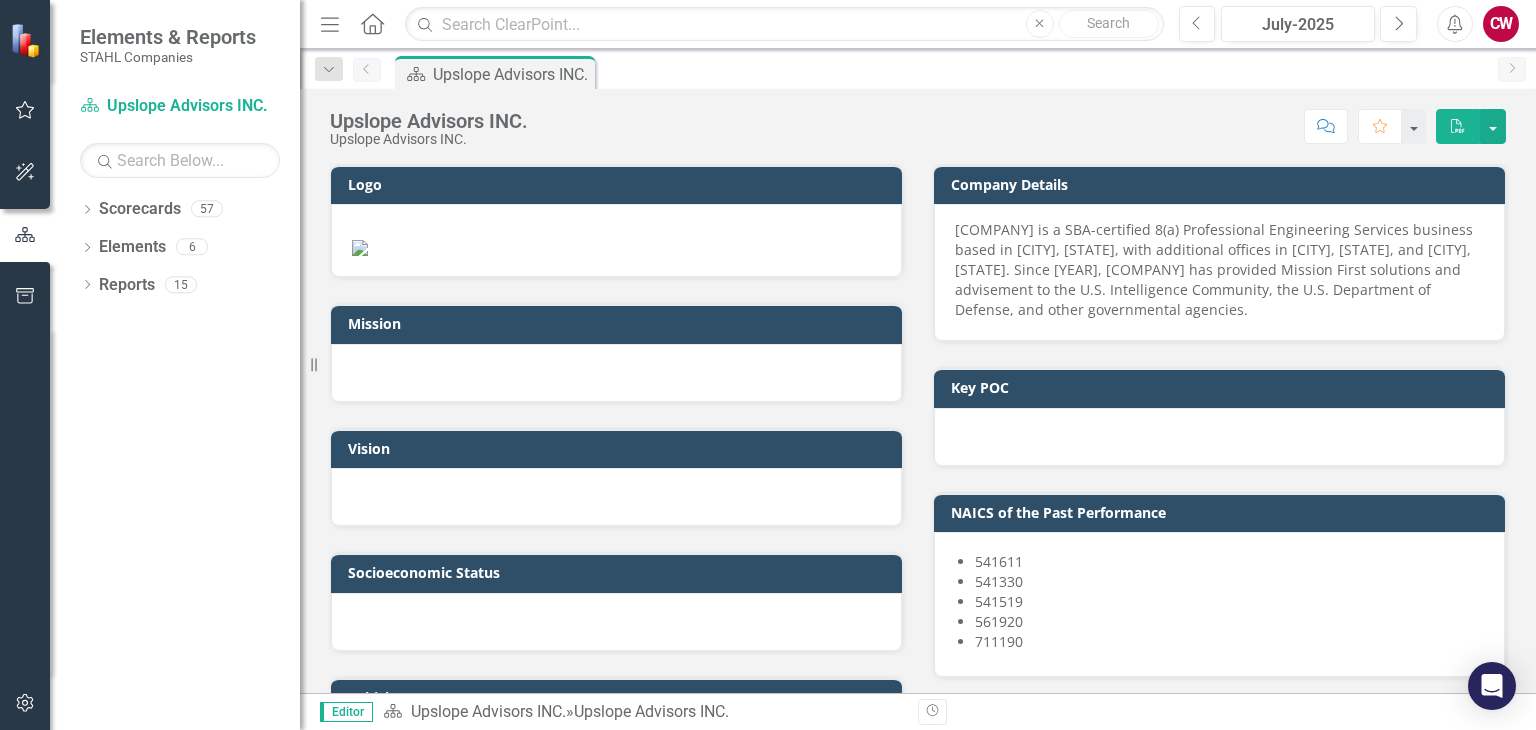 click on "Home" 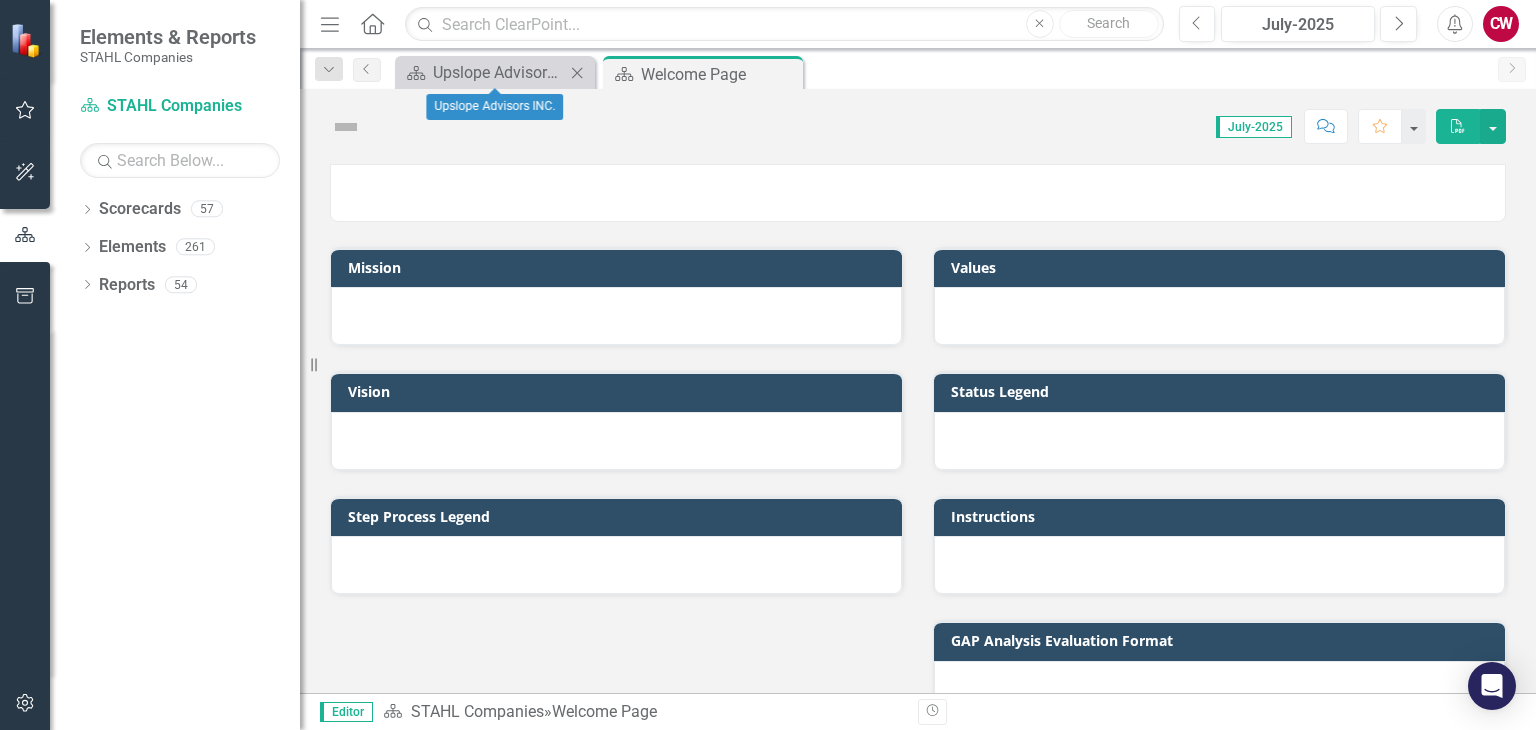 click on "Close" 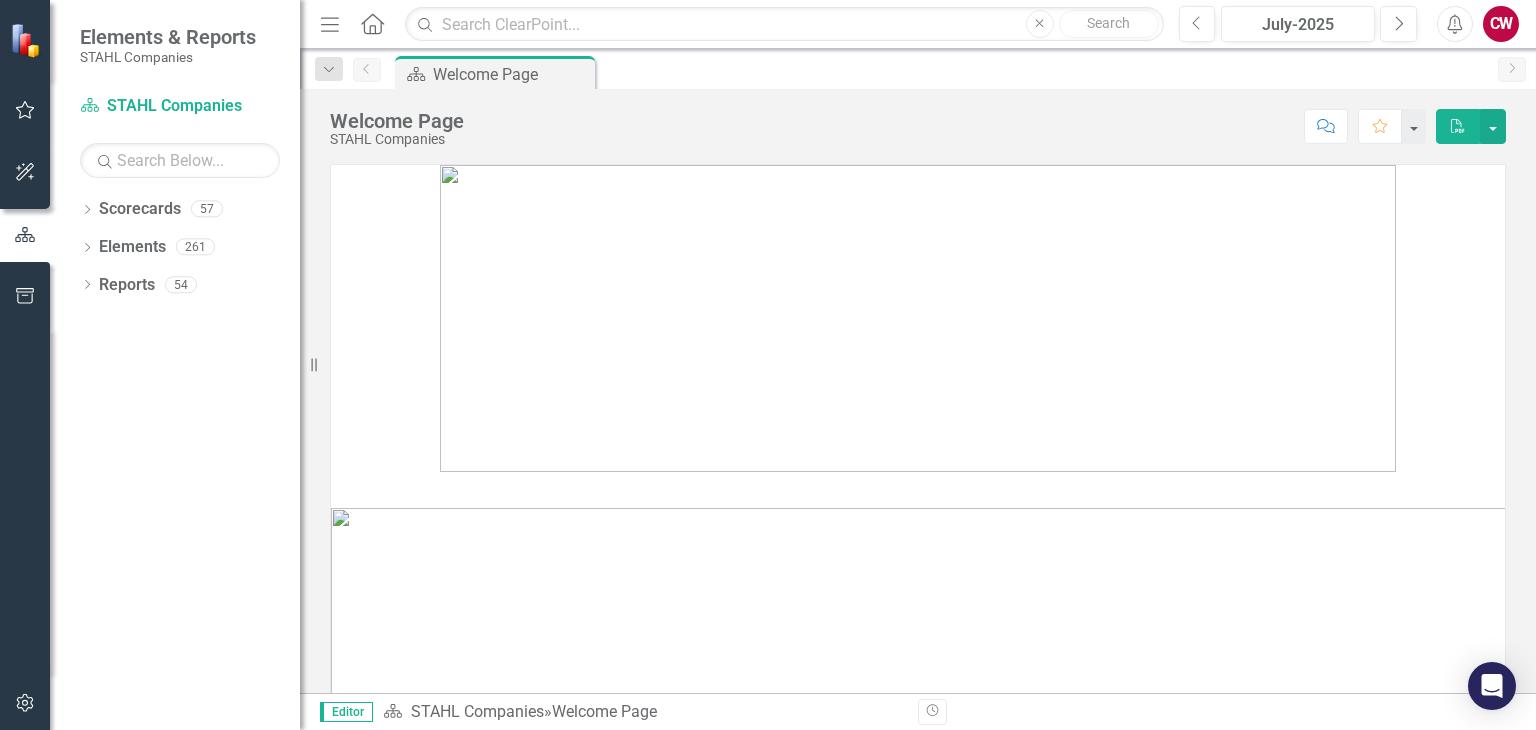 click on "Dropdown Scorecards 57 Dropdown STAHL Companies Dropdown ARMY ITES-3s Dropdown DEFENSE DISA GSA-ebuy AIR FORCE HOMELAND SECURITY COMMERCE INTERIOR JUSTICE LABOR MARINE CORP Dropdown NAVY-SEAPORT Naval Sea Systems Command Office of Naval Research Naval Air Systems Command Dropdown NUCLEAR REGULATORY COMMISSION-GLINDA NRC USPS OTHER AGENCIES Dropdown PARTNERS ASRI BiC-1, LLC (JV) Carahsoft Technology Corp Cask Technologies, LLC COMMAND DECISIONS SYSTEMS & SOLUTIONS INC (CPAR) ChameleCo Data Lighthouse Consulting, LLC DUN & BRADSTREET CORPORATION (CPAR) DV United, LLC Edge Digital Group ELYON INTERNATIONAL INC Fermat Software G4i Staffing Support, Inc. GP Strategies Government Solutions HII IAMUS Infosmart Technologies Inc. Intellect Solutions Kelyn Technologies Kestrel Technology Group, LLC MTA INC Netlogic Solutions Inc. Pink Summit PUYENPA SERVICES, LLC. Quantifind, Inc. SRM Consultants STAHL Consulting STAHL USA Syms Strategic Group, LLC Thorben Consulting, LLC TOMMYTQL LLC UST Xpansion York & Whiting 261" at bounding box center [175, 461] 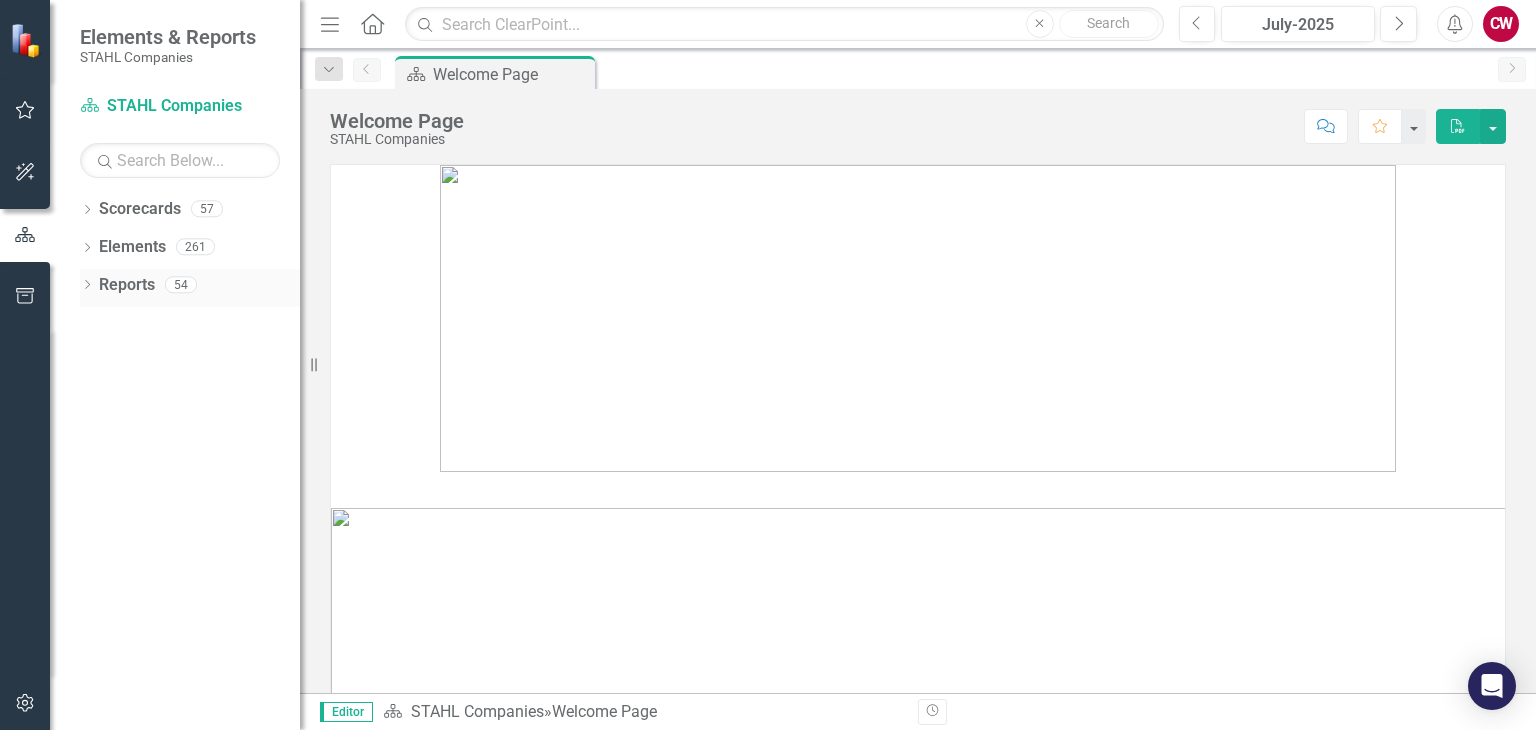 click on "Dropdown" 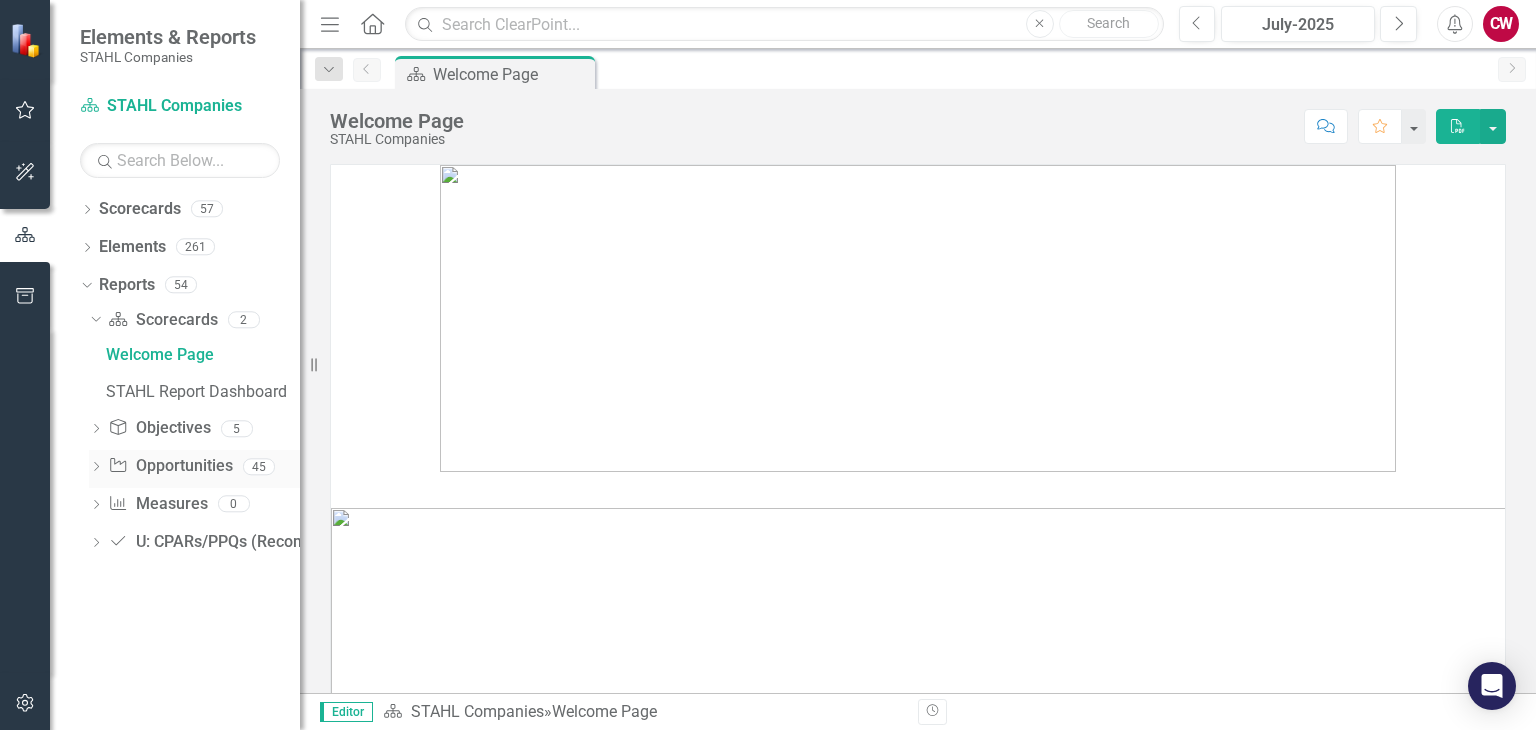 click on "Opportunity Opportunities" at bounding box center [170, 466] 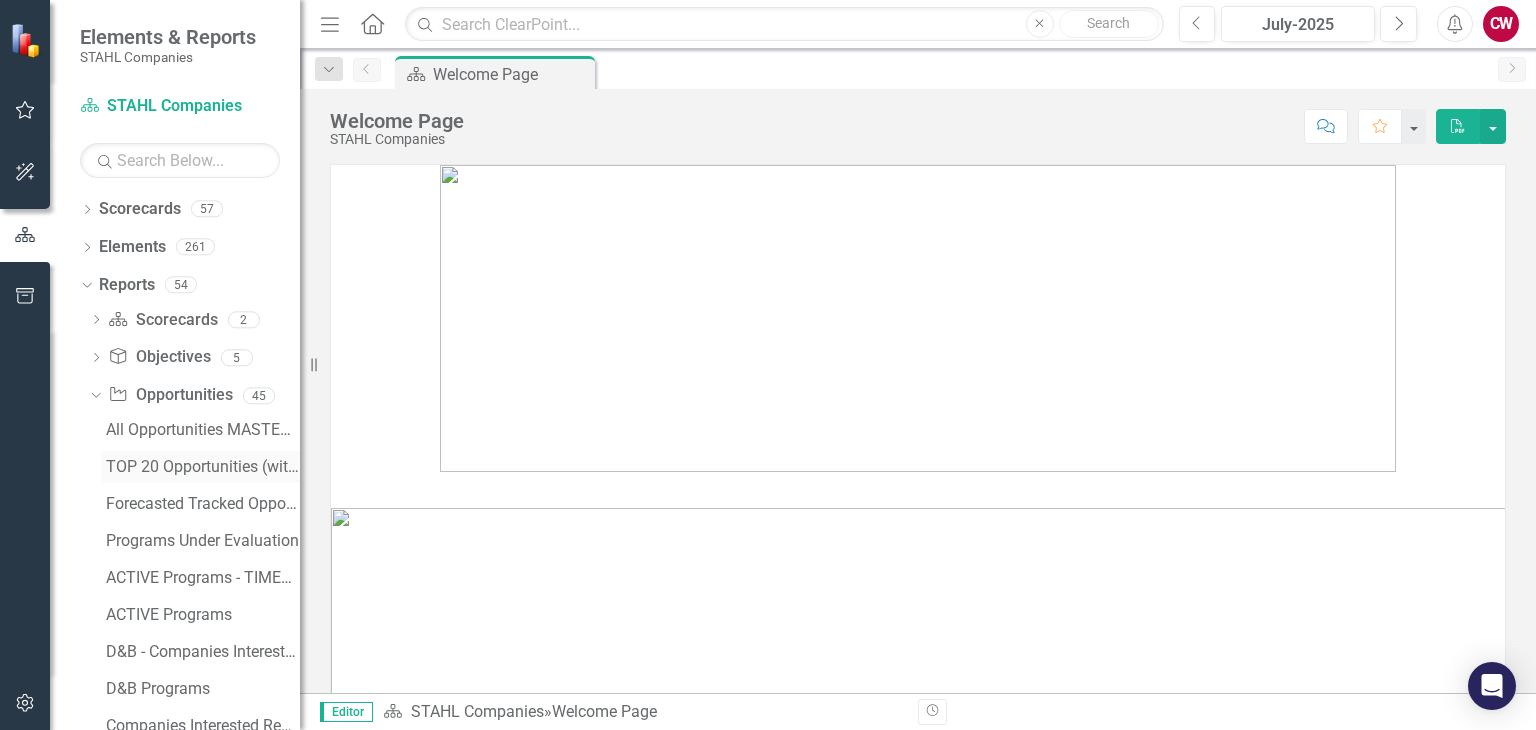 click on "TOP 20 Opportunities (within 120 Day Process)" at bounding box center (203, 467) 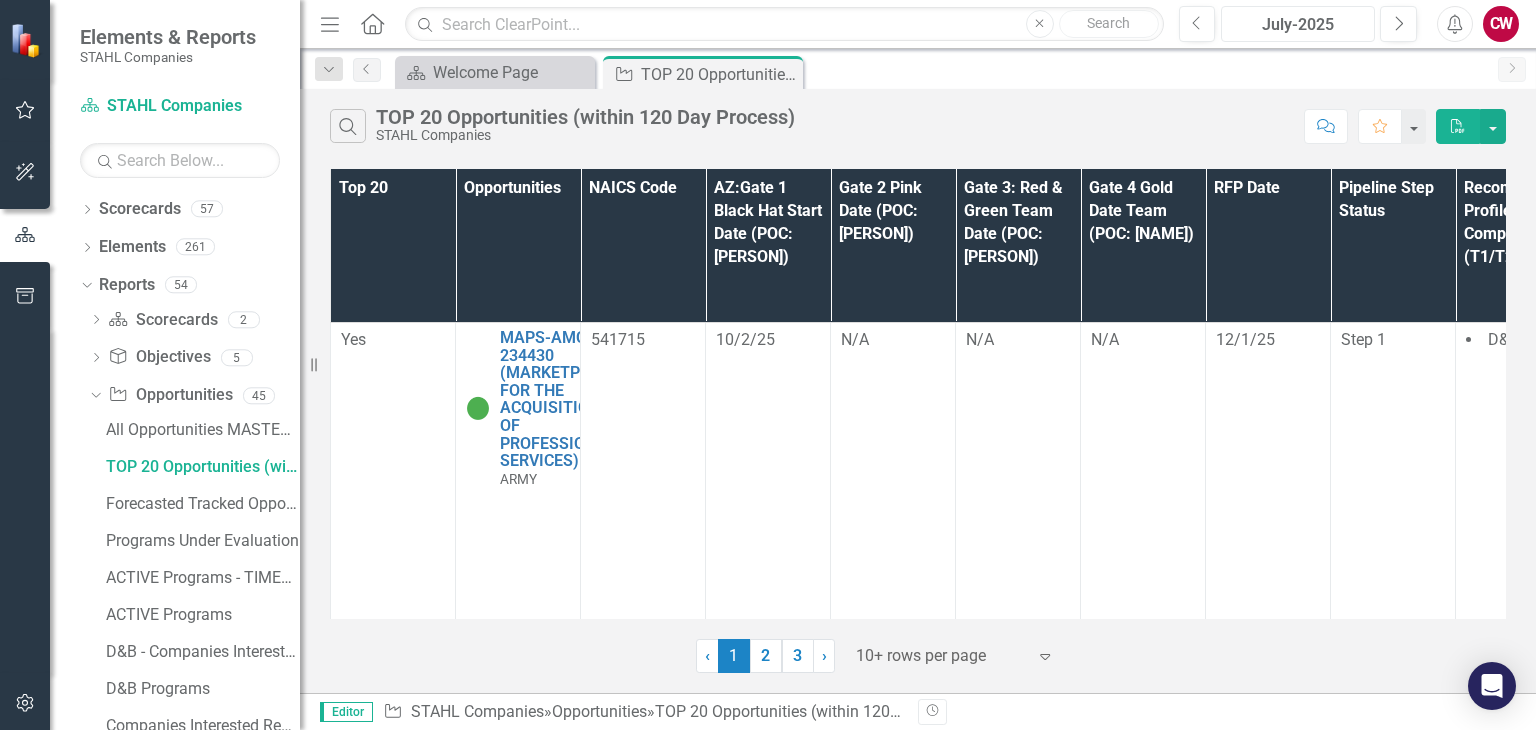 click on "July-2025" at bounding box center [1298, 25] 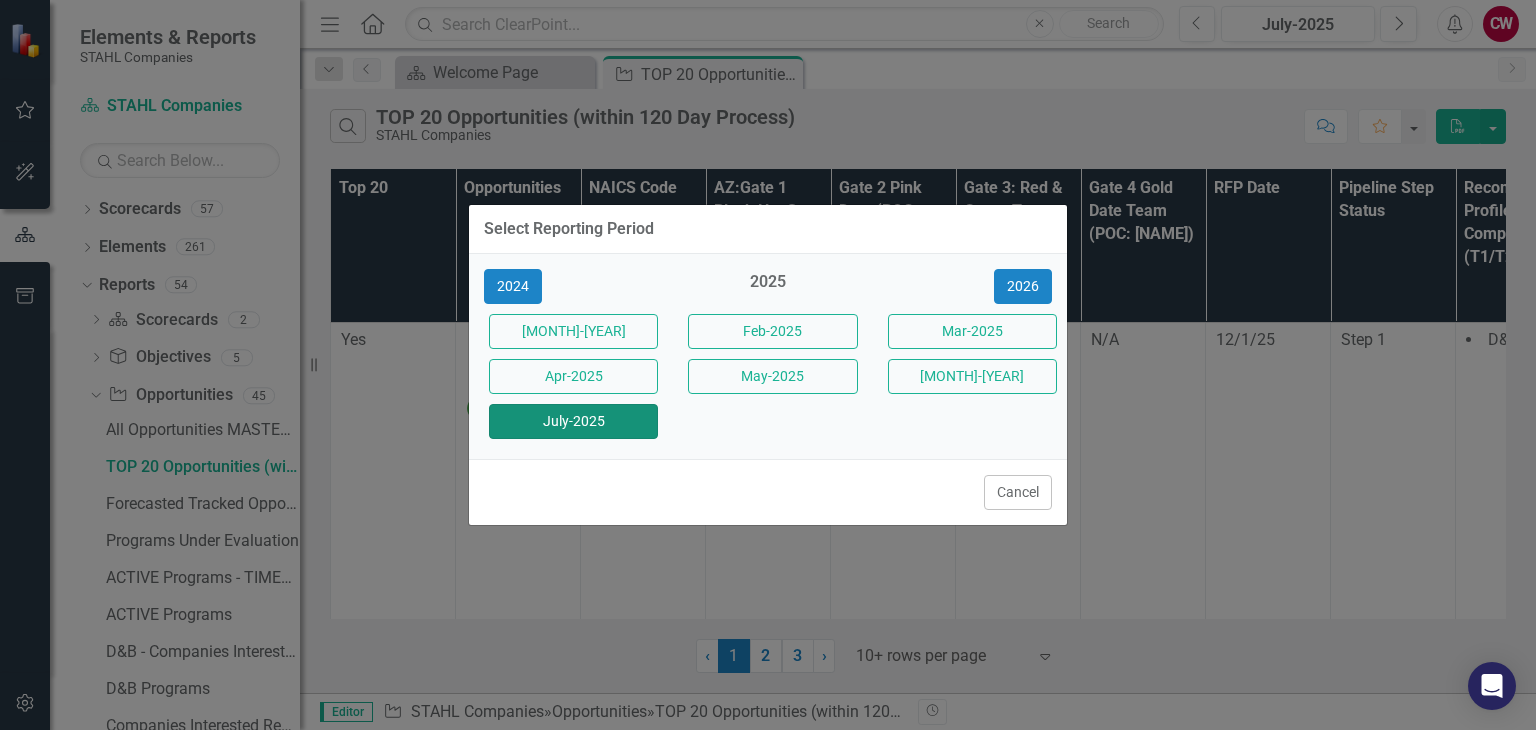 click on "July-2025" at bounding box center (573, 421) 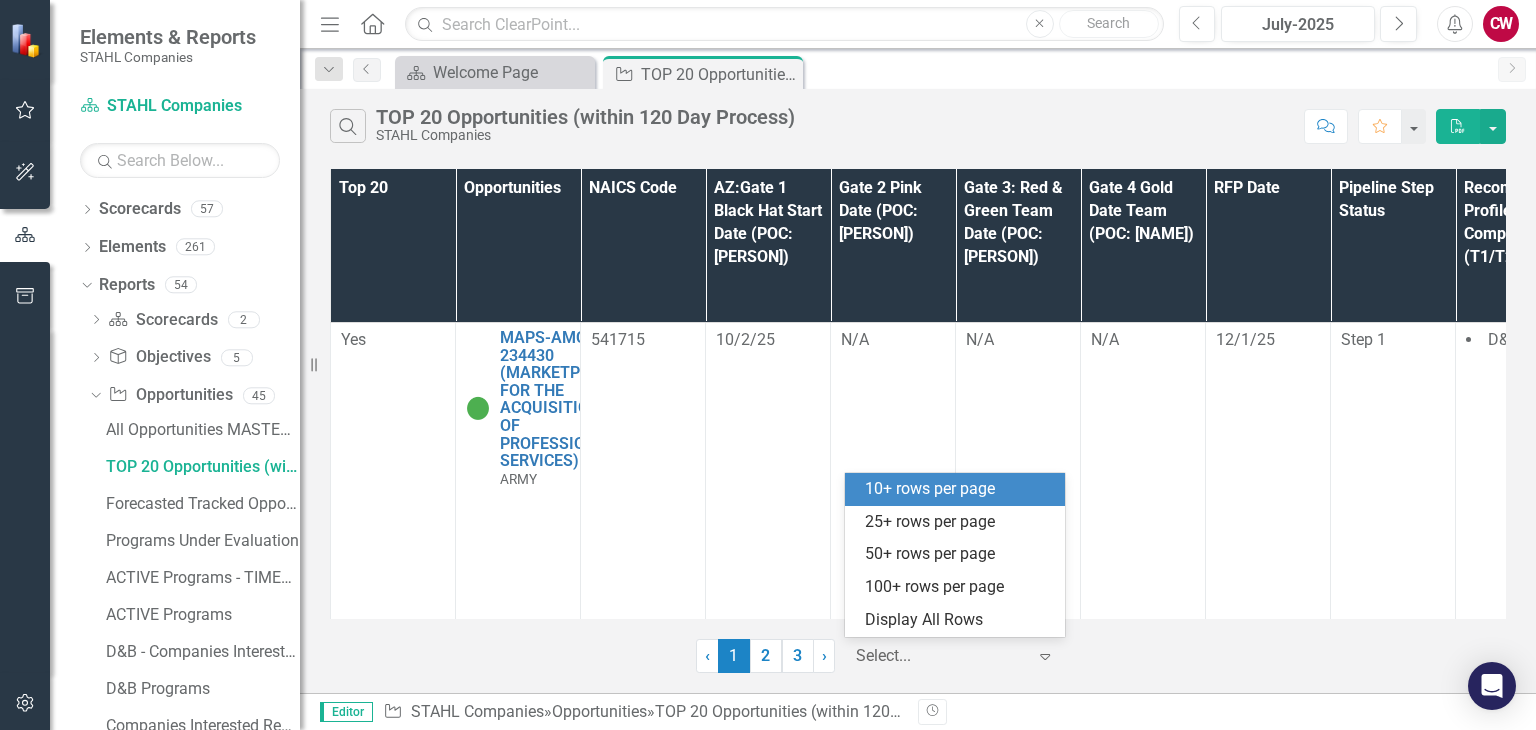 click on "Expand" 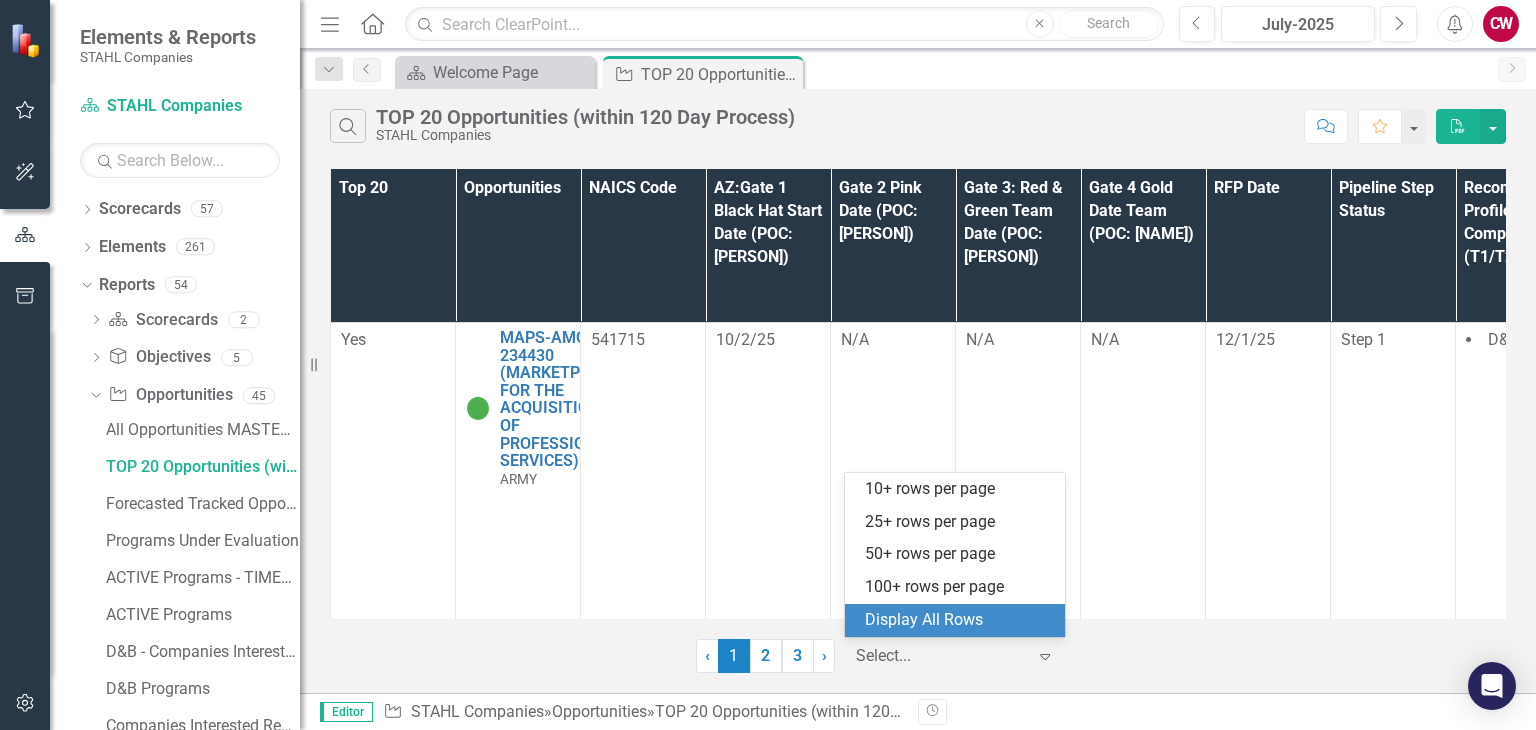 click on "Display All Rows" at bounding box center [959, 620] 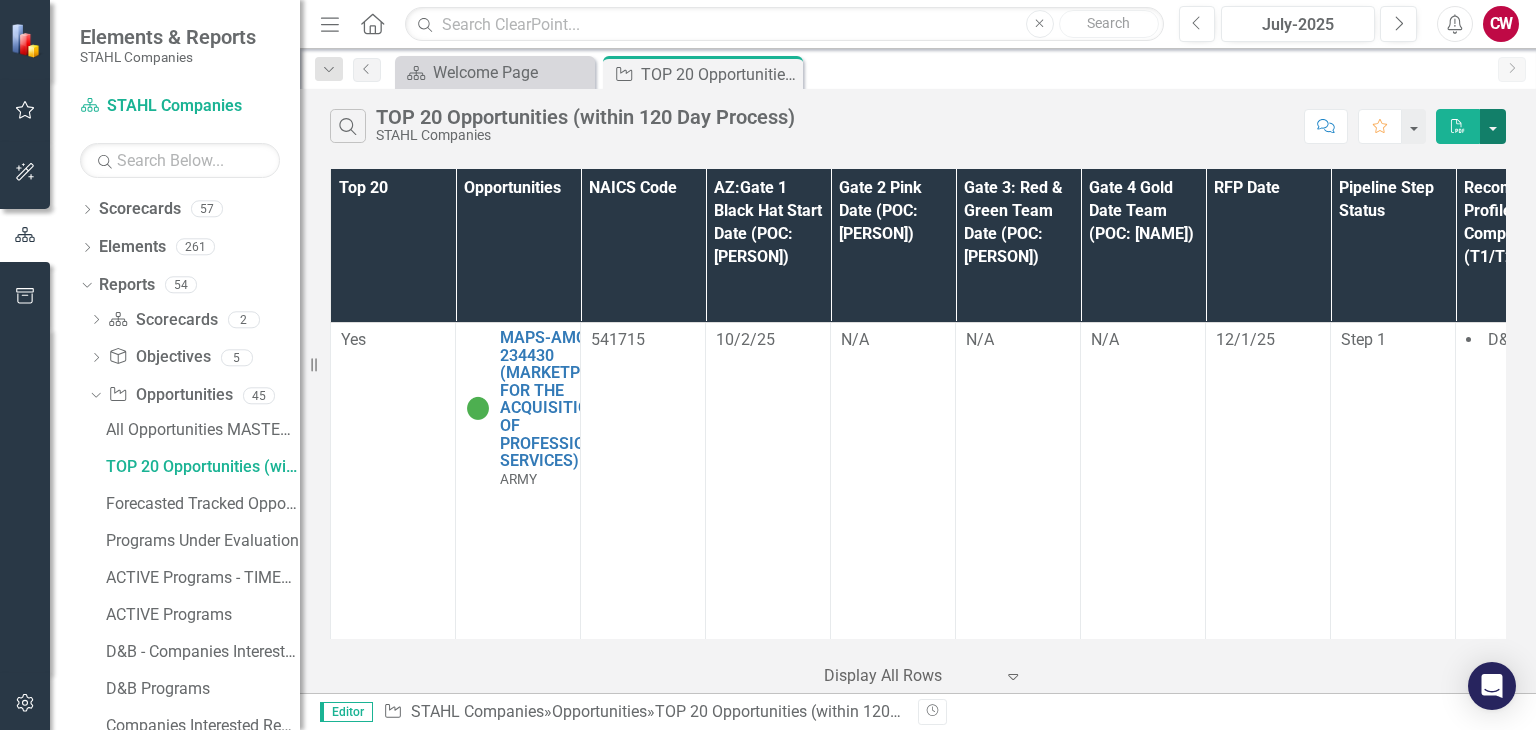 click at bounding box center (1493, 126) 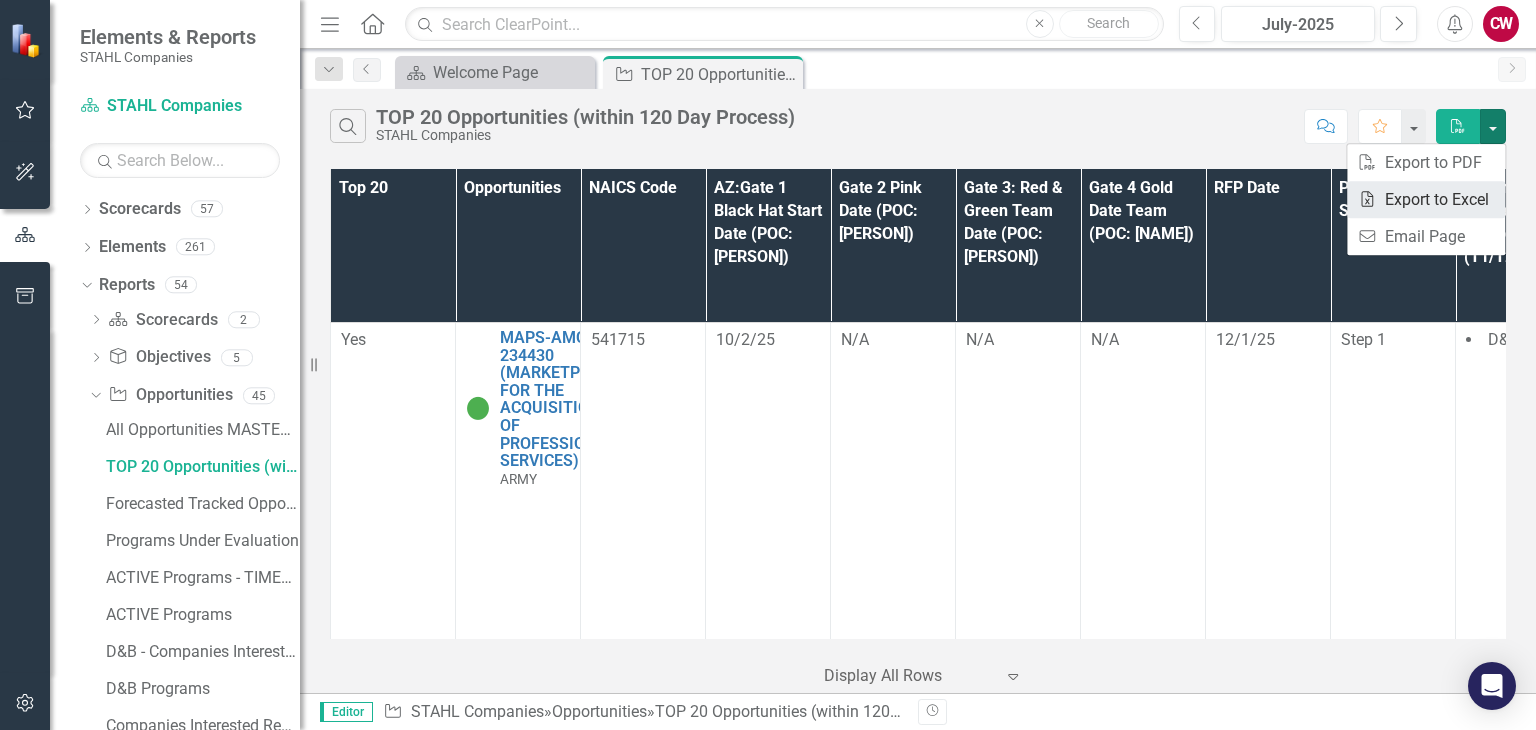 click on "Excel Export to Excel" at bounding box center [1426, 199] 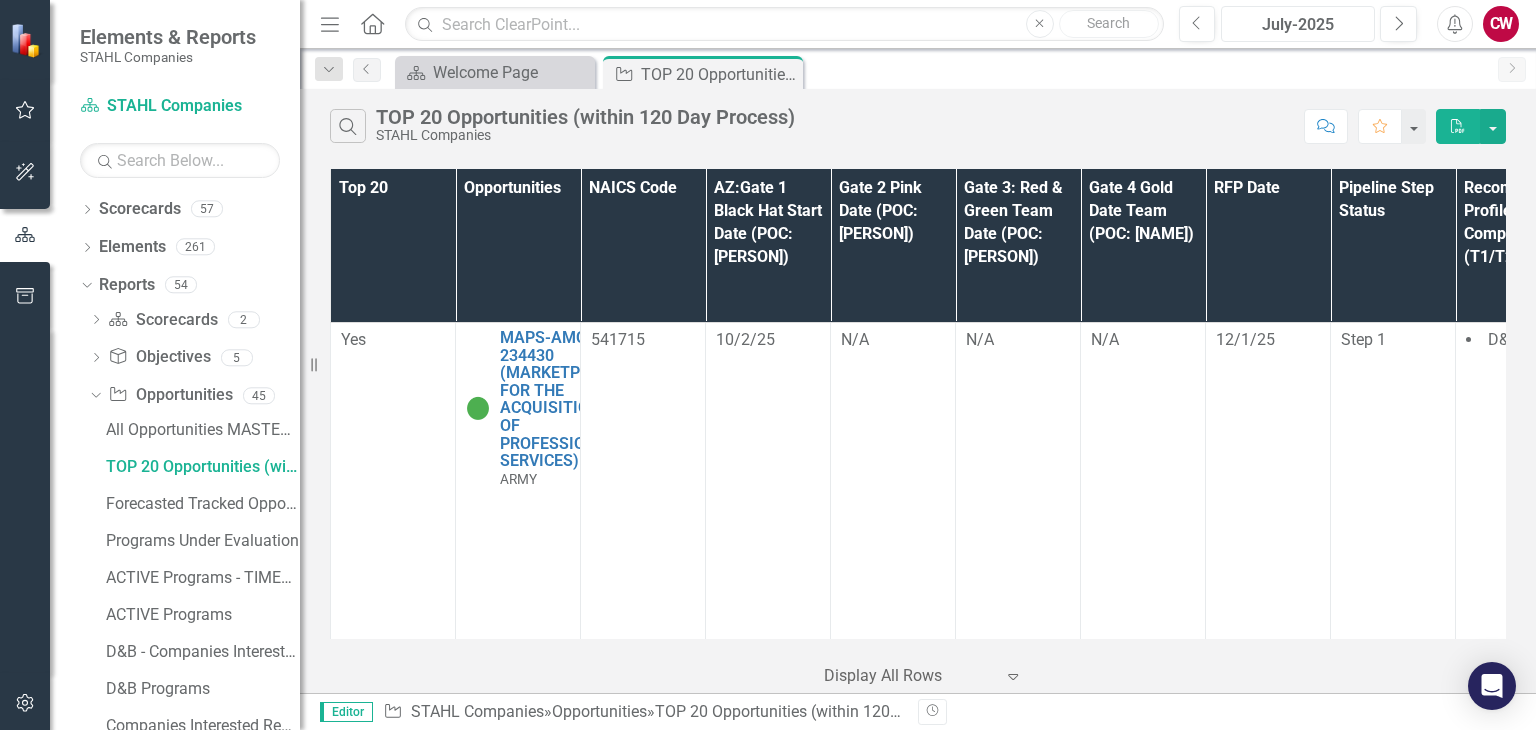 click on "July-2025" at bounding box center [1298, 25] 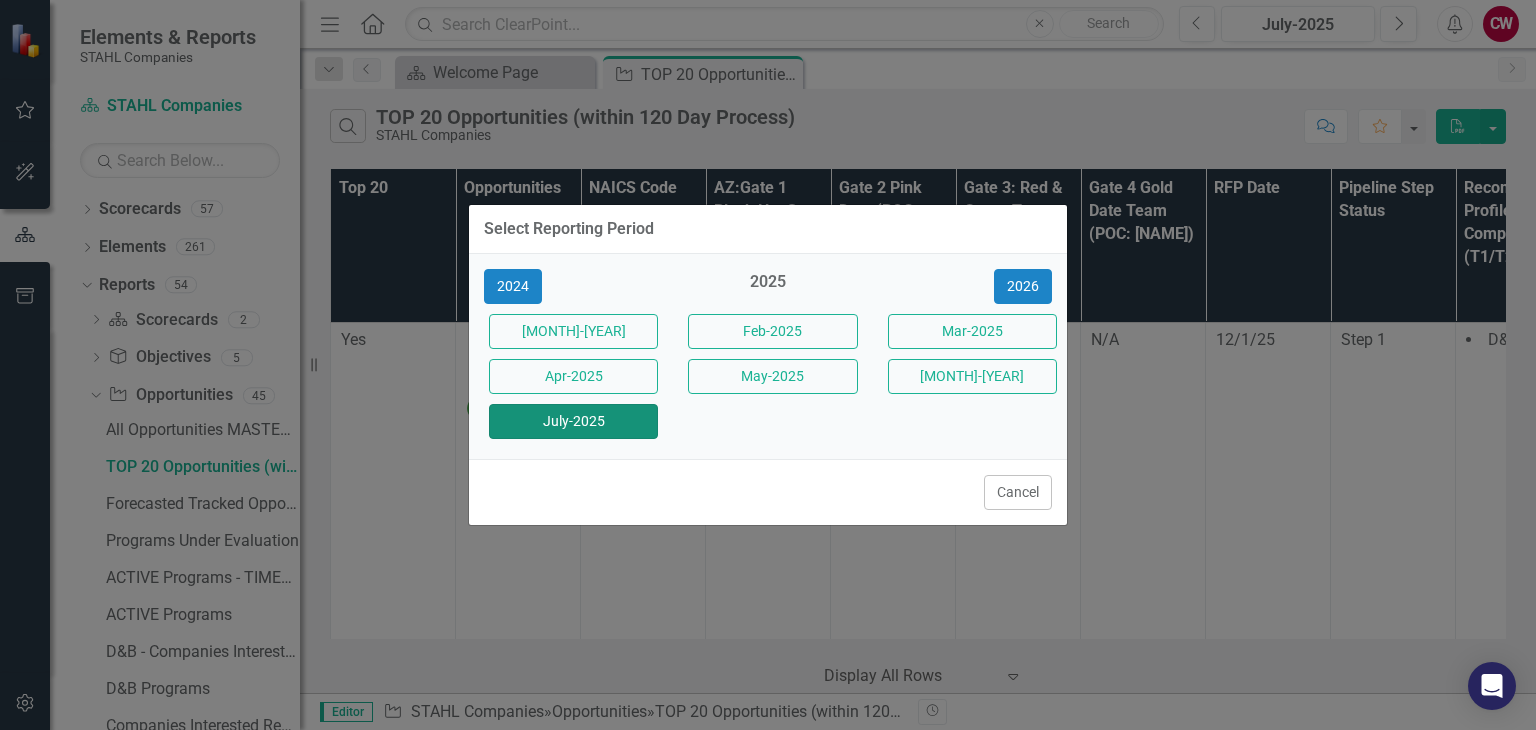 click on "July-2025" at bounding box center (573, 421) 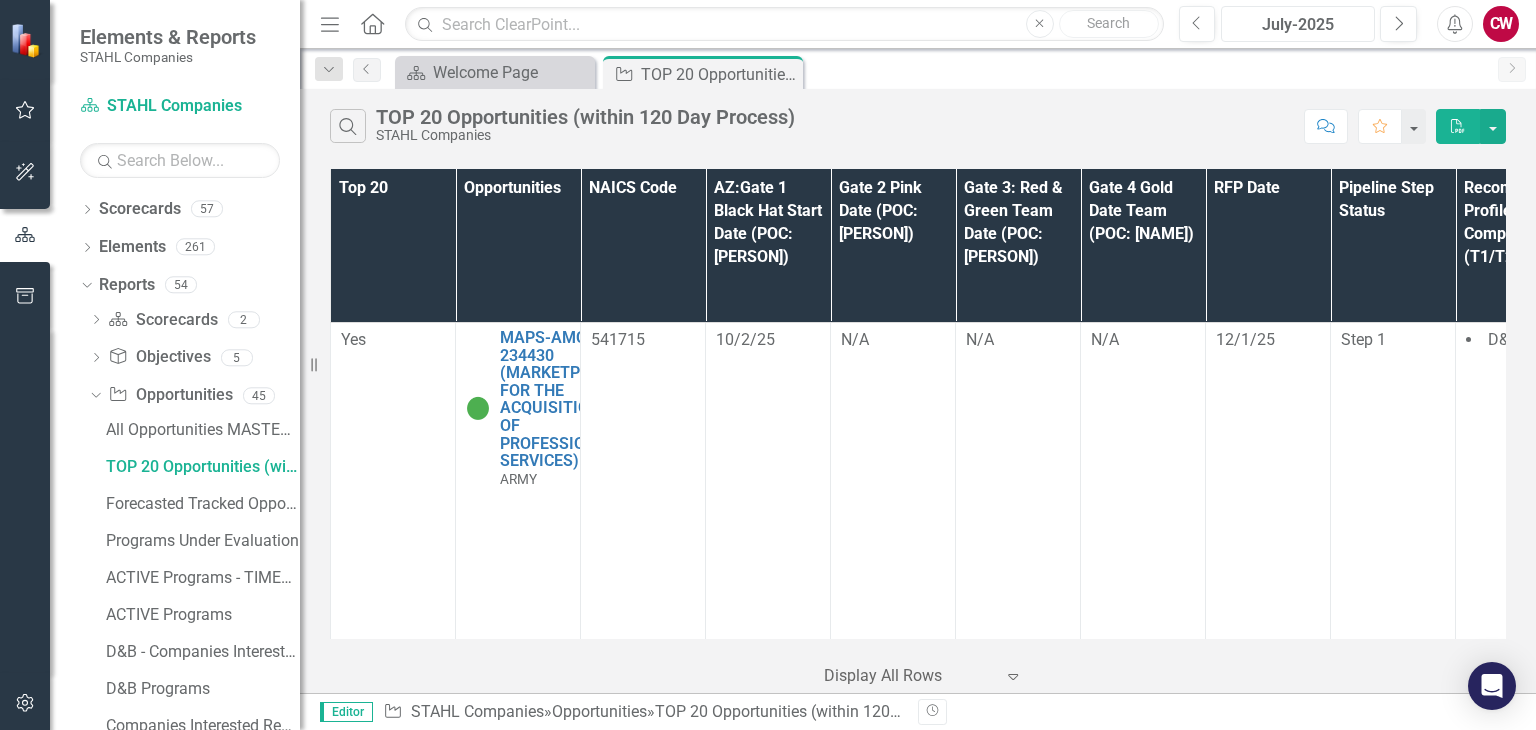 click on "July-2025" at bounding box center (1298, 24) 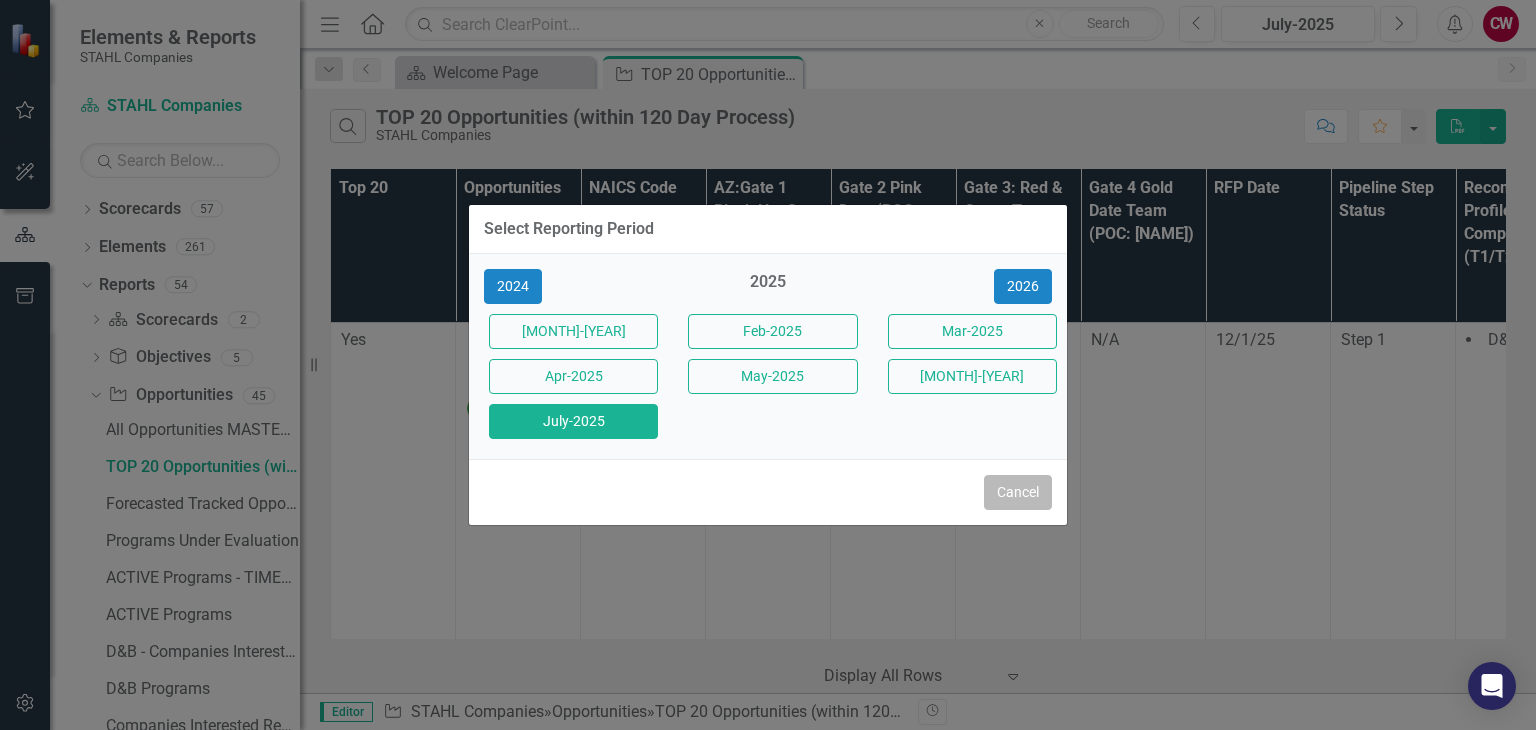 click on "Cancel" at bounding box center (1018, 492) 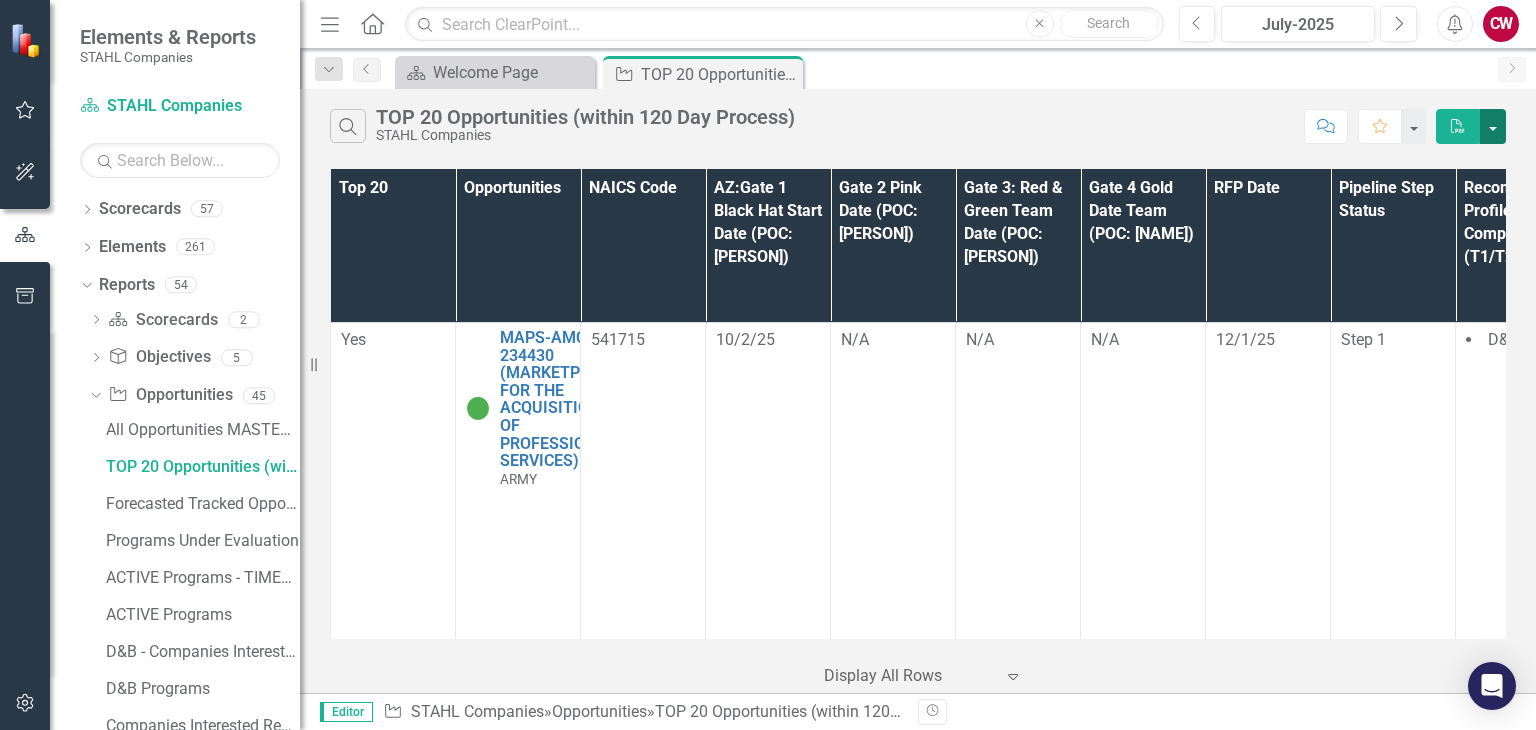click at bounding box center [1493, 126] 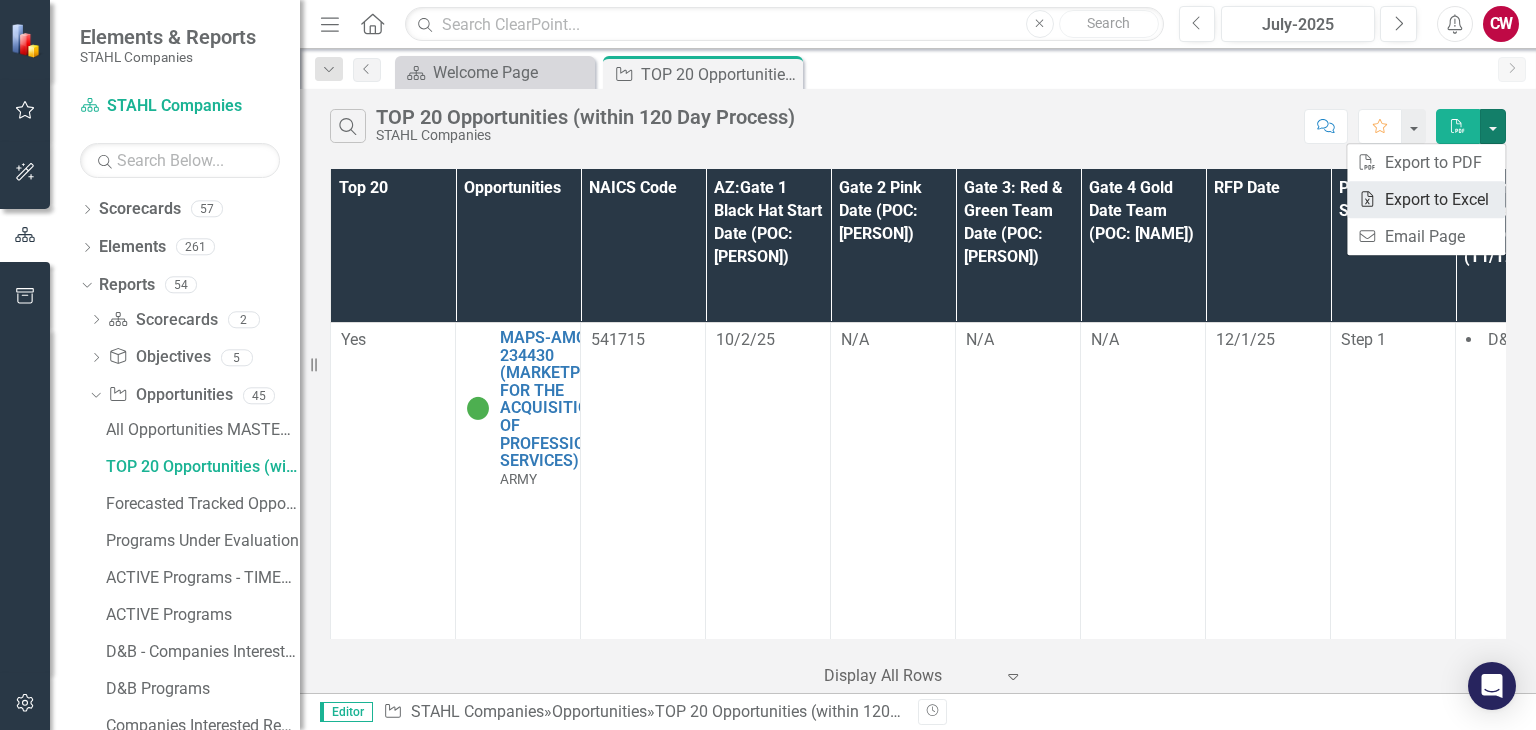 click on "Excel Export to Excel" at bounding box center (1426, 199) 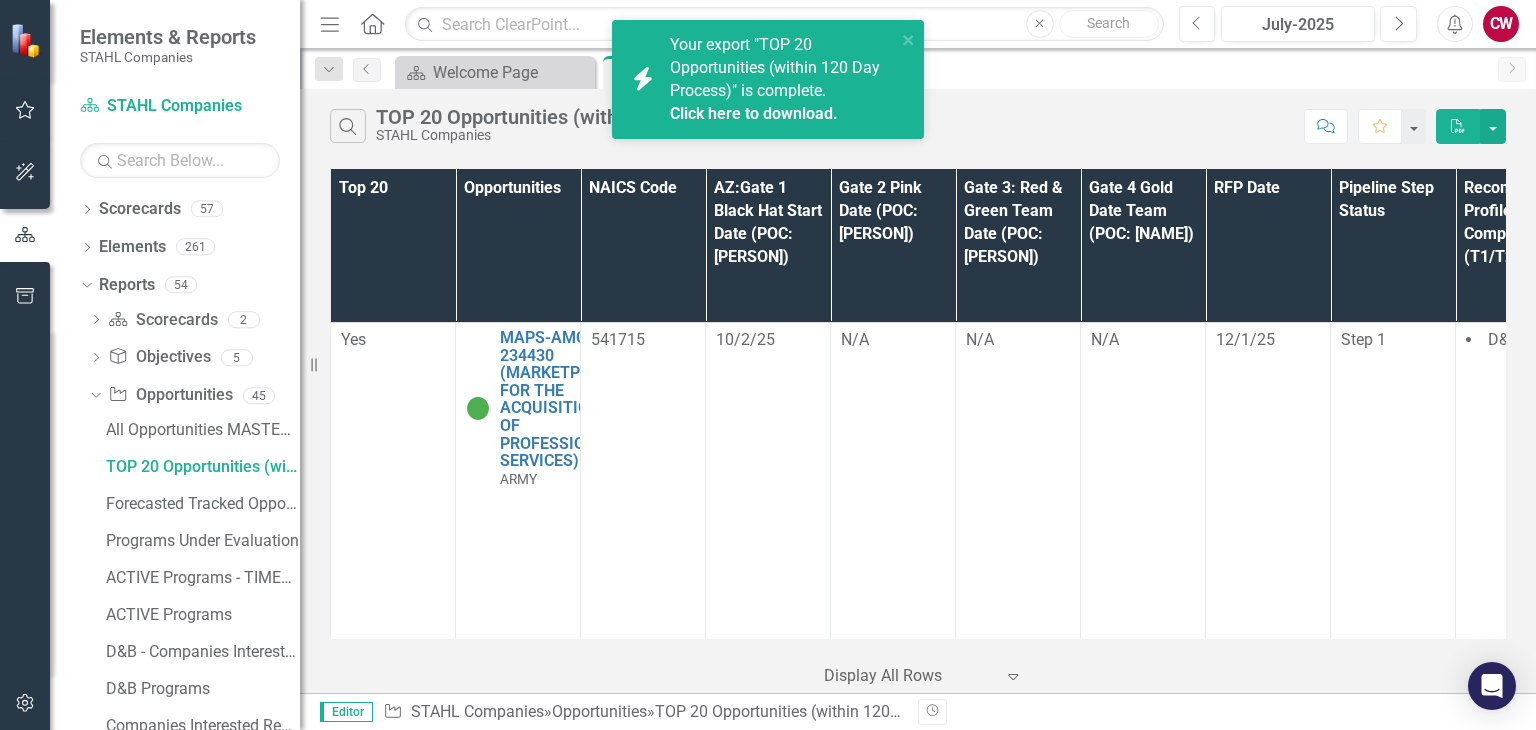 click on "Click here to download." at bounding box center [754, 113] 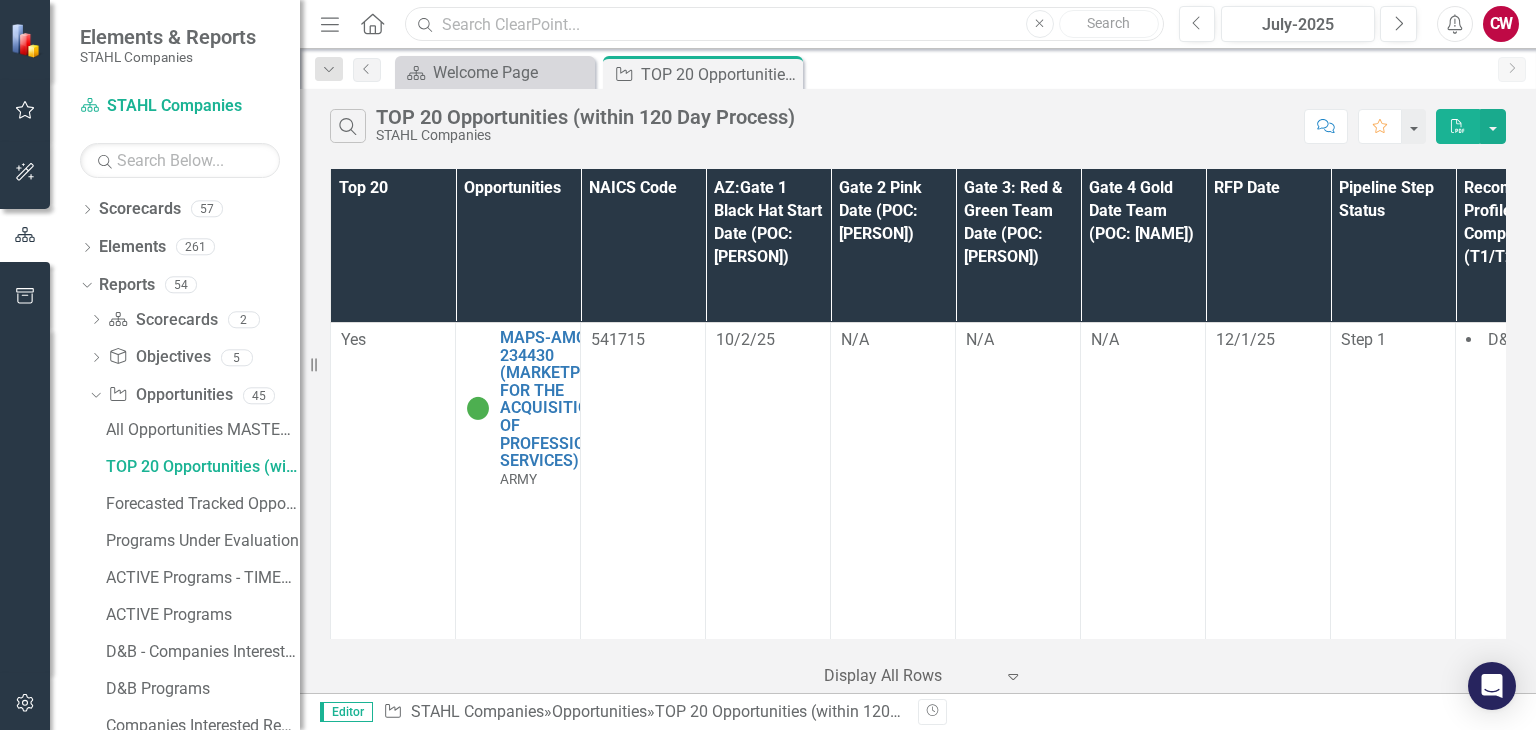 click at bounding box center [784, 24] 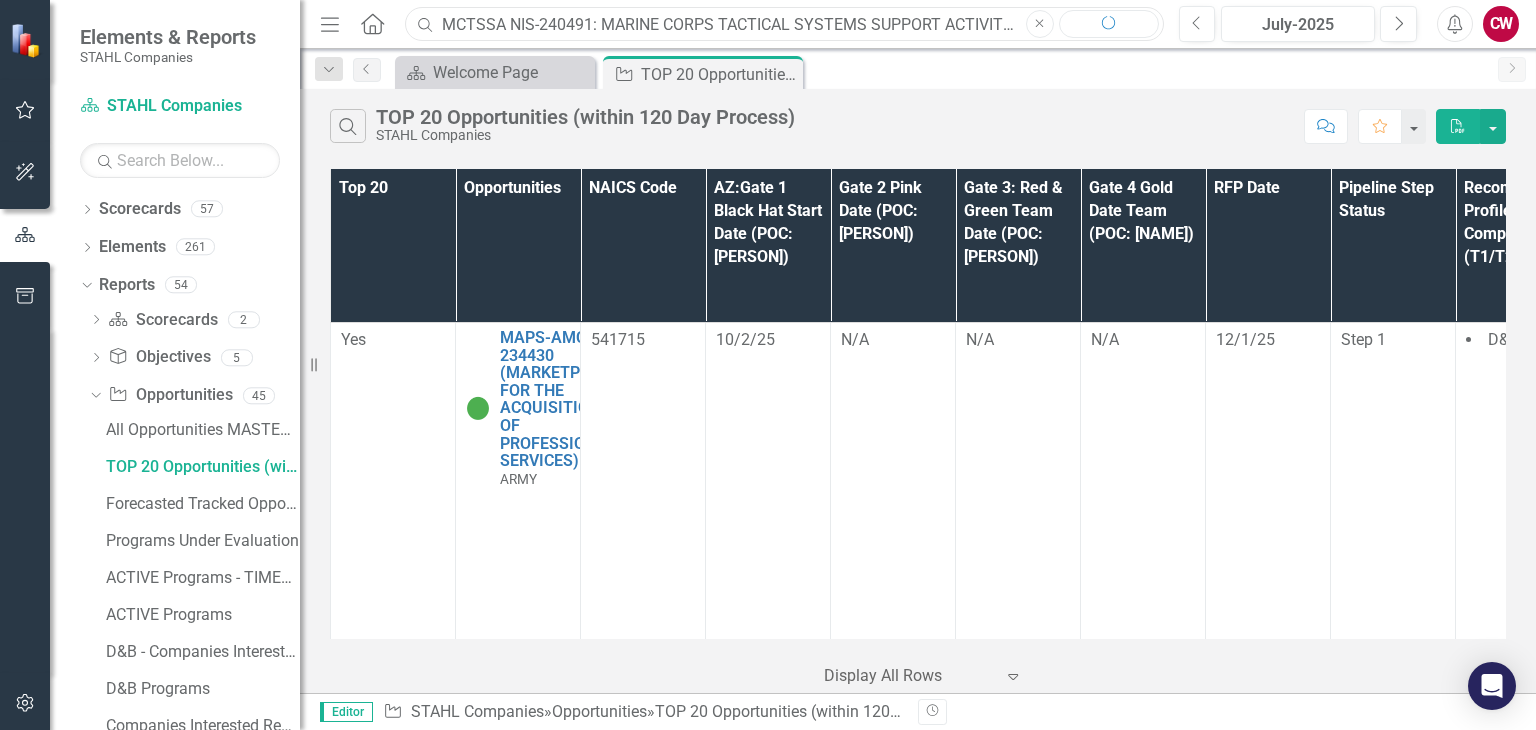 scroll, scrollTop: 0, scrollLeft: 280, axis: horizontal 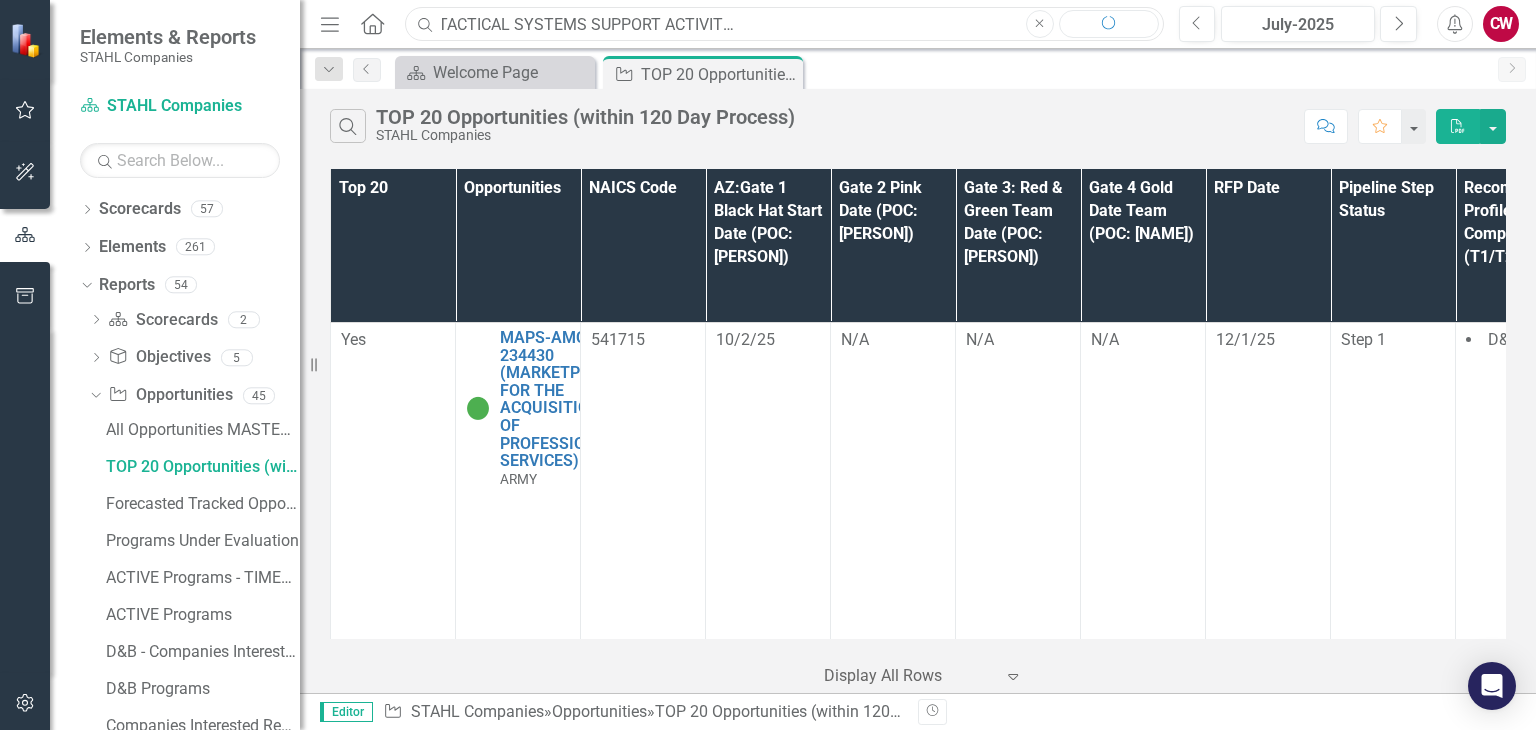 type on "MCTSSA NIS-240491: MARINE CORPS TACTICAL SYSTEMS SUPPORT ACTIVITY NETWORK INFRASTRUCTURE SERVICES" 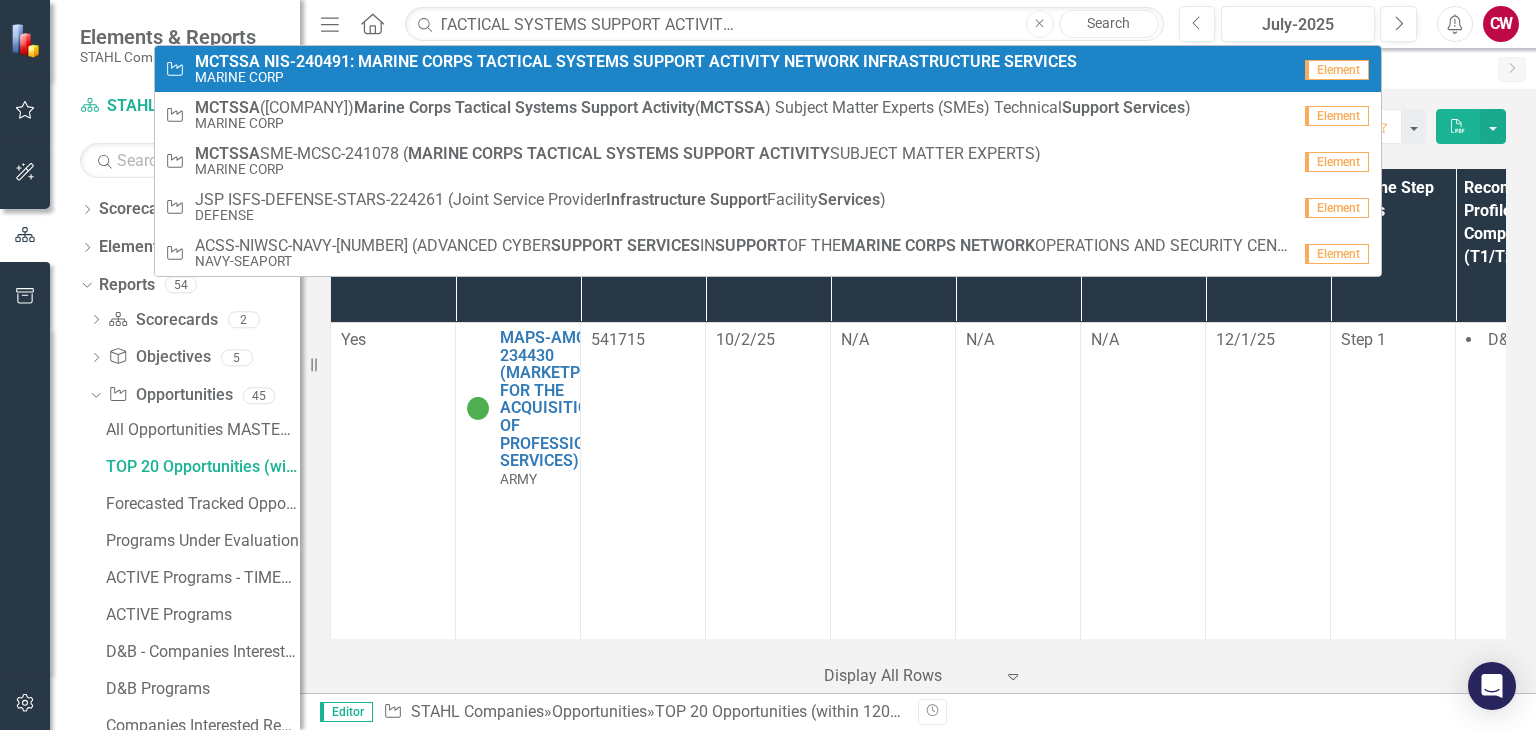 scroll, scrollTop: 0, scrollLeft: 0, axis: both 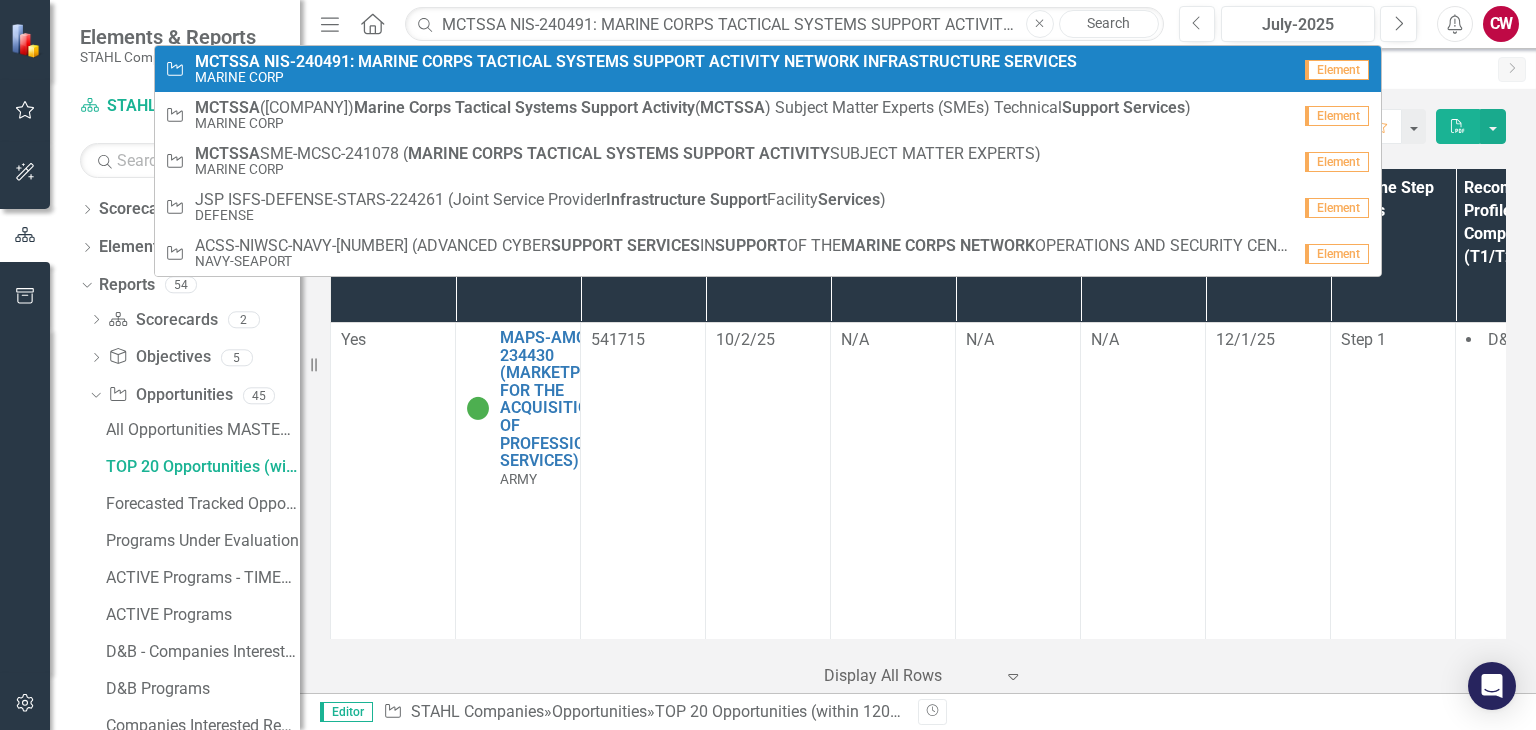 click on "CORPS" at bounding box center (447, 61) 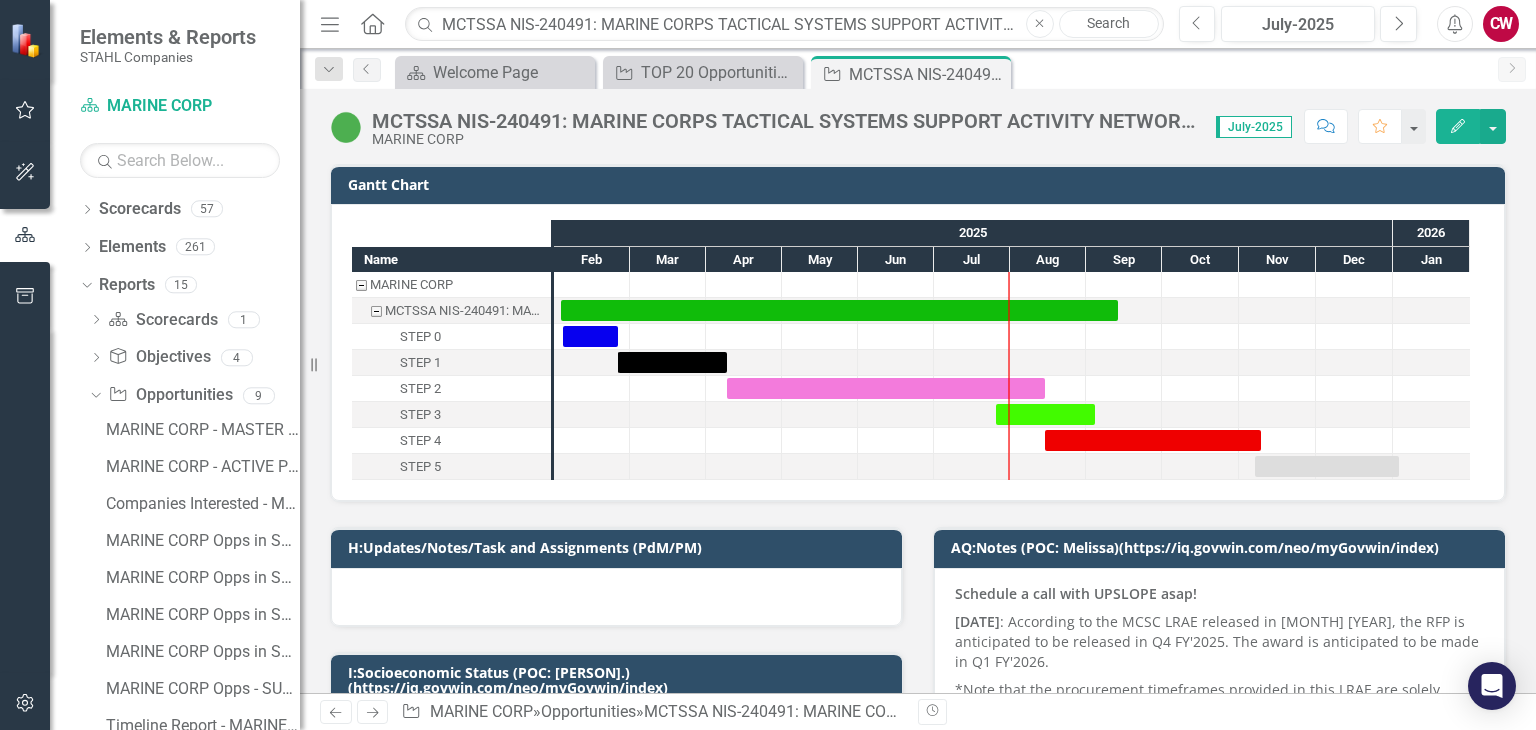 checkbox on "true" 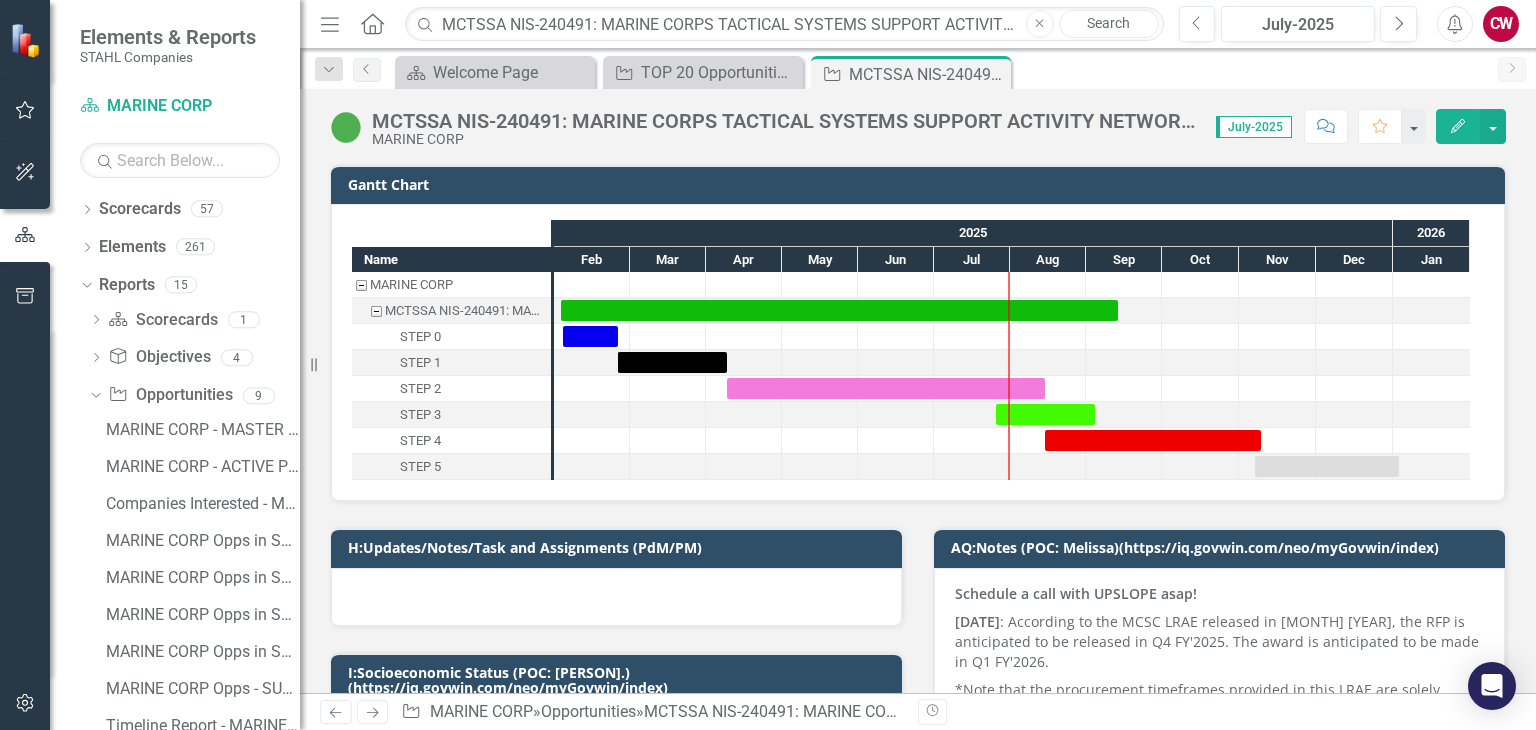 checkbox on "true" 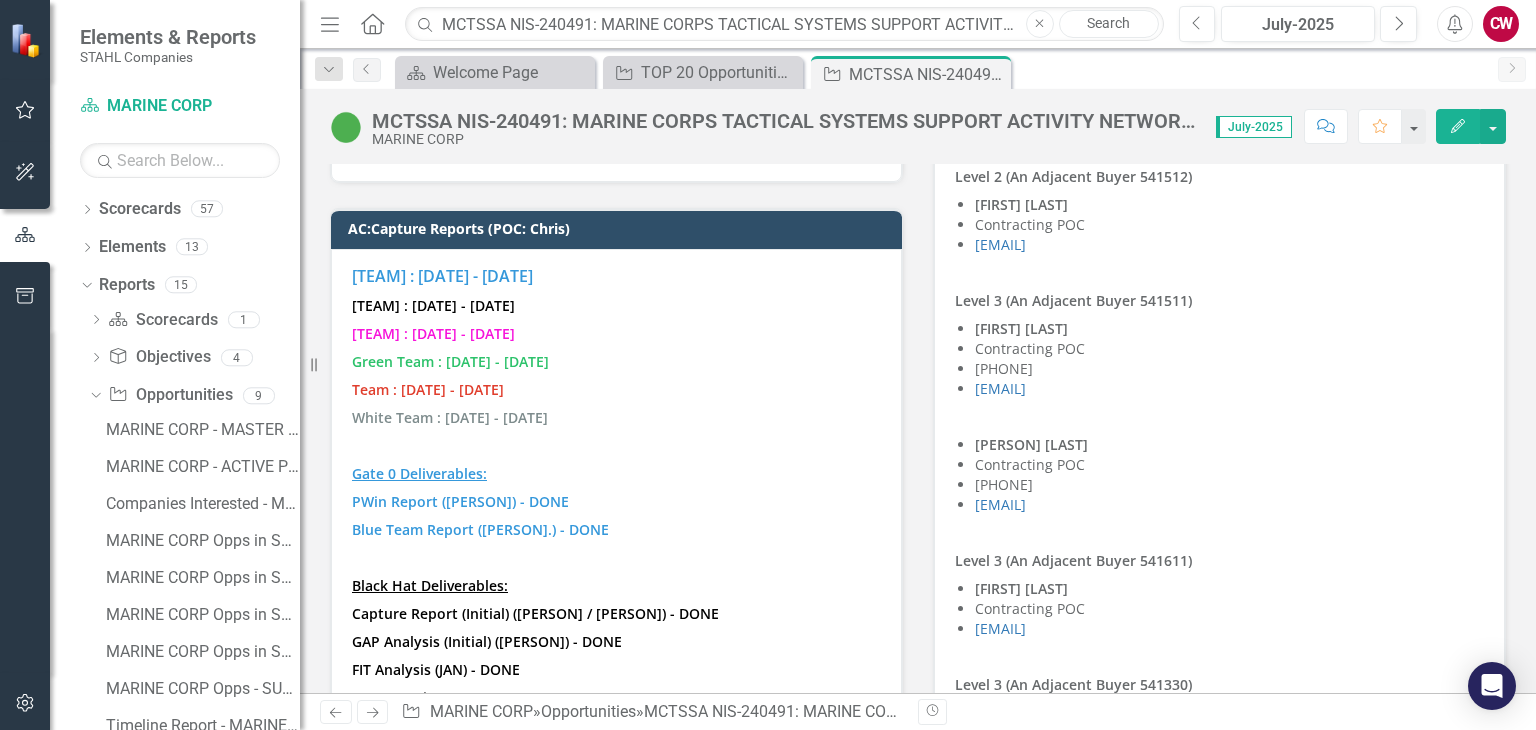 scroll, scrollTop: 6100, scrollLeft: 0, axis: vertical 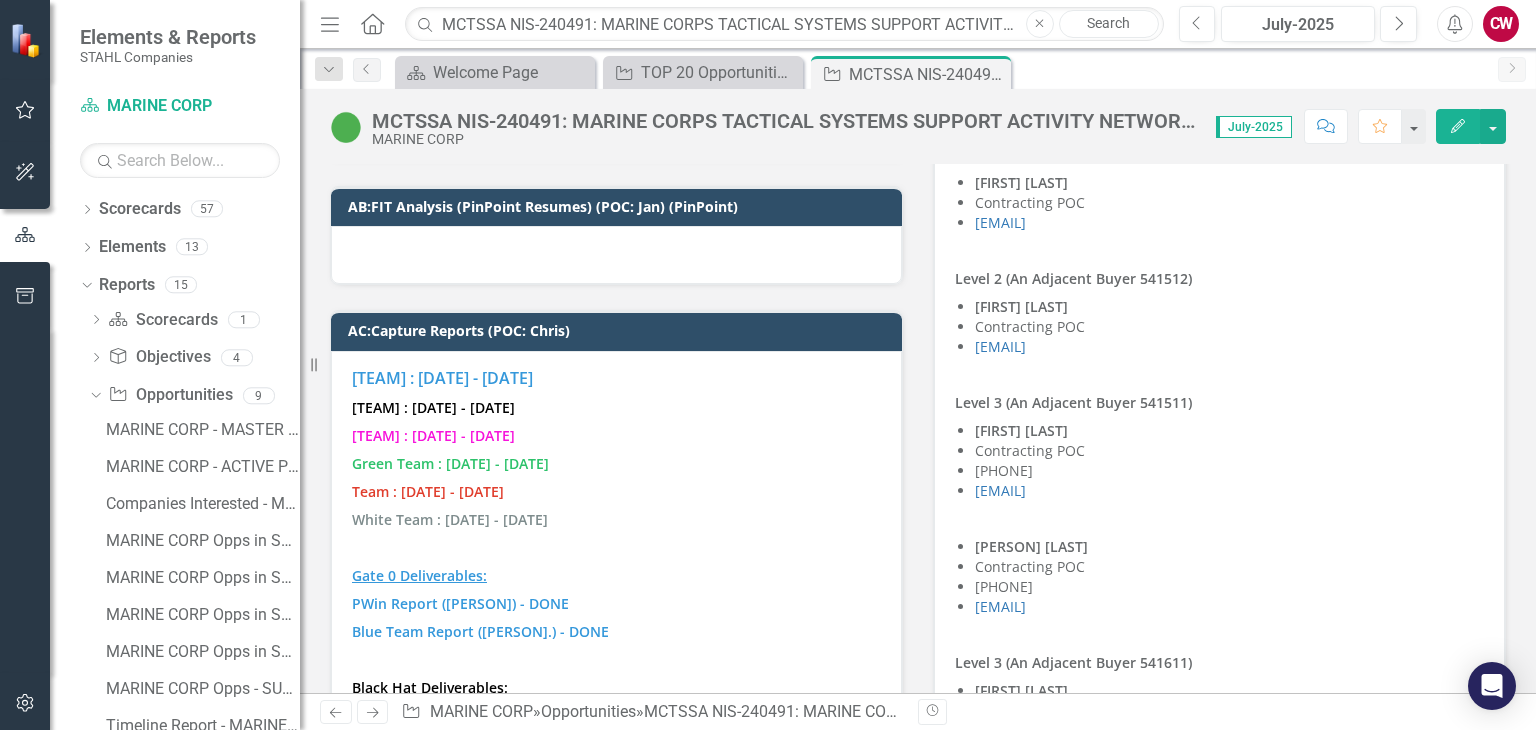 click on "[TEAM] : [DATE] - [DATE]" at bounding box center (616, 408) 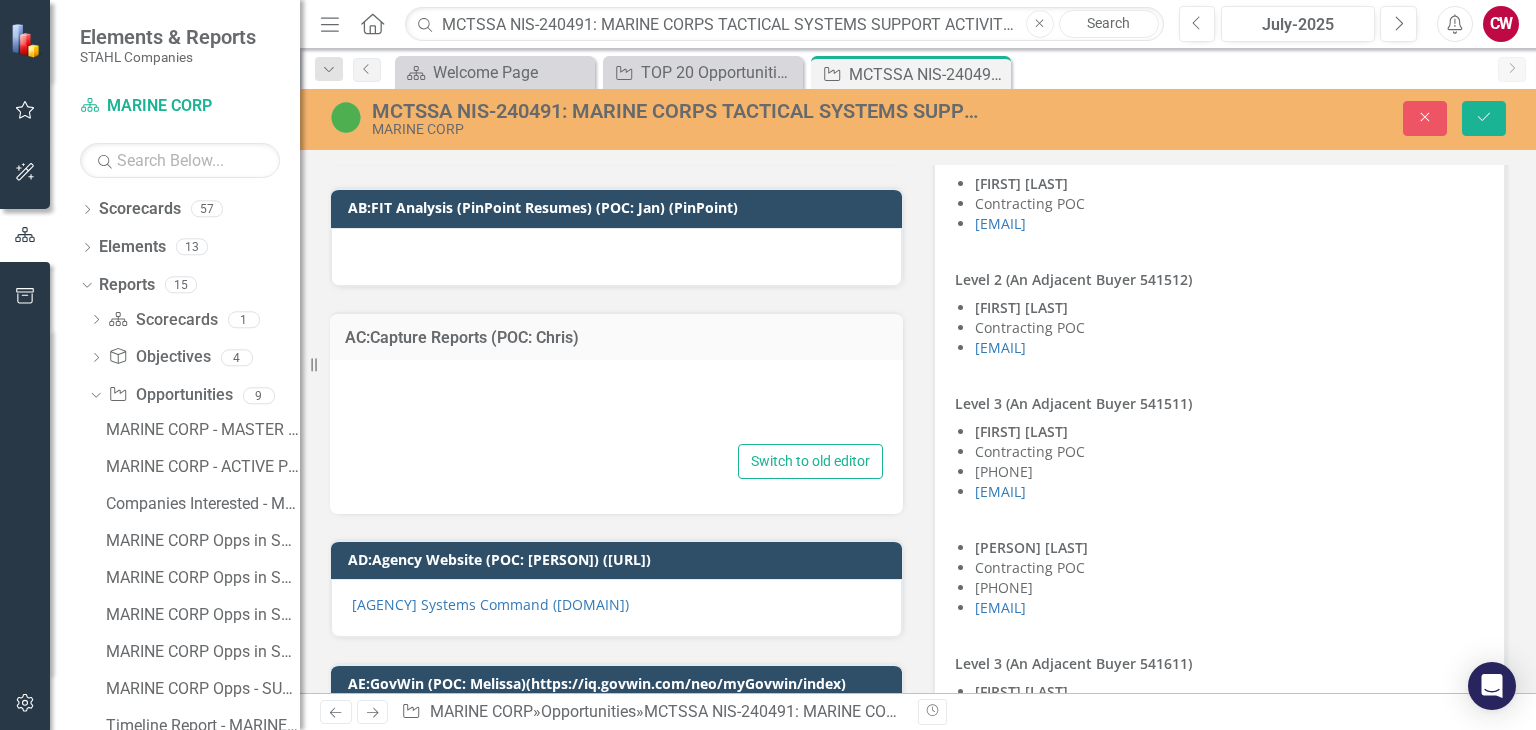 type on "<p><span style="color: #3598db;"><strong style="font-size: 1rem;">[TEAM] Team : [DATE] - [DATE]</strong></span></p>
<p><span style="color: #000000;"><strong>[TEAM] :&nbsp; [DATE] - [DATE]</strong></span></p>
<p><span style="color: #f713db;"><strong>[TEAM] : [DATE] - [DATE]</strong></span></p>
<p><span style="color: #2dc26b;"><strong>[TEAM] : [DATE] - [DATE]</strong></span></p>
<p><span style="color: #e03e2d;"><strong>[TEAM] : [DATE] - [DATE]</strong></span></p>
<p><span style="color: #7e8c8d;"><strong>[TEAM] : [DATE] - [DATE]</strong></span></p>
<p>&nbsp;</p>
<p><span style="text-decoration: underline;"><span style="color: #3598db; text-decoration: underline;"><strong>Gate 0 Deliverables:</strong></span></span></p>
<p><span style="color: #3598db;"><strong>PWin Report ([LAST]) - DONE</strong></span></p>
<p><span style="color: #3598db;"><strong>[TEAM] Report ([FIRST] [INITIAL]) - DONE</strong></span></p>
<p>&nbsp;</p>
<p><span style="text-decoration: und..." 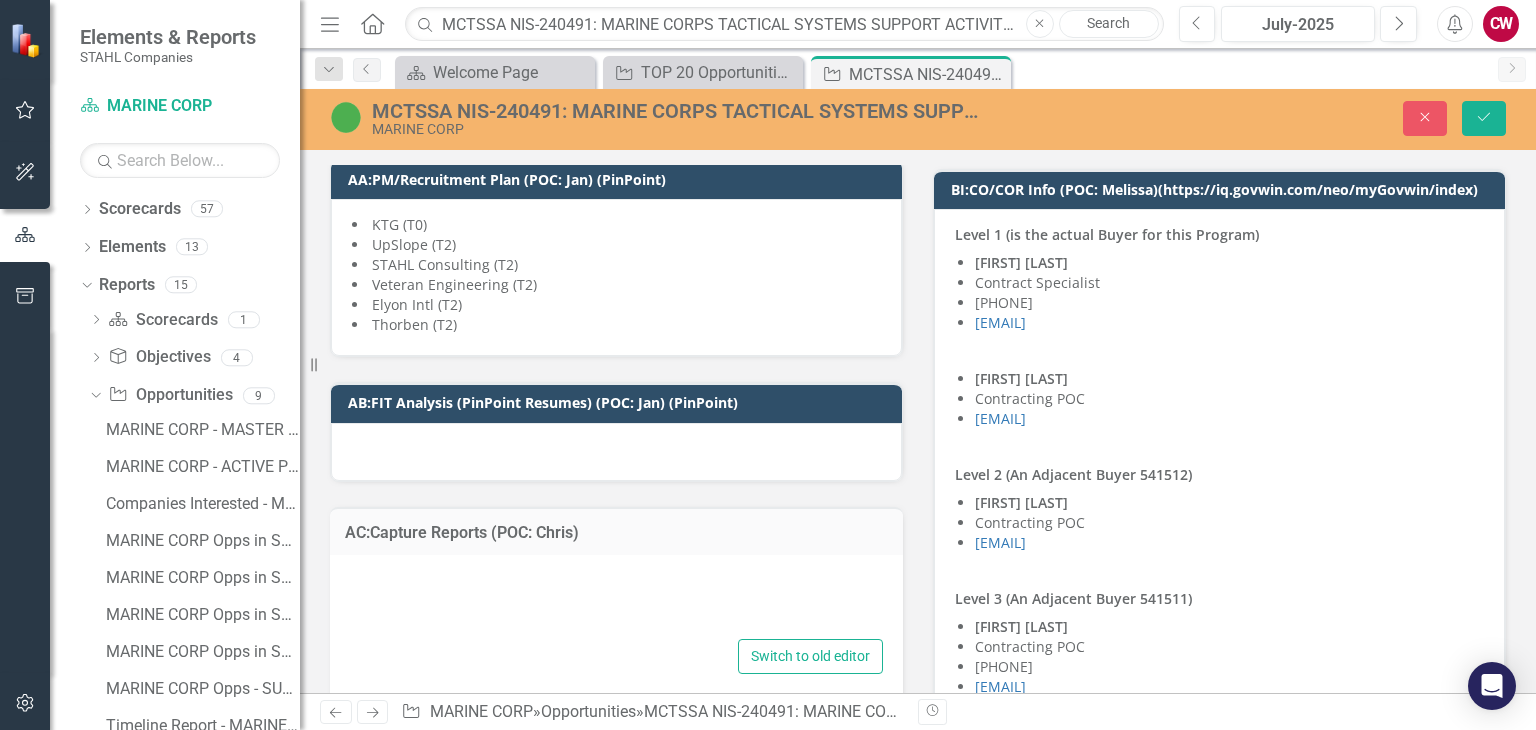 scroll, scrollTop: 5900, scrollLeft: 0, axis: vertical 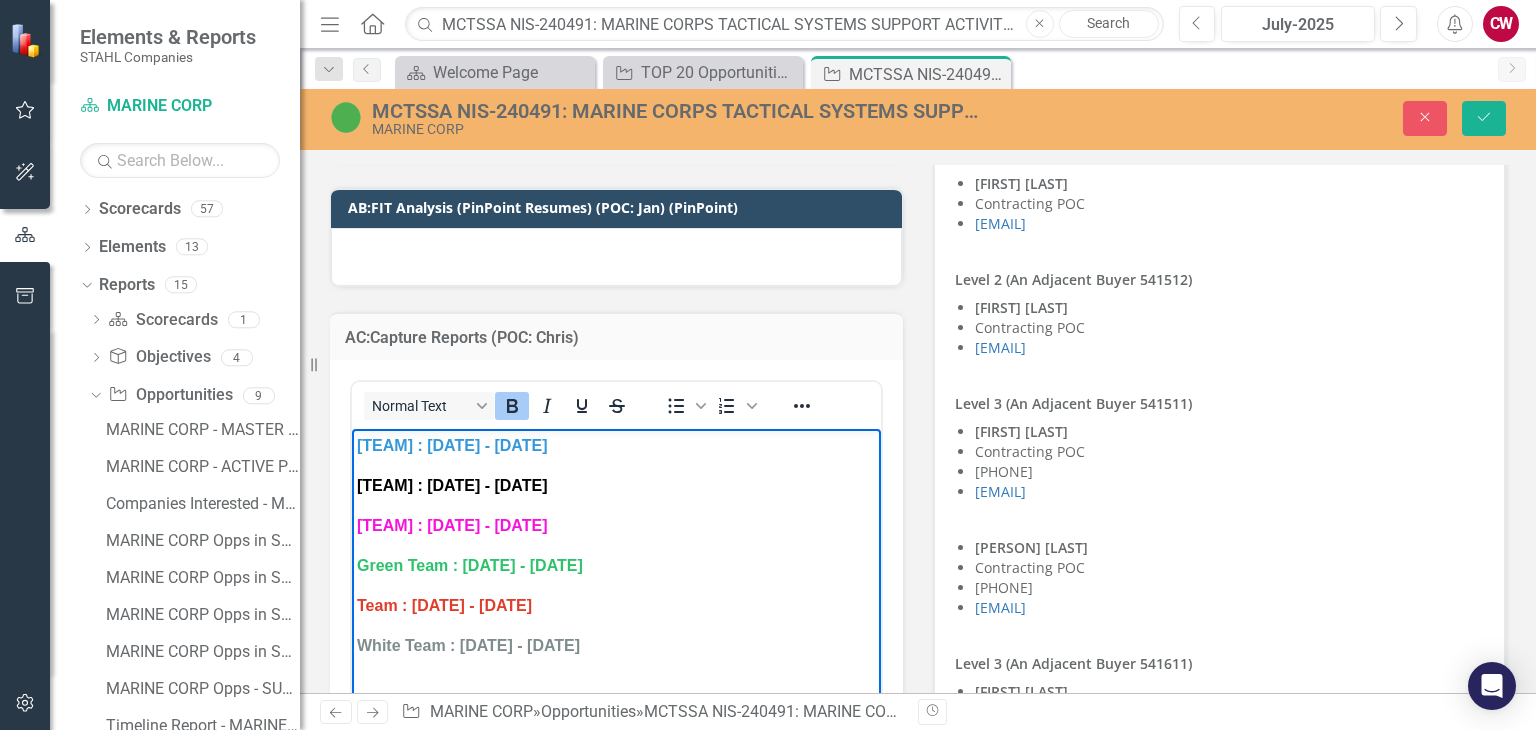 drag, startPoint x: 451, startPoint y: 527, endPoint x: 622, endPoint y: 523, distance: 171.04678 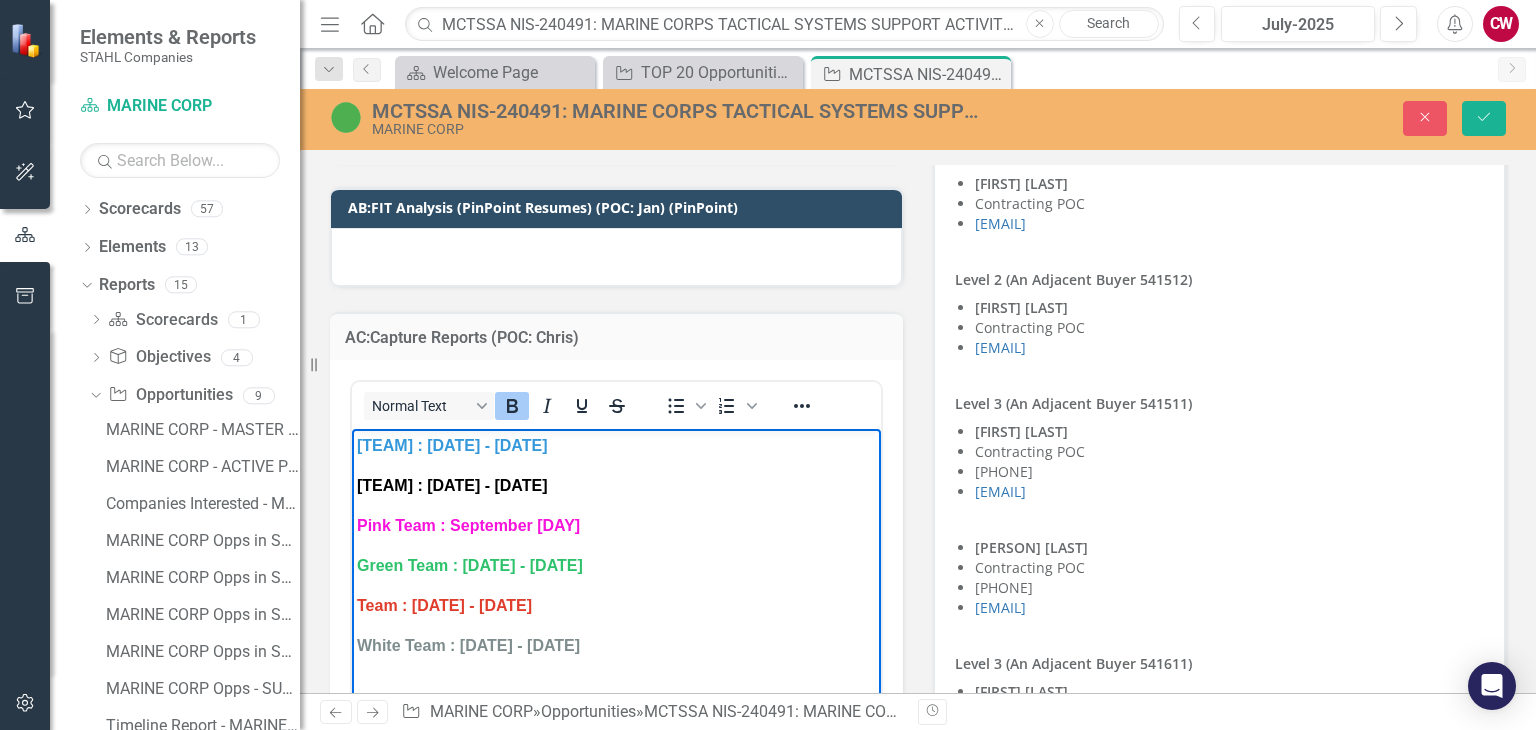 drag, startPoint x: 464, startPoint y: 566, endPoint x: 633, endPoint y: 575, distance: 169.23947 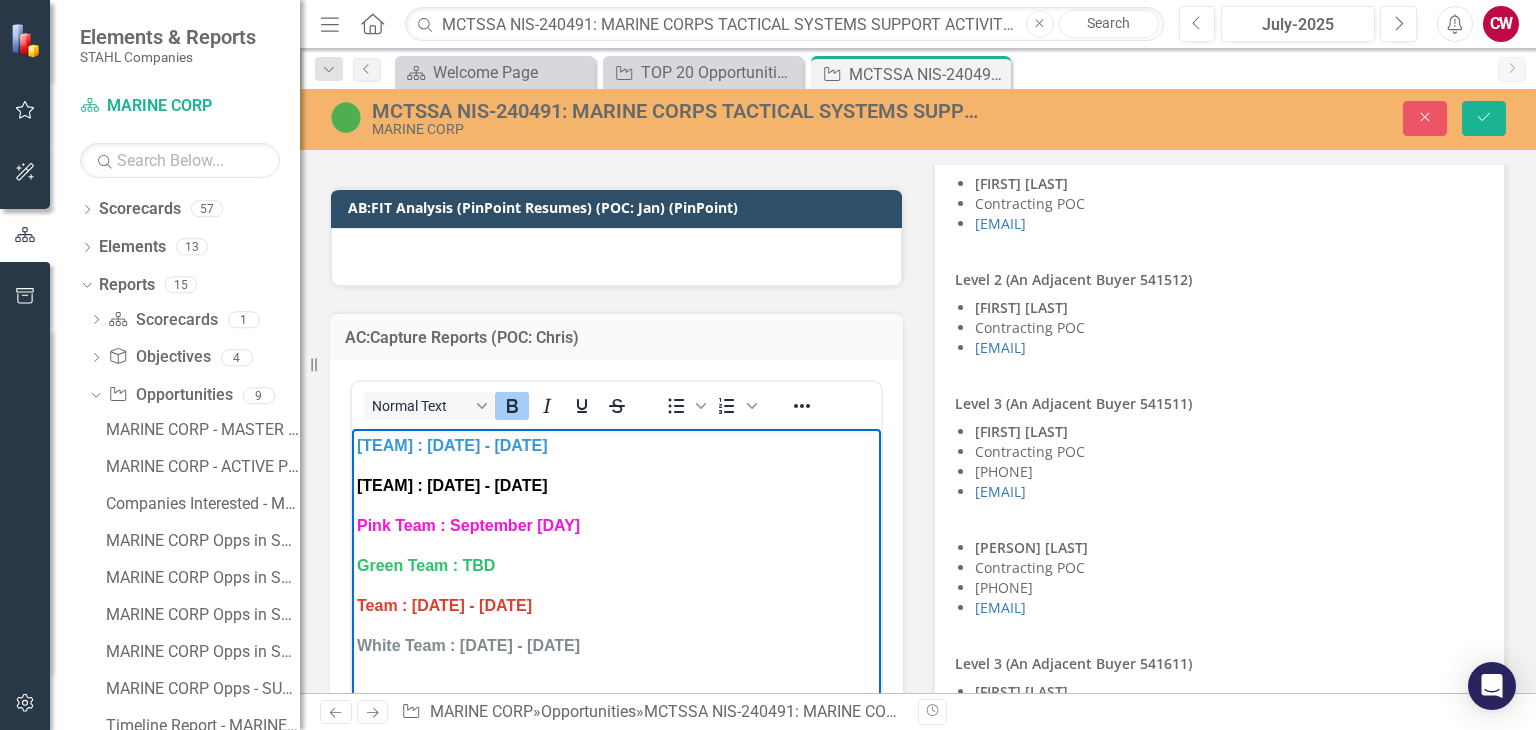 drag, startPoint x: 449, startPoint y: 603, endPoint x: 618, endPoint y: 607, distance: 169.04733 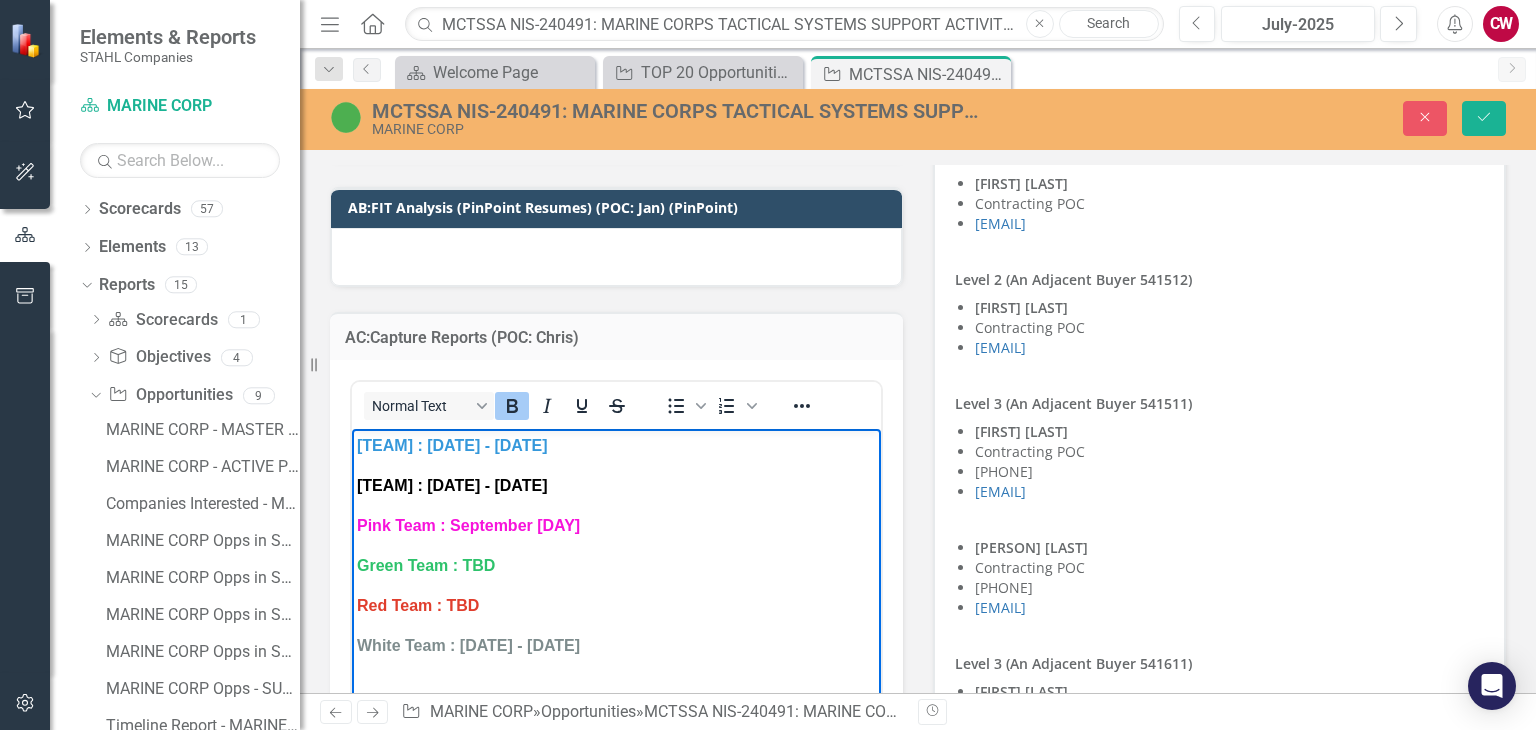 drag, startPoint x: 462, startPoint y: 643, endPoint x: 642, endPoint y: 646, distance: 180.025 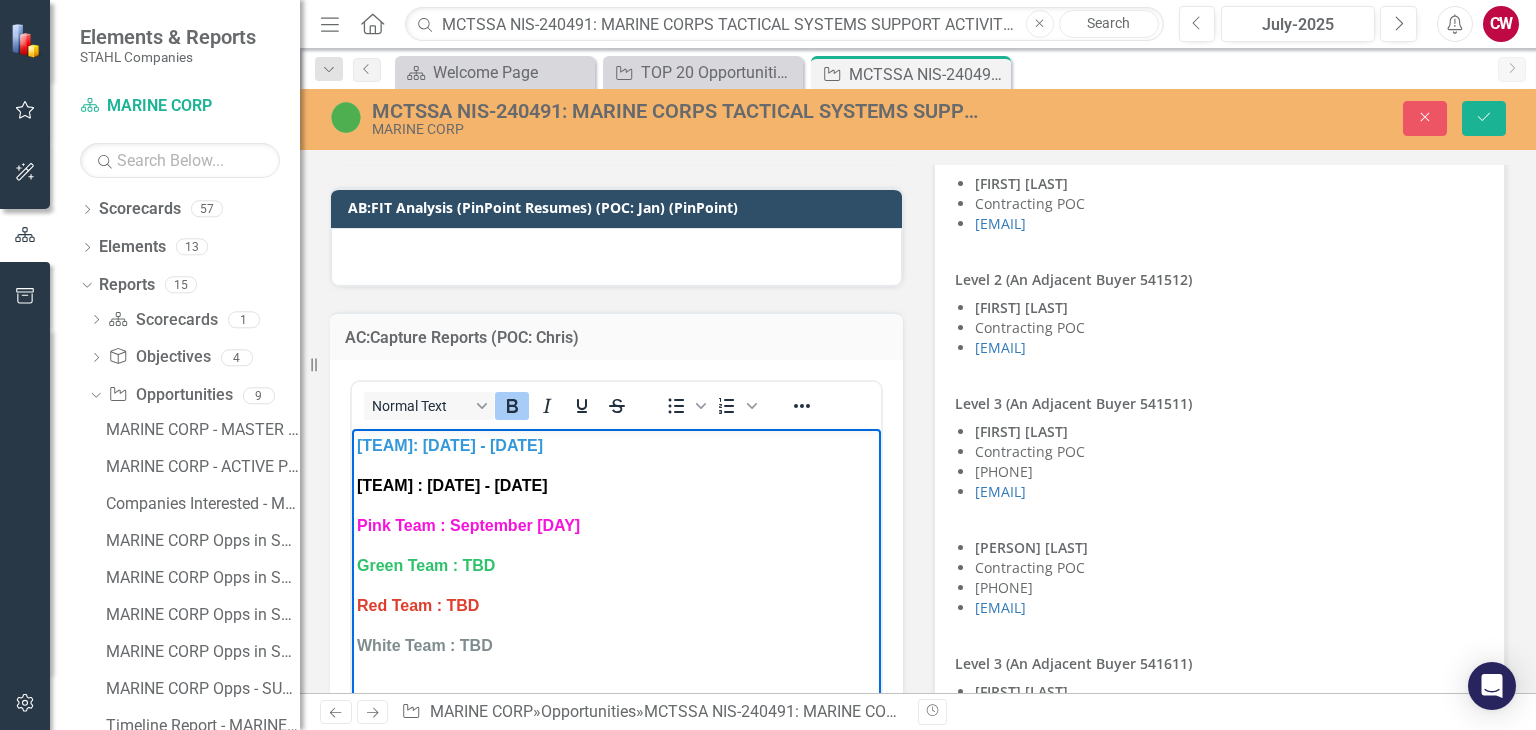 click on "[TEAM] : [DATE] - [DATE]" at bounding box center (452, 485) 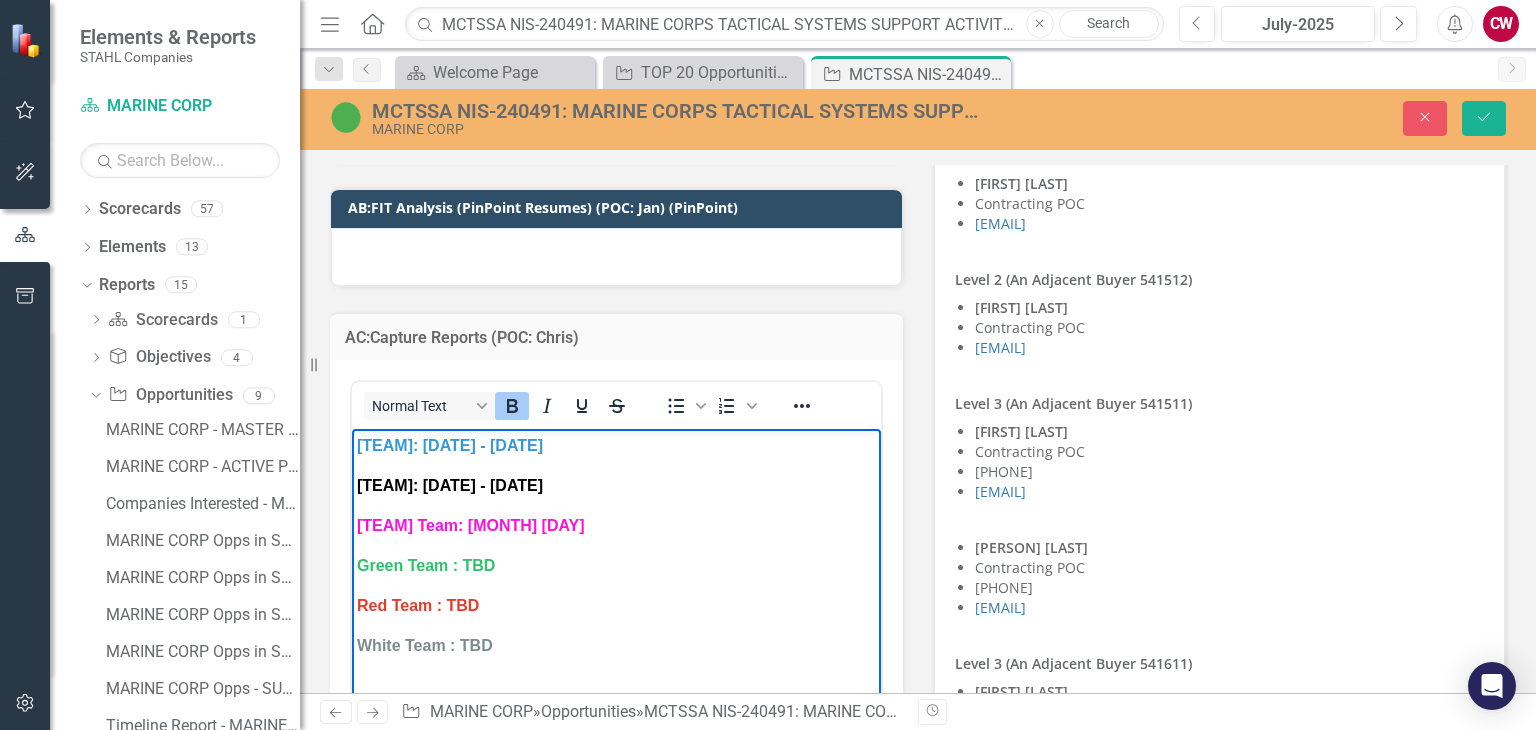 click on "Green Team : TBD" at bounding box center [426, 565] 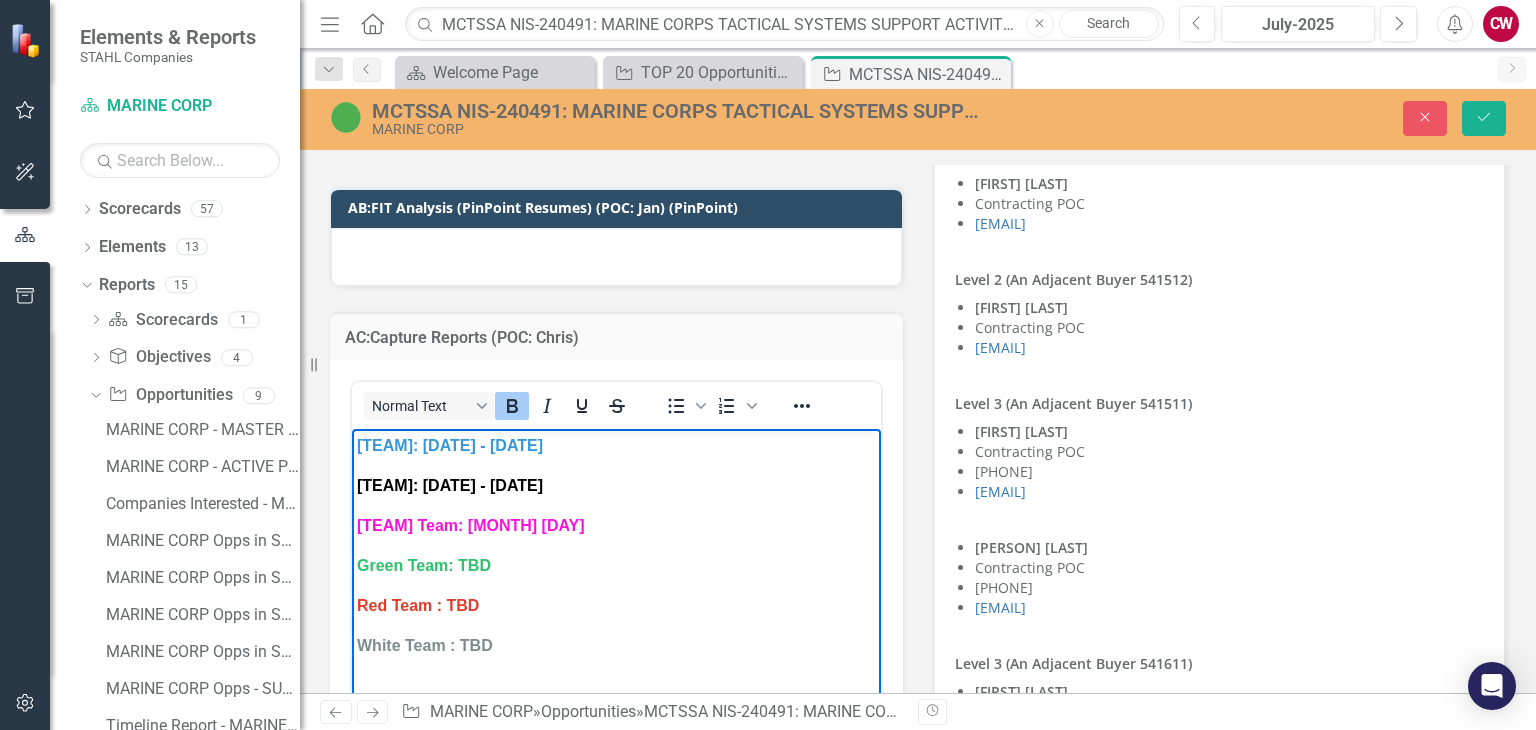 click on "Red Team : TBD" at bounding box center (418, 605) 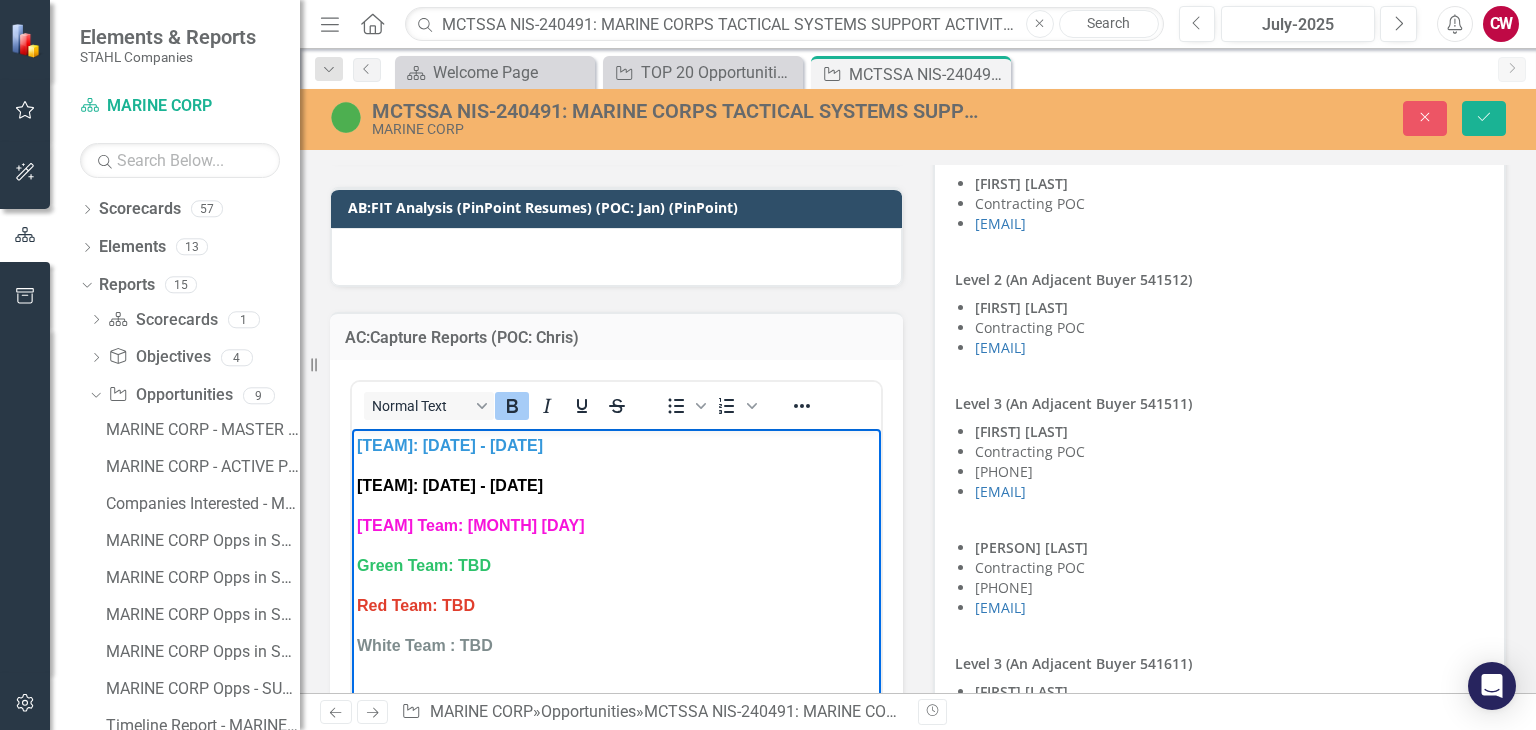 click on "White Team : TBD" at bounding box center [425, 645] 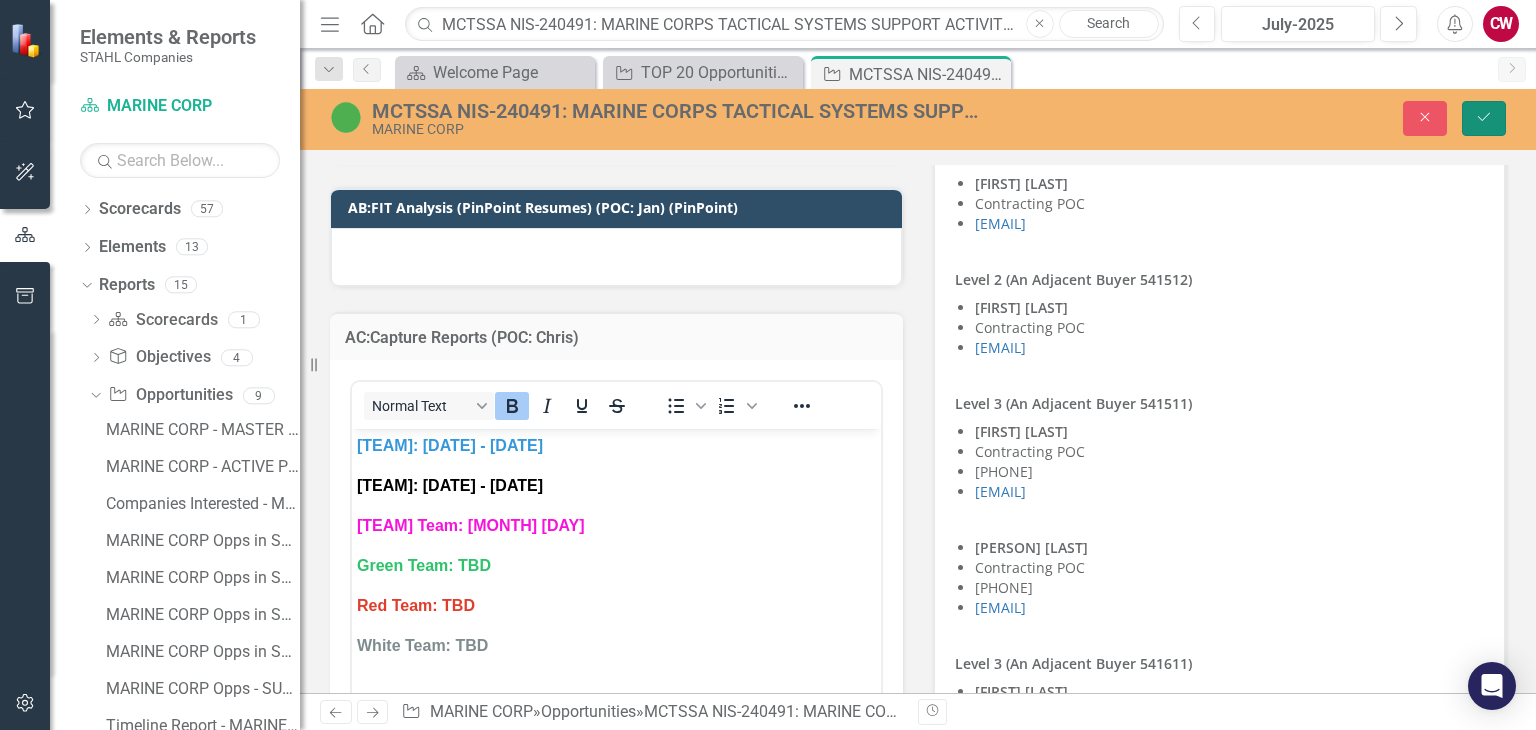 click on "Save" at bounding box center (1484, 118) 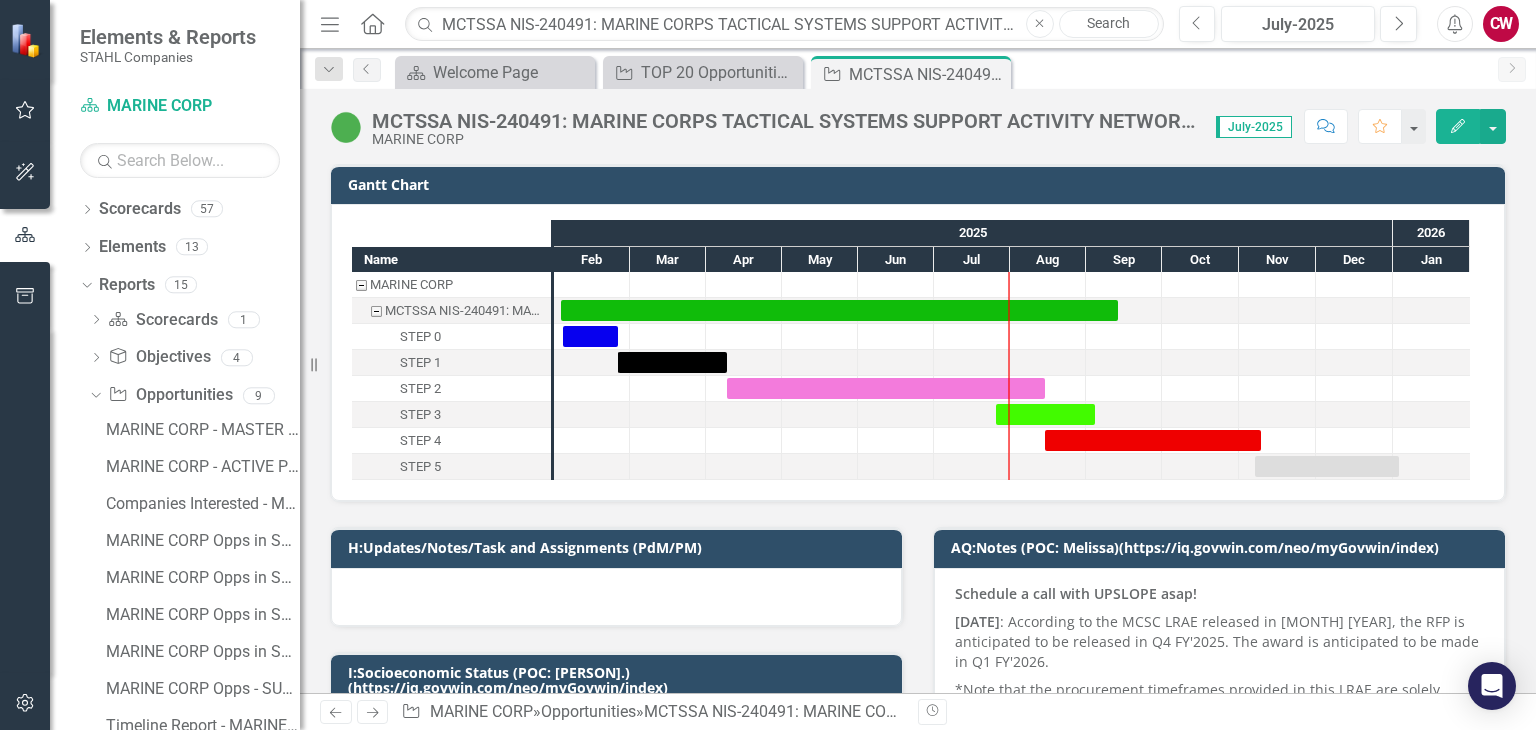 checkbox on "false" 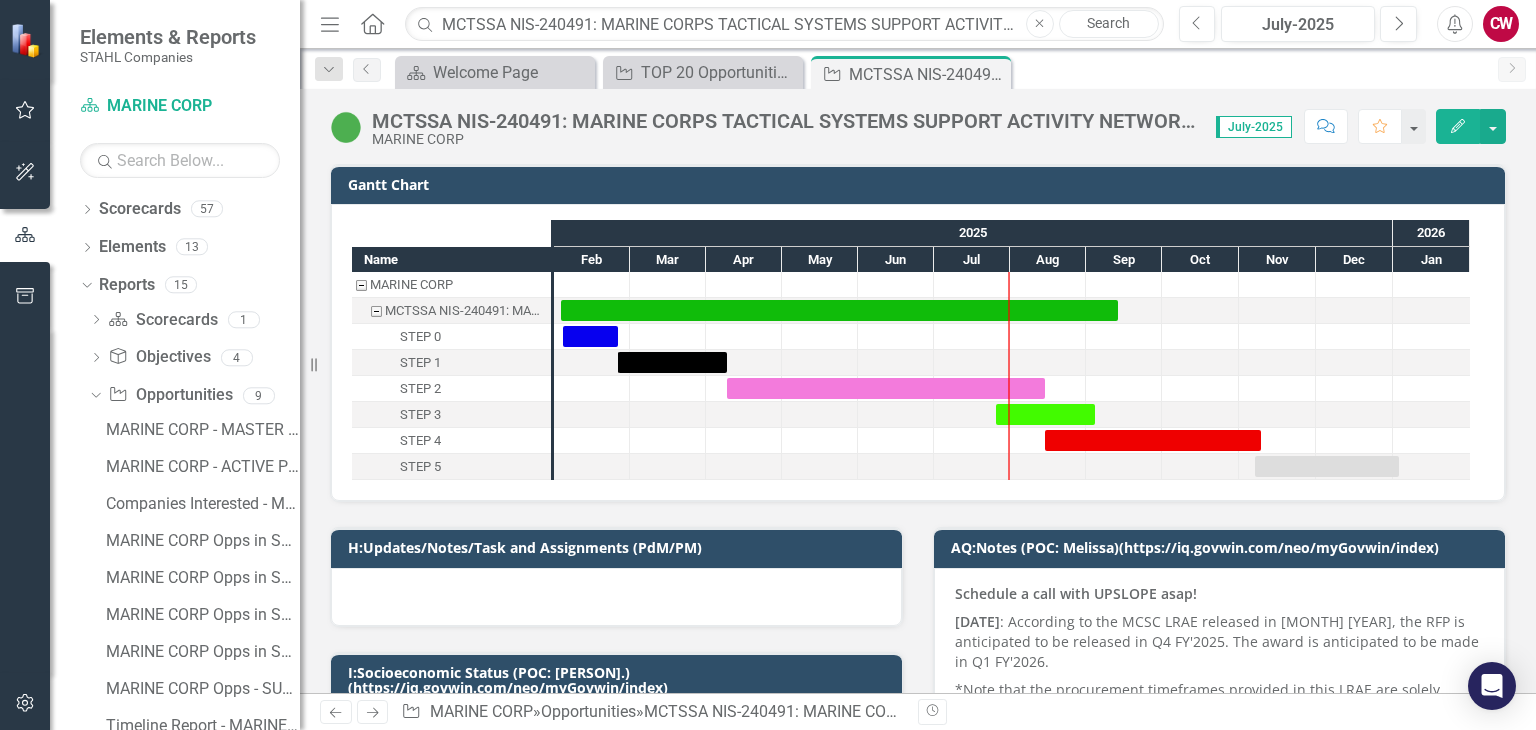 checkbox on "false" 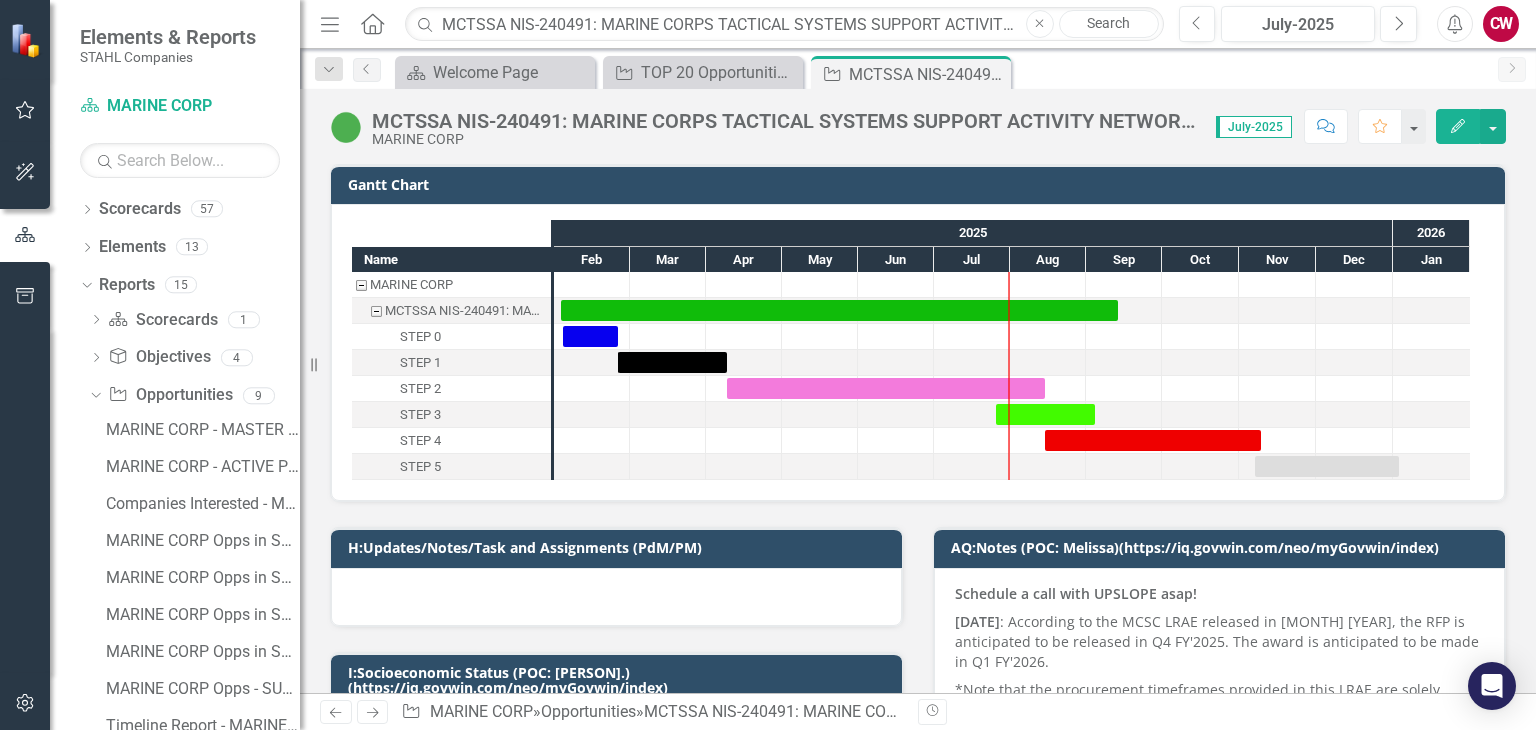 checkbox on "true" 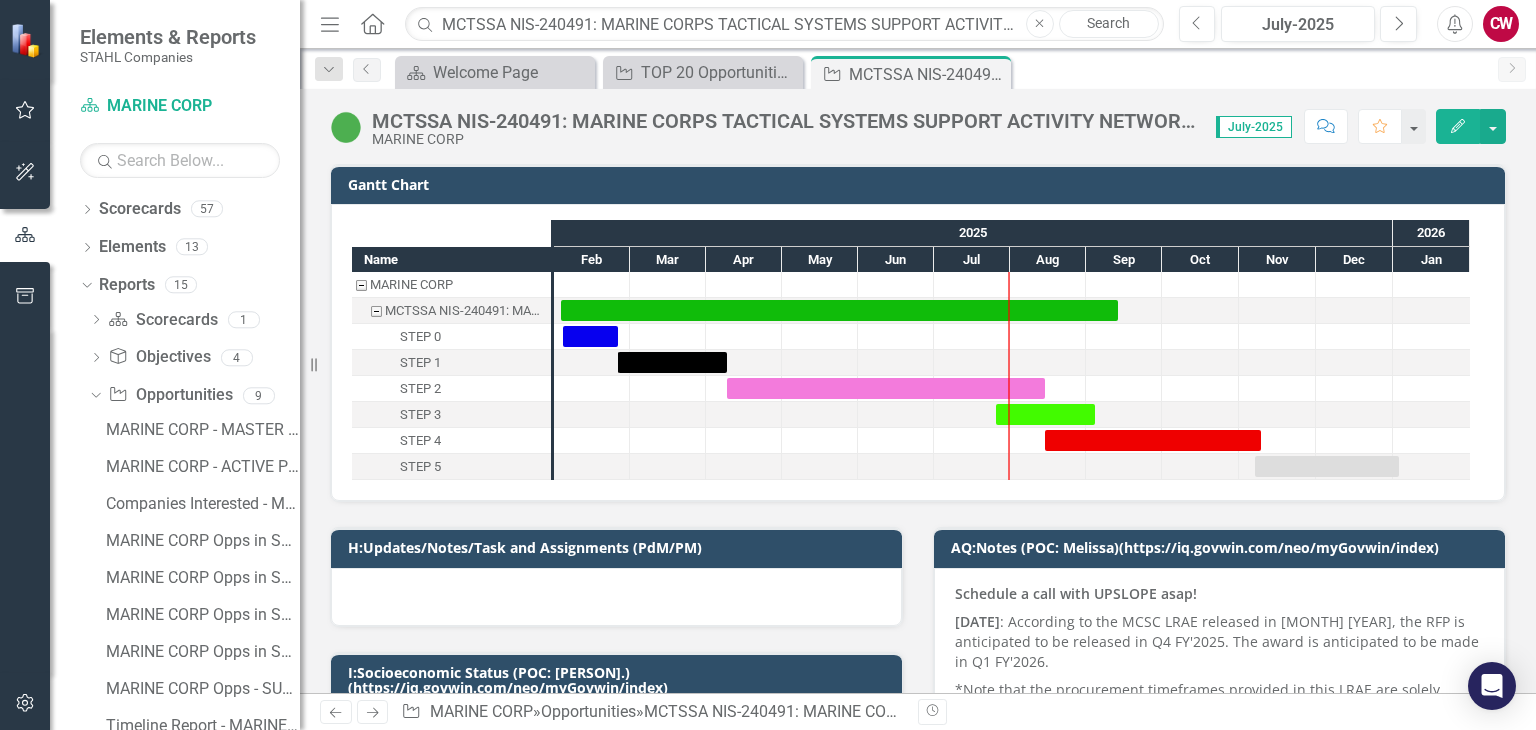 checkbox on "true" 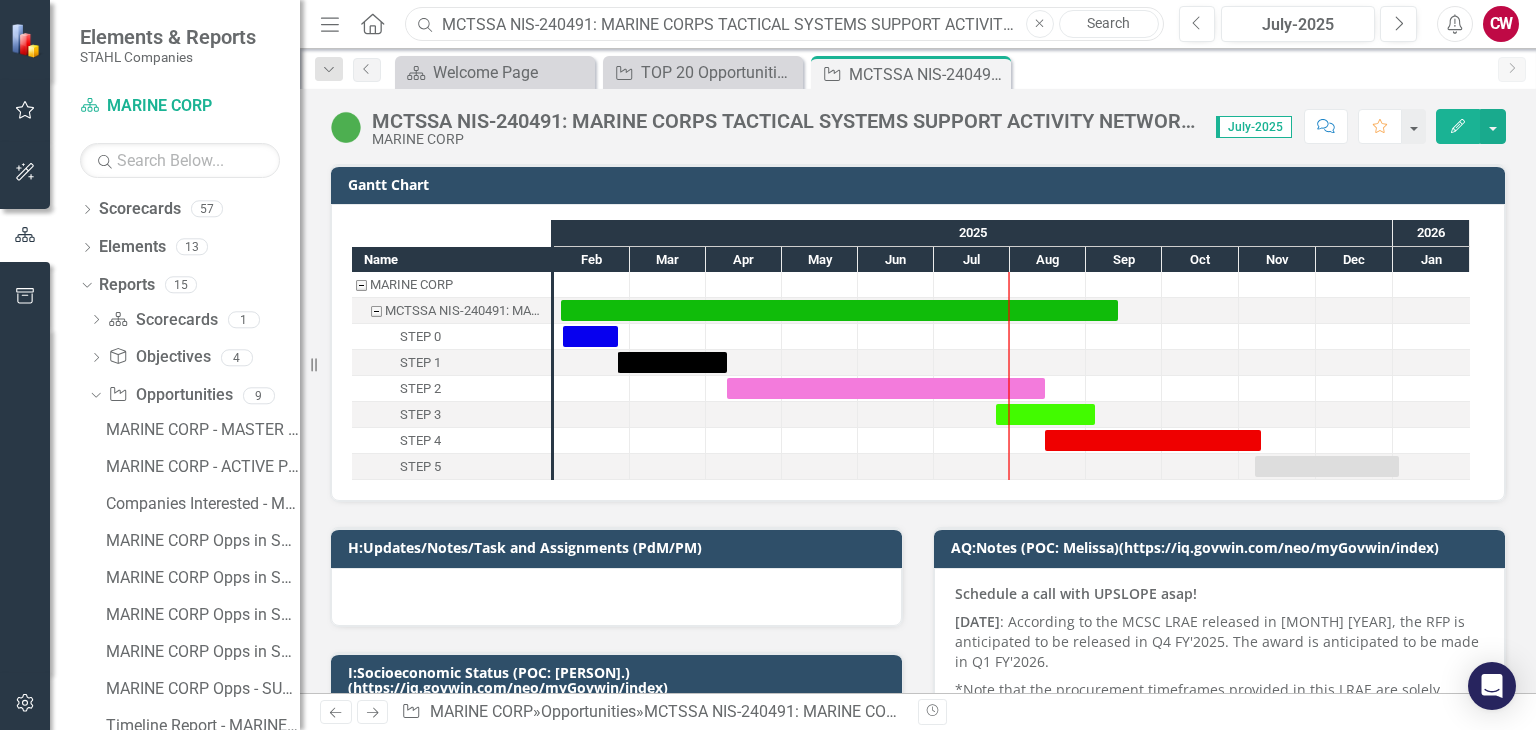 click on "MCTSSA NIS-240491: MARINE CORPS TACTICAL SYSTEMS SUPPORT ACTIVITY NETWORK INFRASTRUCTURE SERVICES" at bounding box center (784, 24) 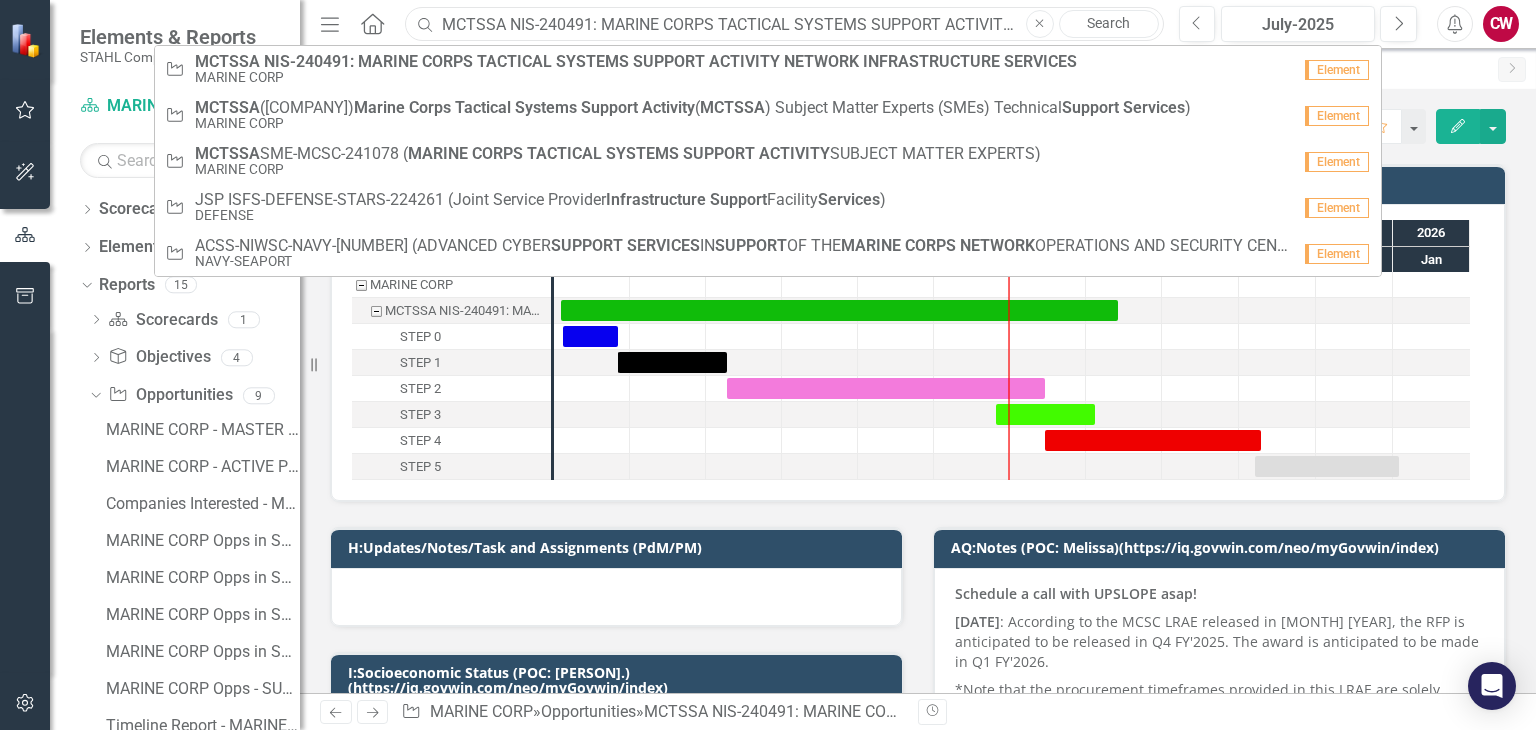 click on "MCTSSA NIS-240491: MARINE CORPS TACTICAL SYSTEMS SUPPORT ACTIVITY NETWORK INFRASTRUCTURE SERVICES" at bounding box center [784, 24] 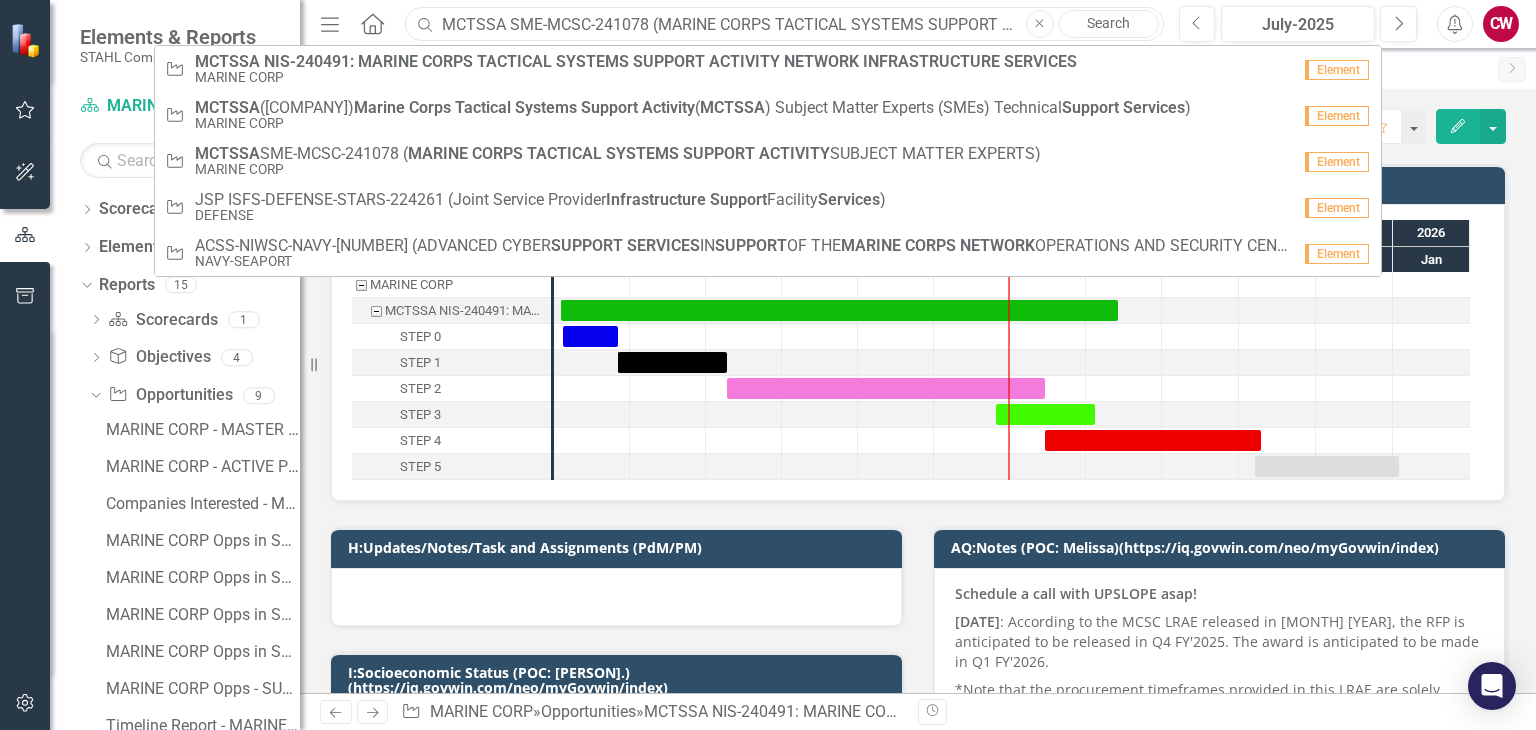 scroll, scrollTop: 0, scrollLeft: 258, axis: horizontal 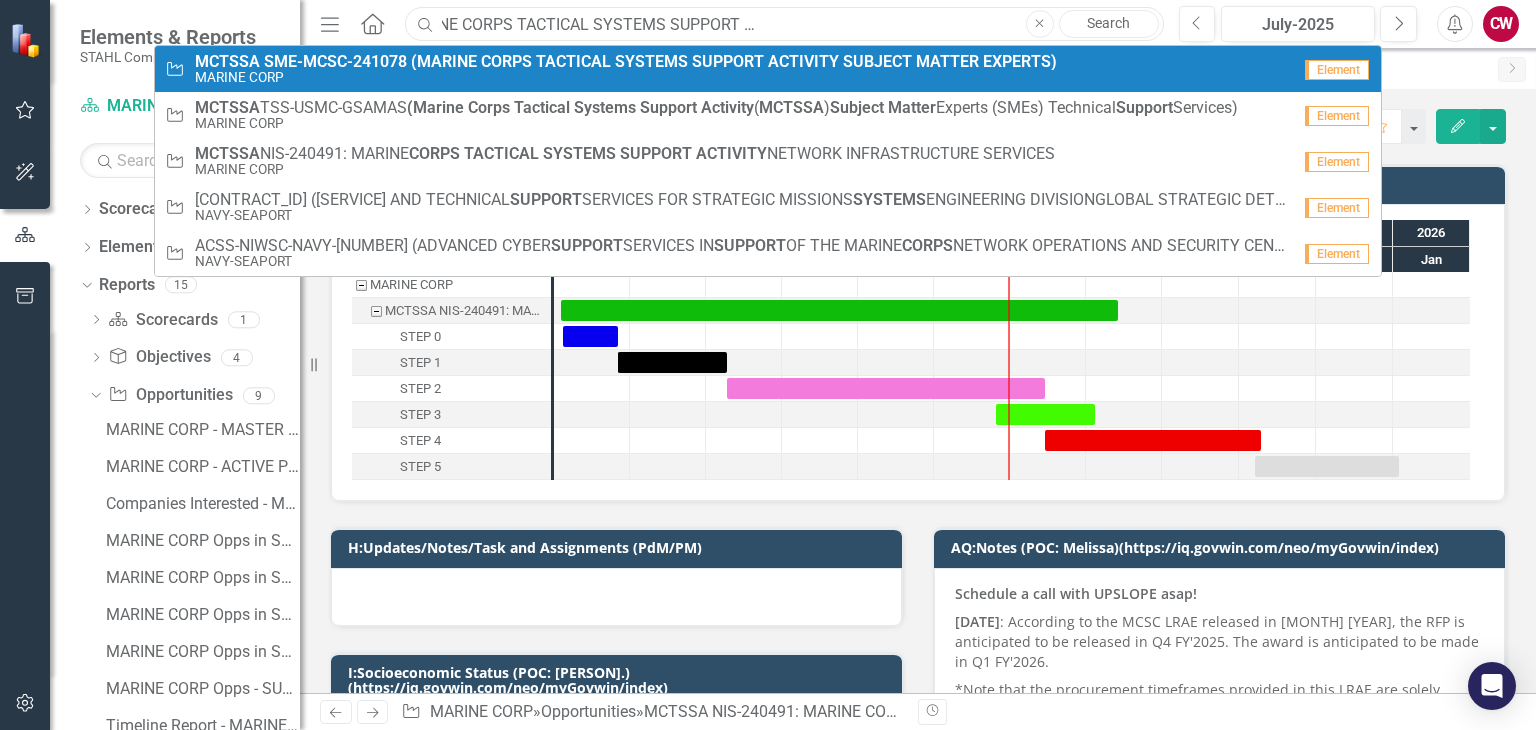 type on "MCTSSA SME-MCSC-241078 (MARINE CORPS TACTICAL SYSTEMS SUPPORT ACTIVITY SUBJECT MATTER EXPERTS)" 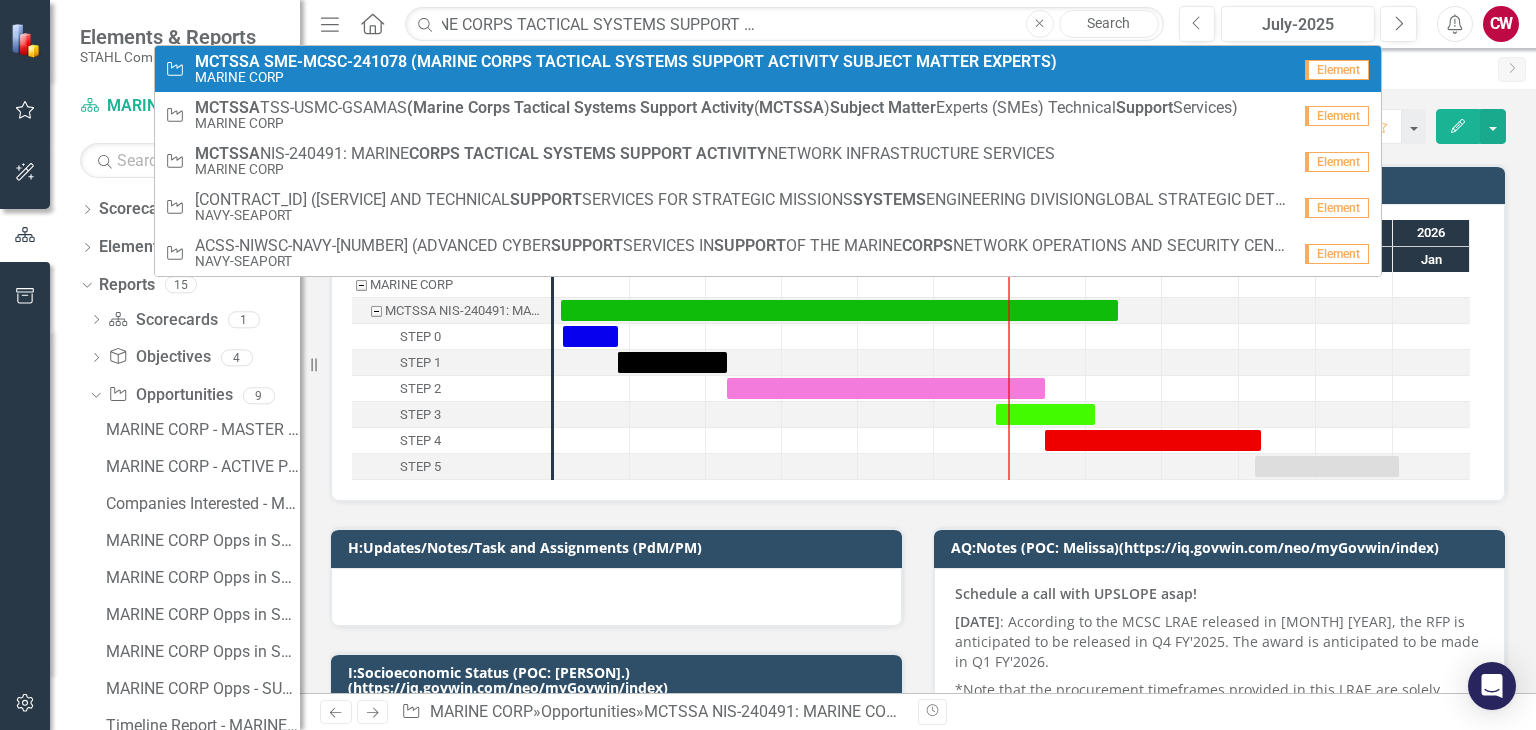 scroll, scrollTop: 0, scrollLeft: 0, axis: both 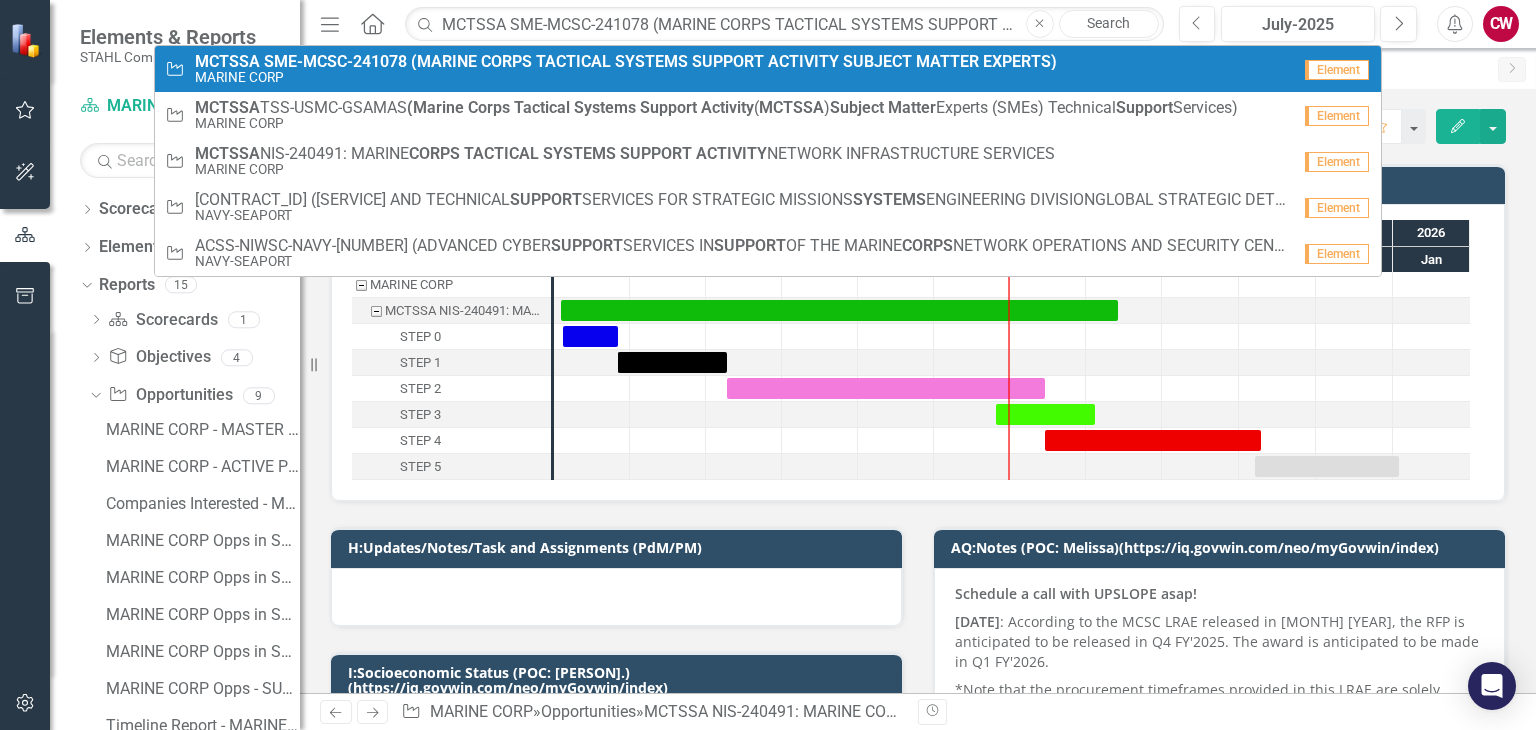 click on "Opportunity MCTSSA SME-MCSC-241078 (MARINE CORPS TACTICAL SYSTEMS SUPPORT ACTIVITY SUBJECT MATTER EXPERTS) MARINE CORP Element" at bounding box center [768, 69] 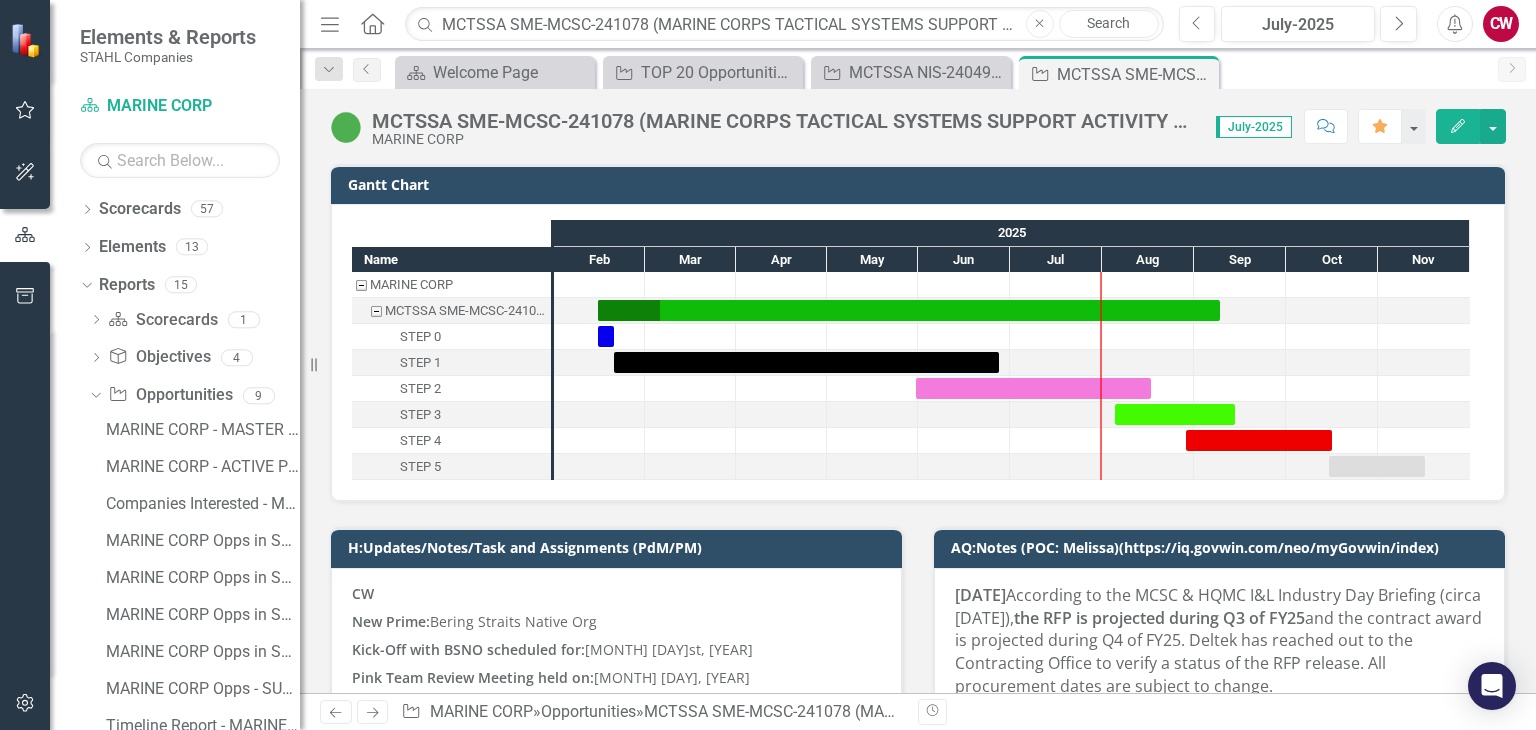 scroll, scrollTop: 300, scrollLeft: 0, axis: vertical 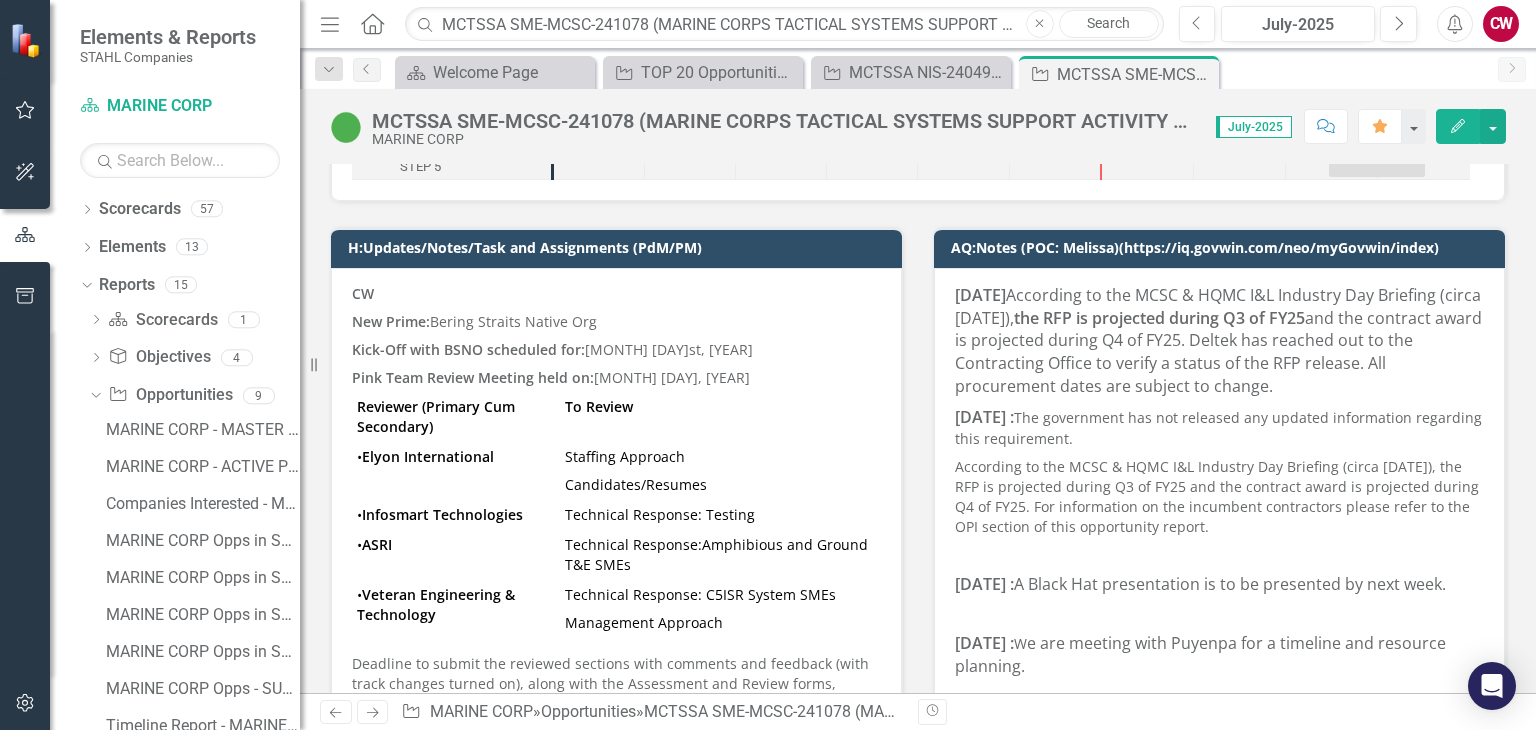 click on "To Review" at bounding box center [720, 417] 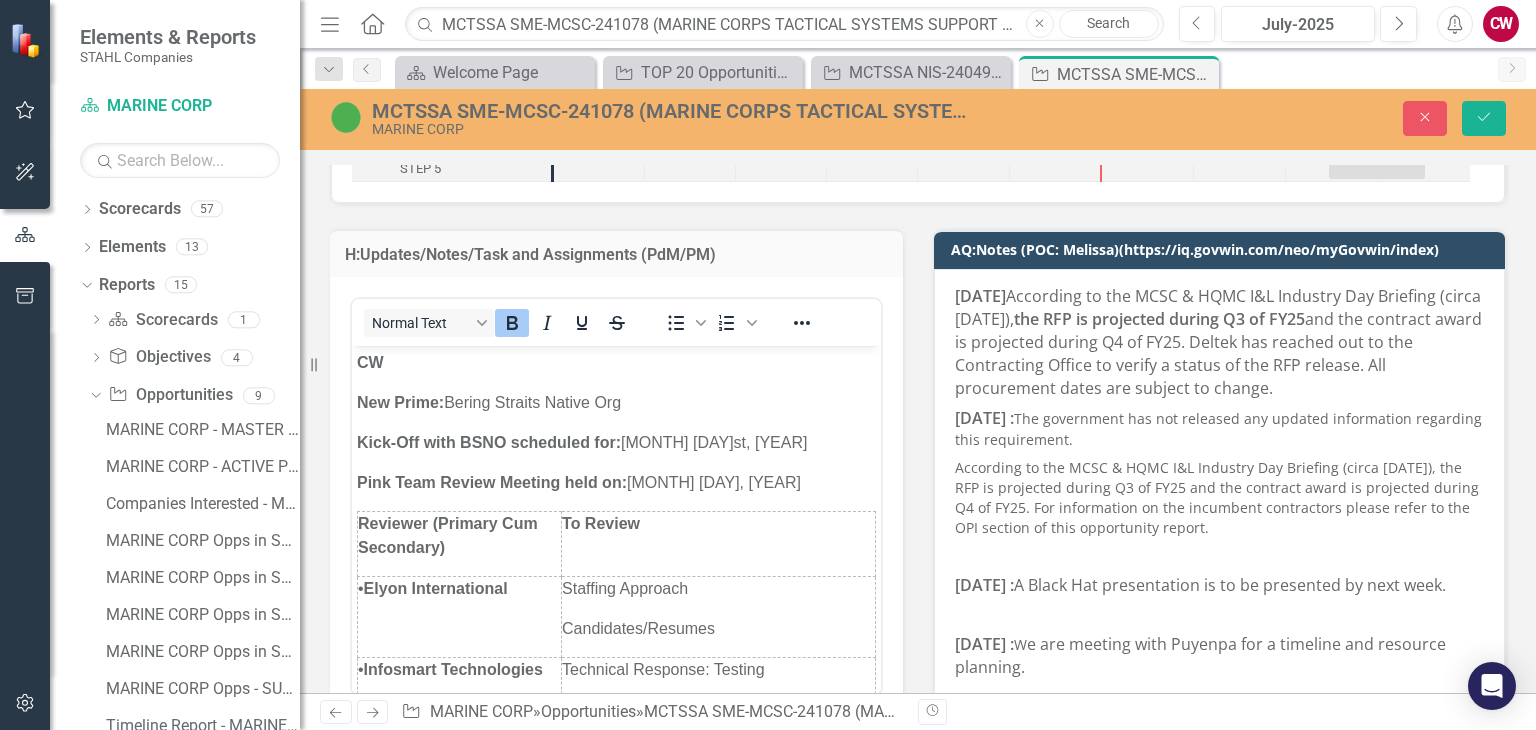 scroll, scrollTop: 0, scrollLeft: 0, axis: both 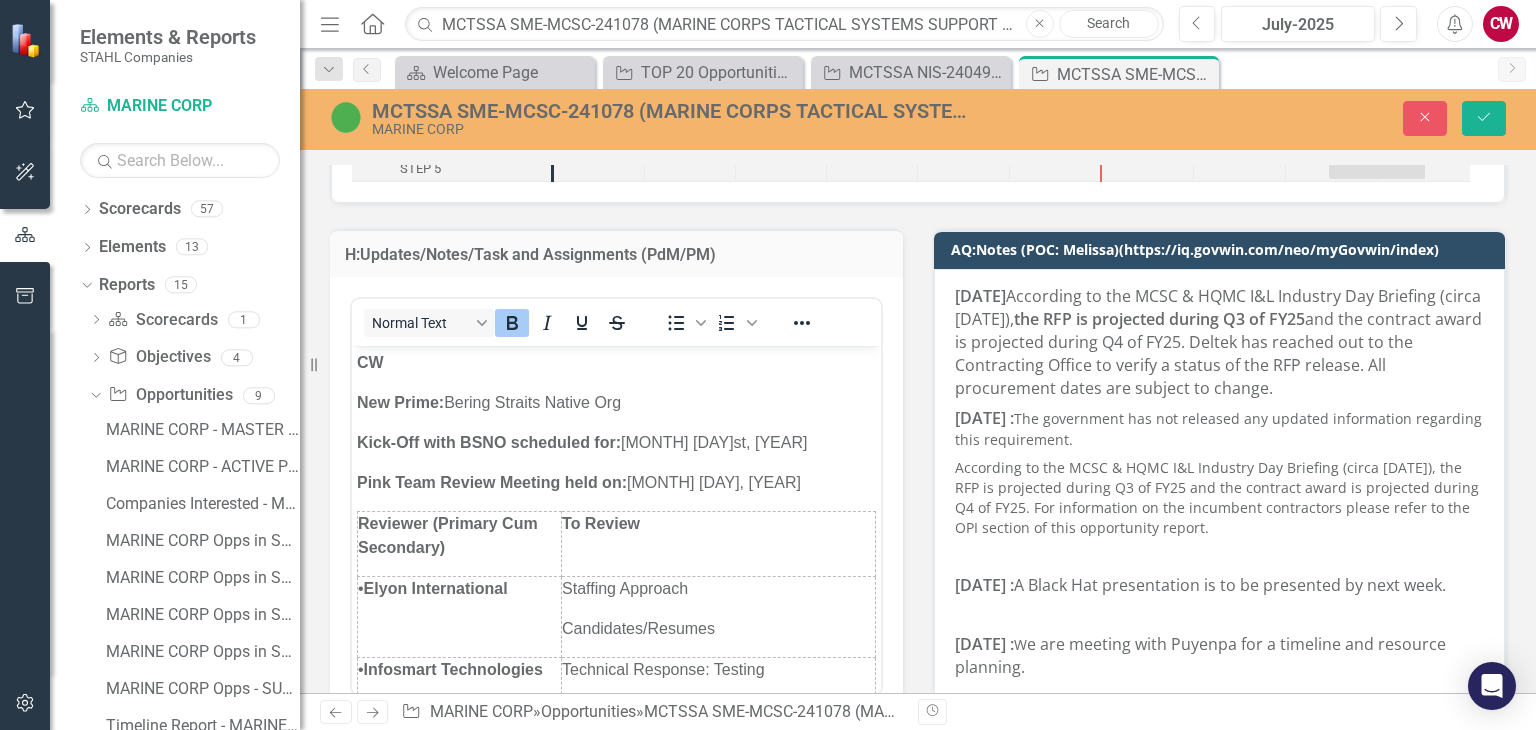 click on "CW" at bounding box center [370, 362] 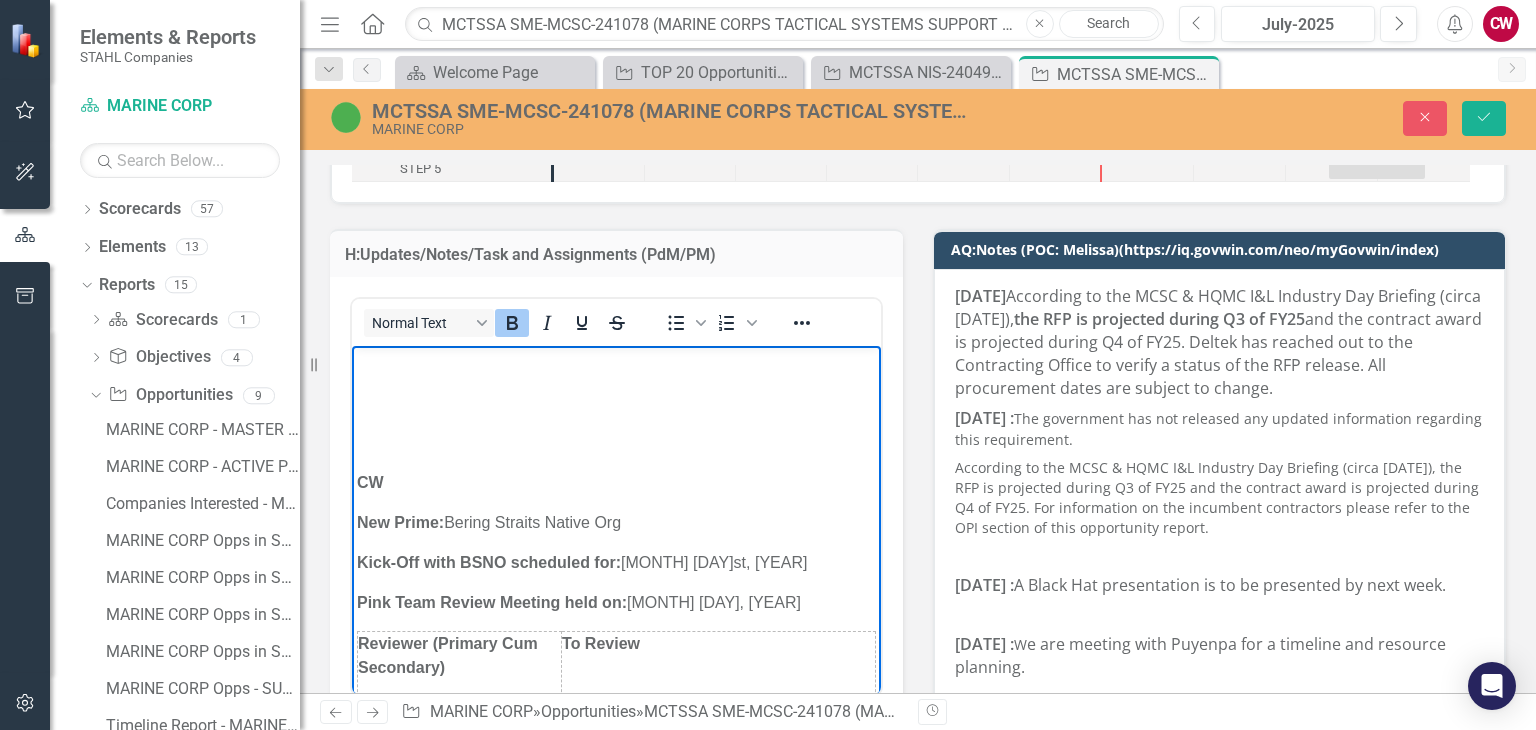 type 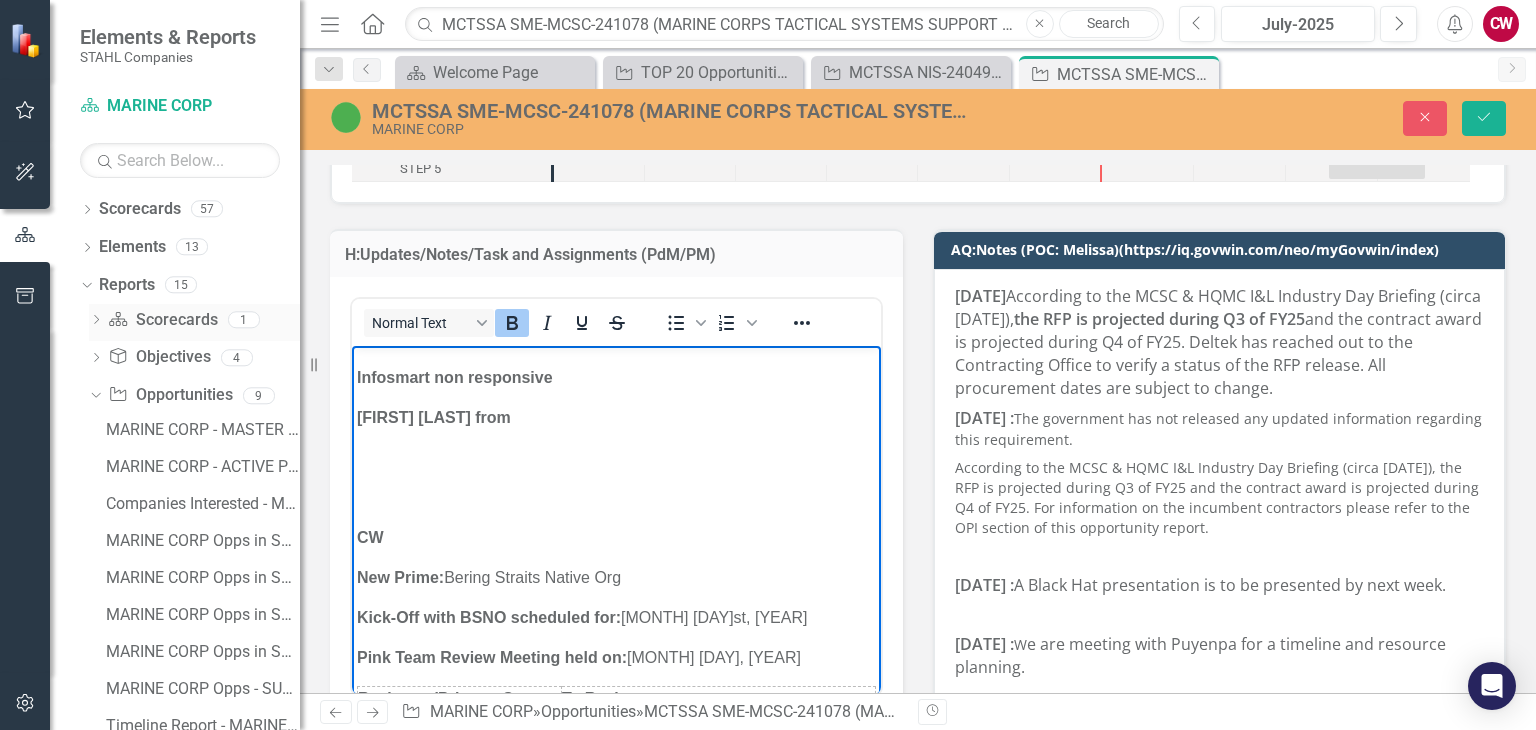 scroll, scrollTop: 100, scrollLeft: 0, axis: vertical 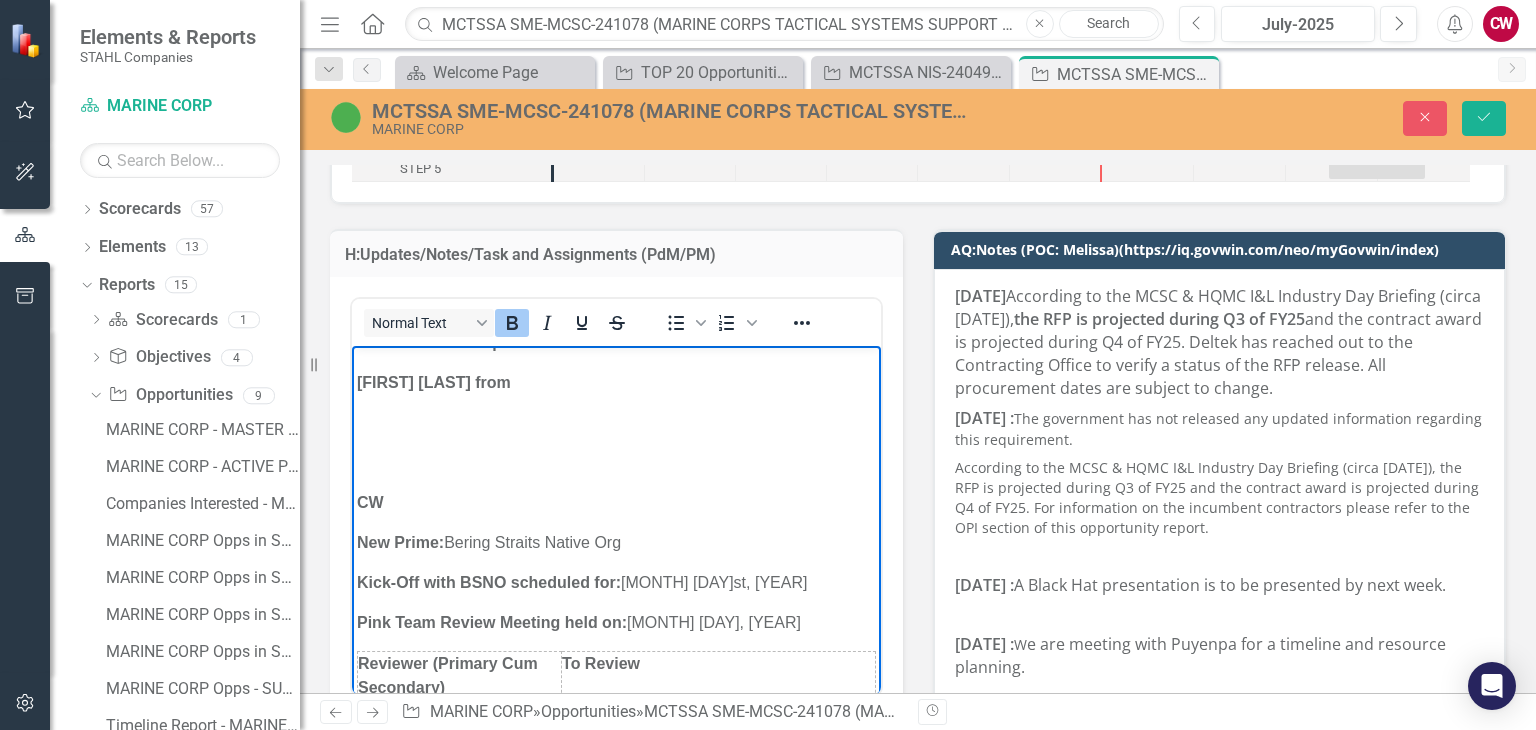 drag, startPoint x: 430, startPoint y: 379, endPoint x: 538, endPoint y: 408, distance: 111.82576 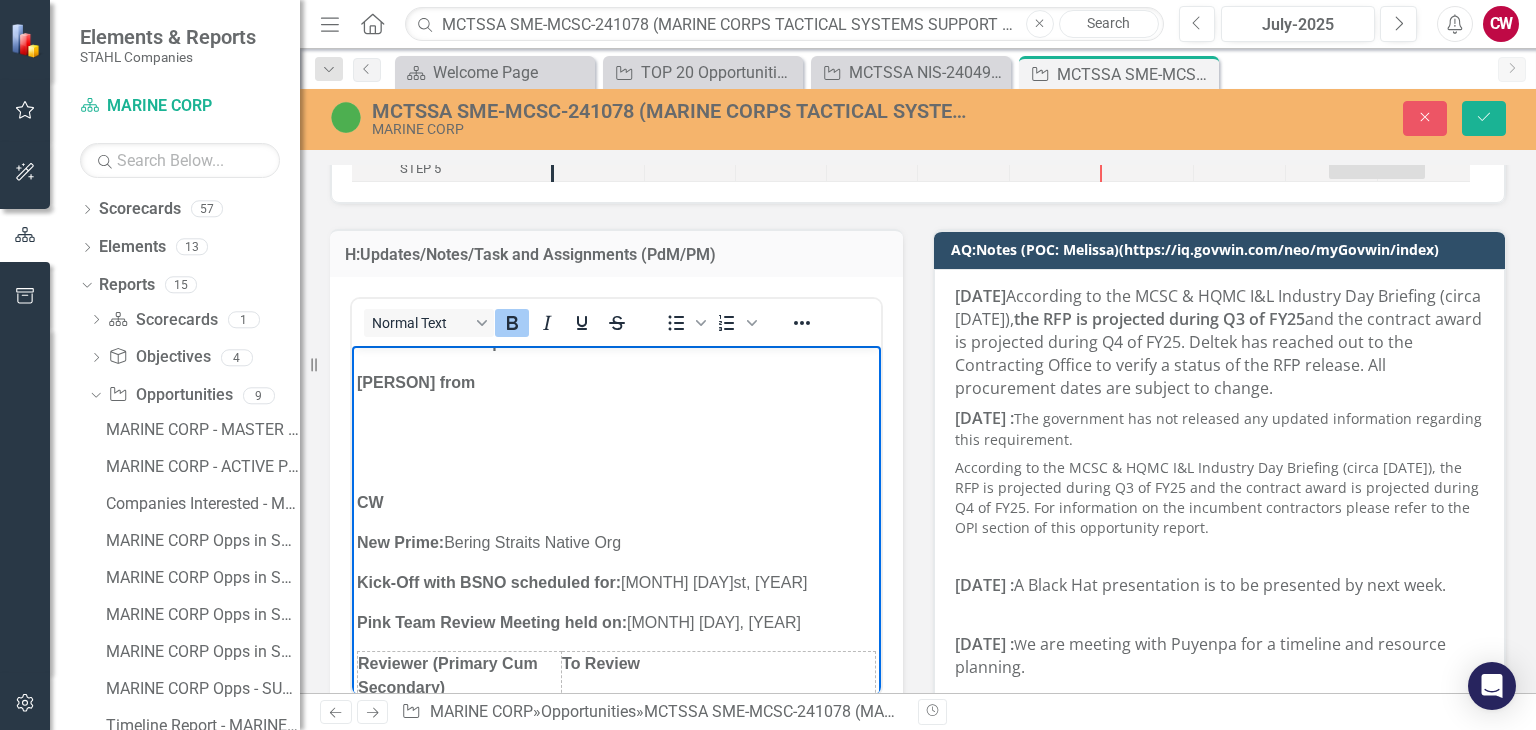 click on "CW Review submittals recieved from VET and Elyon Int. Infosmart non responsive [NAME] from  CW New Prime:  Bering Straits Native Org Kick-Off with BSNO scheduled for:  [MONTH] [DAY], [YEAR] Pink Team Review Meeting held on:  [MONTH] [DAY], [YEAR] Reviewer (Primary Cum Secondary) To Review •         Elyon International Staffing Approach Candidates/Resumes •         Infosmart Technologies Technical Response: Testing •         ASRI Technical Response:  Amphibious and Ground T&E SMEs •         Veteran Engineering & Technology Technical Response: C5ISR System SMEs Management Approach Deadline to submit the reviewed sections with comments and feedback (with track changes turned on), along with the Assessment and Review forms, is  [MONTH] [DAY], [YEAR] . Recruitment Status:  16 more candidates to finalize. Date: [MONTH] [DAY], [YEAR] [MONTH] . The Pink Team review has been rescheduled for  [MONTH] [DAY], [YEAR] . [NAME] will interview and finalize the remaining 14 candidates by  [MONTH] [DAY] [NUMBER] candidates ." at bounding box center [616, 1190] 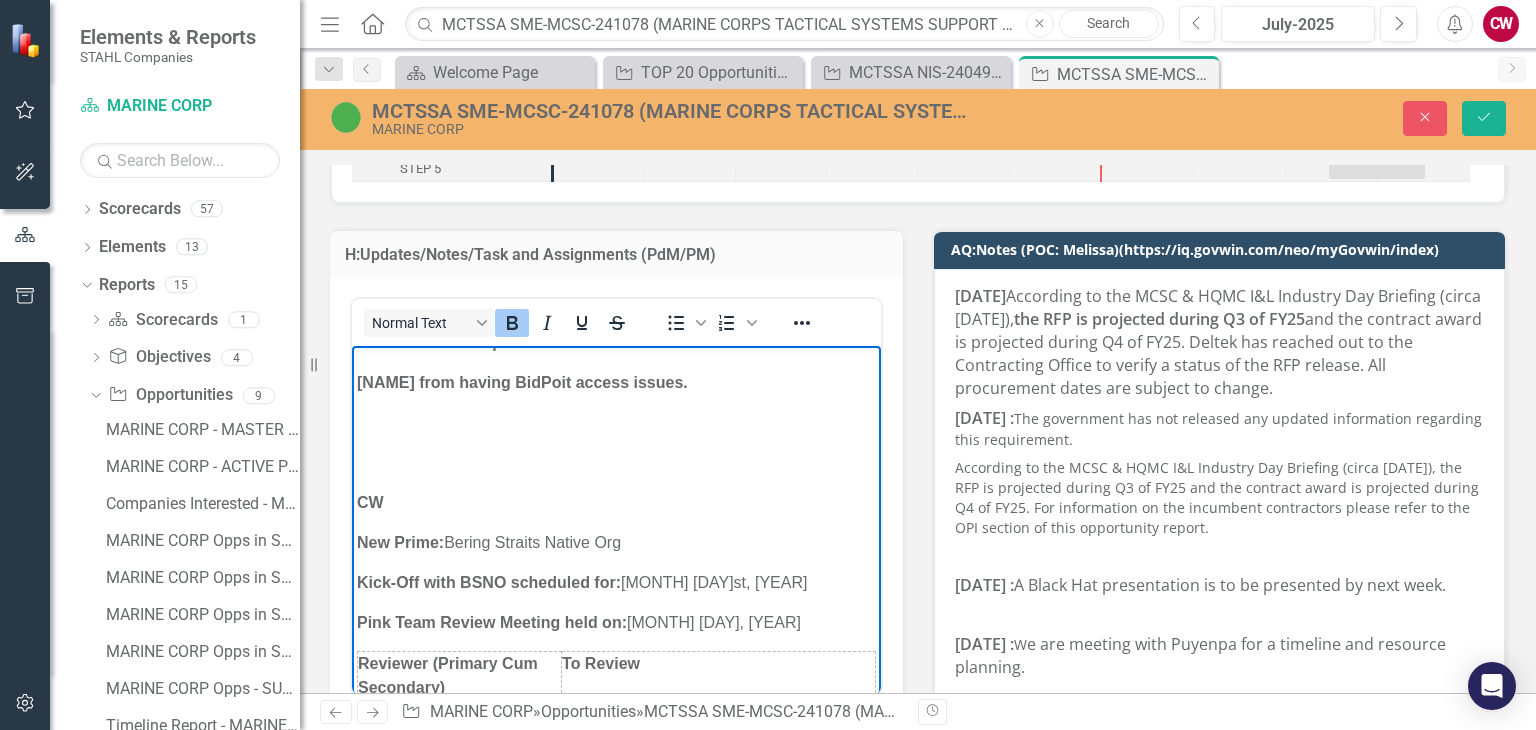 scroll, scrollTop: 0, scrollLeft: 0, axis: both 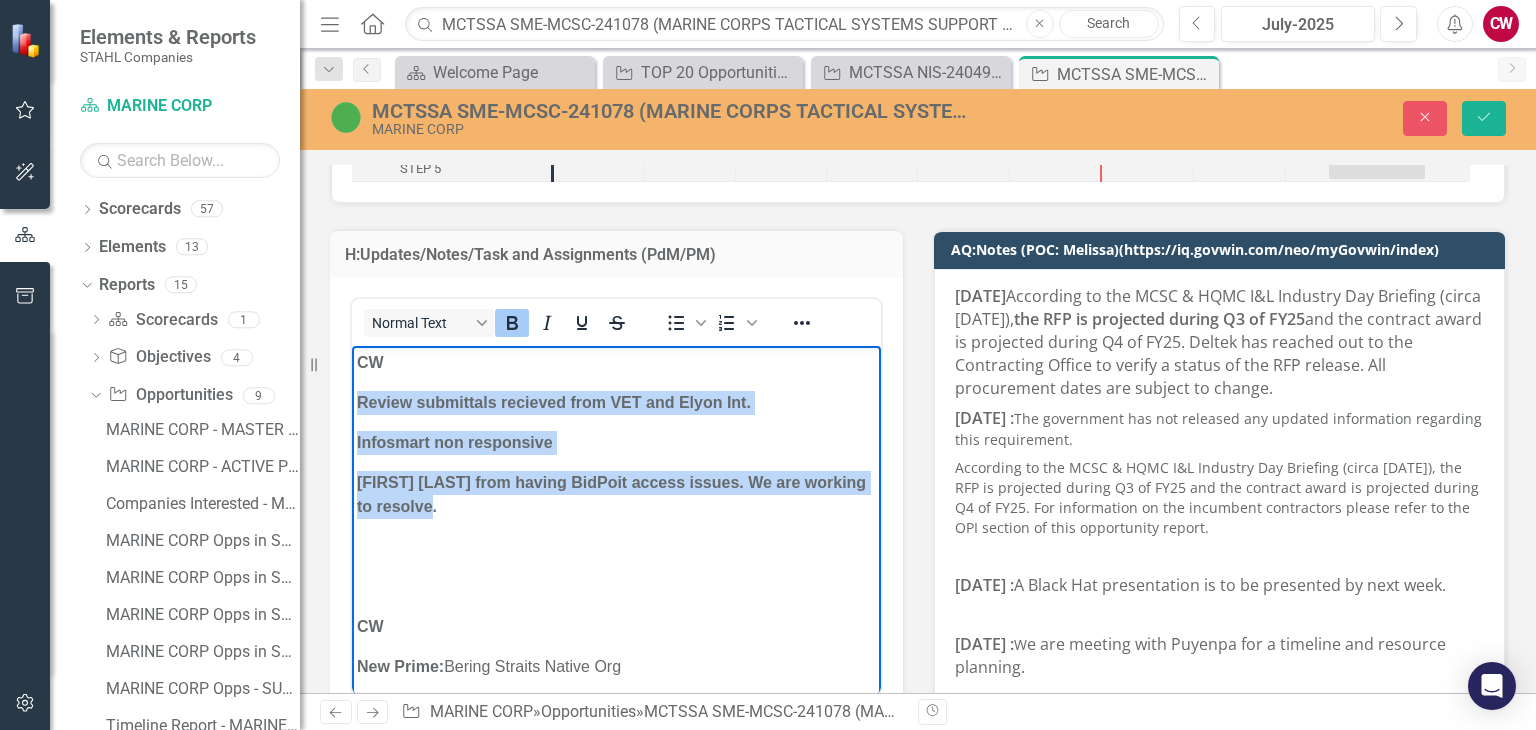drag, startPoint x: 558, startPoint y: 514, endPoint x: 345, endPoint y: 398, distance: 242.53865 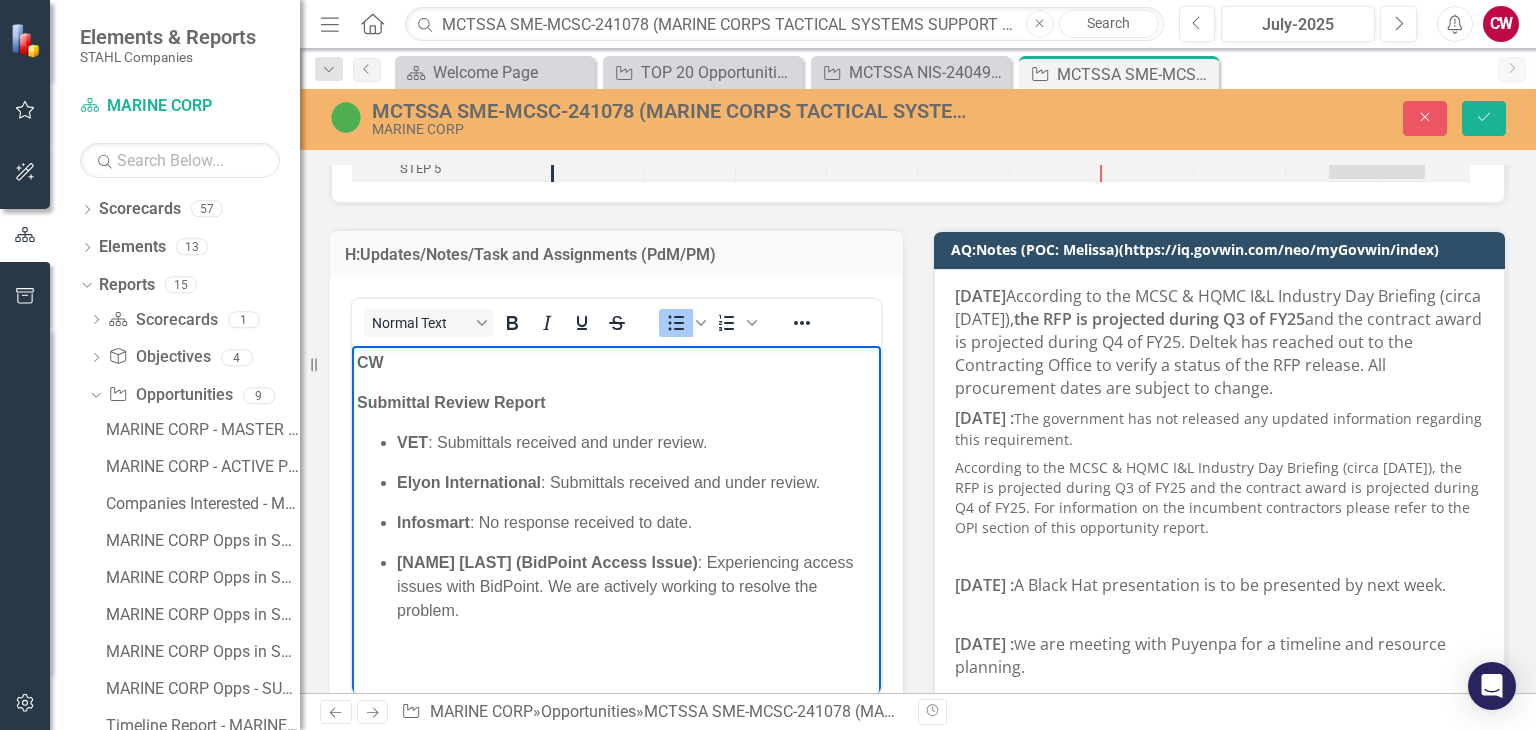 click on "Submittal Review Report" at bounding box center (451, 402) 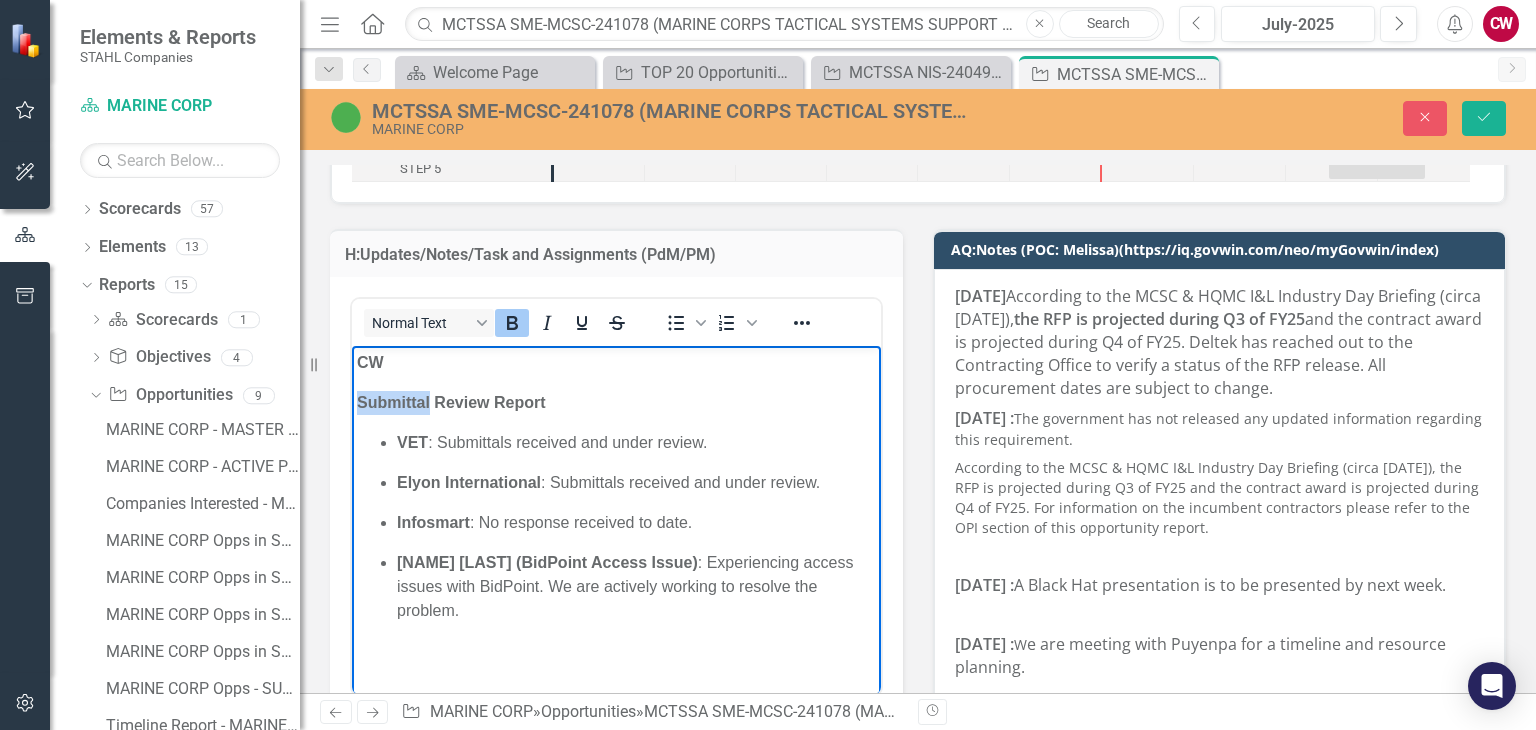 click on "Submittal Review Report" at bounding box center (451, 402) 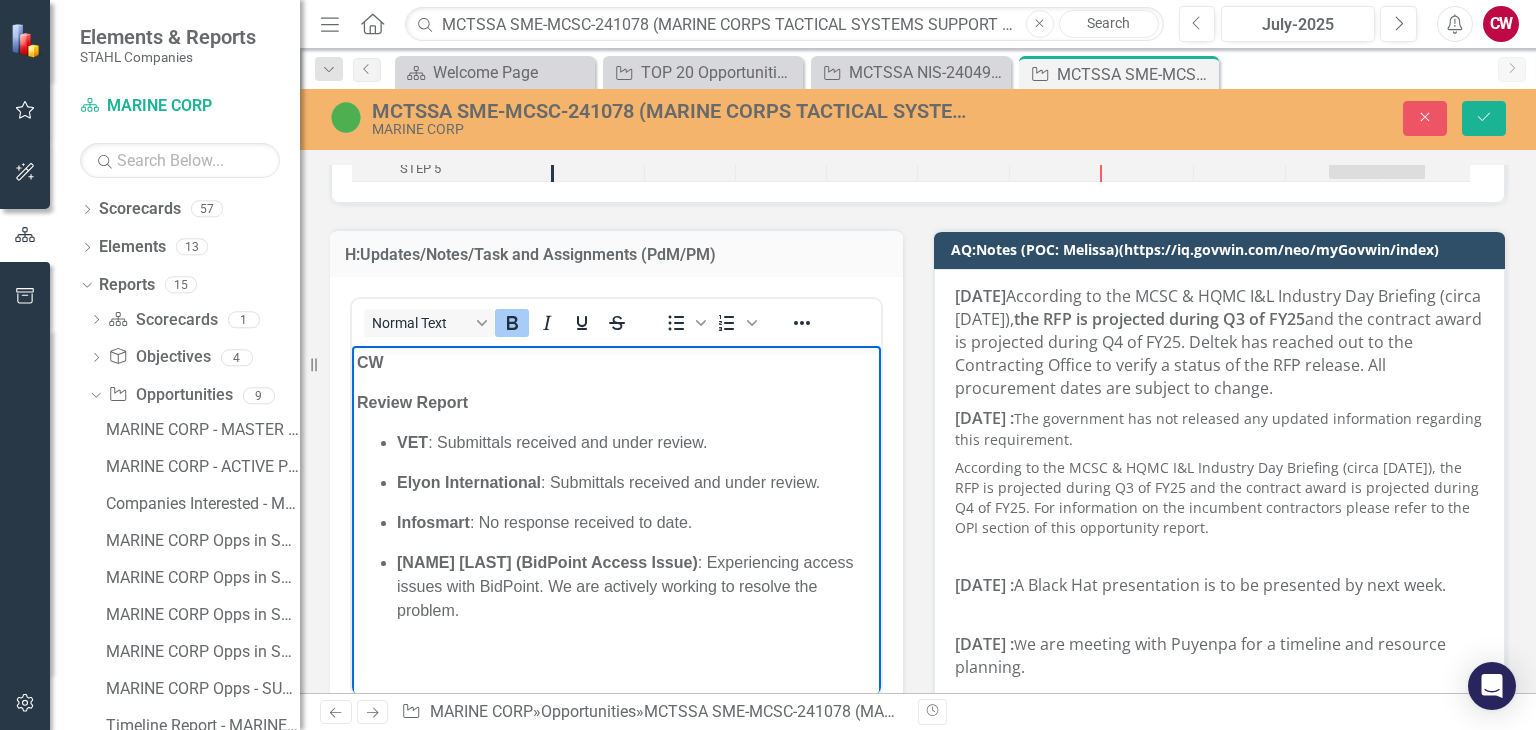 click on "Review Report" at bounding box center (412, 402) 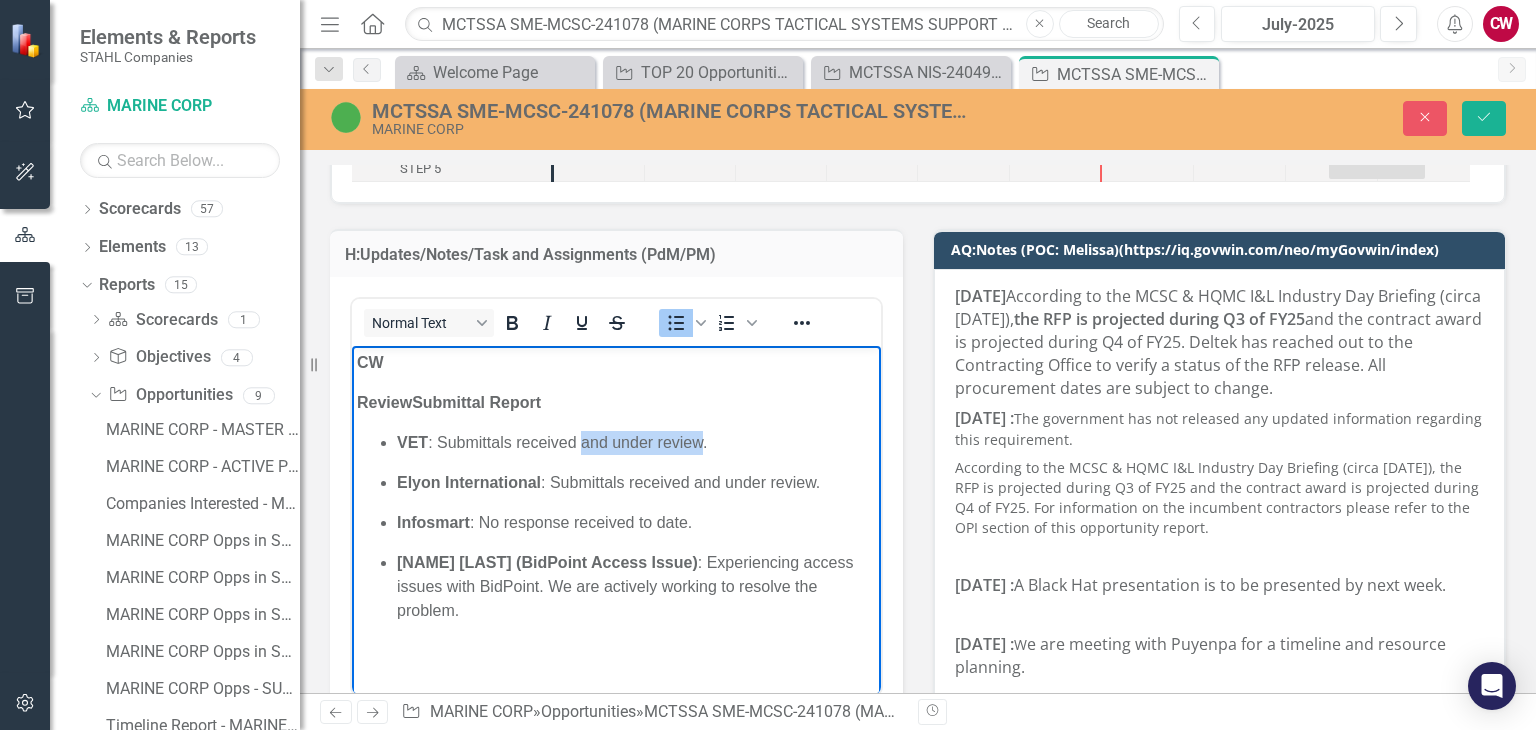 drag, startPoint x: 580, startPoint y: 442, endPoint x: 701, endPoint y: 443, distance: 121.004135 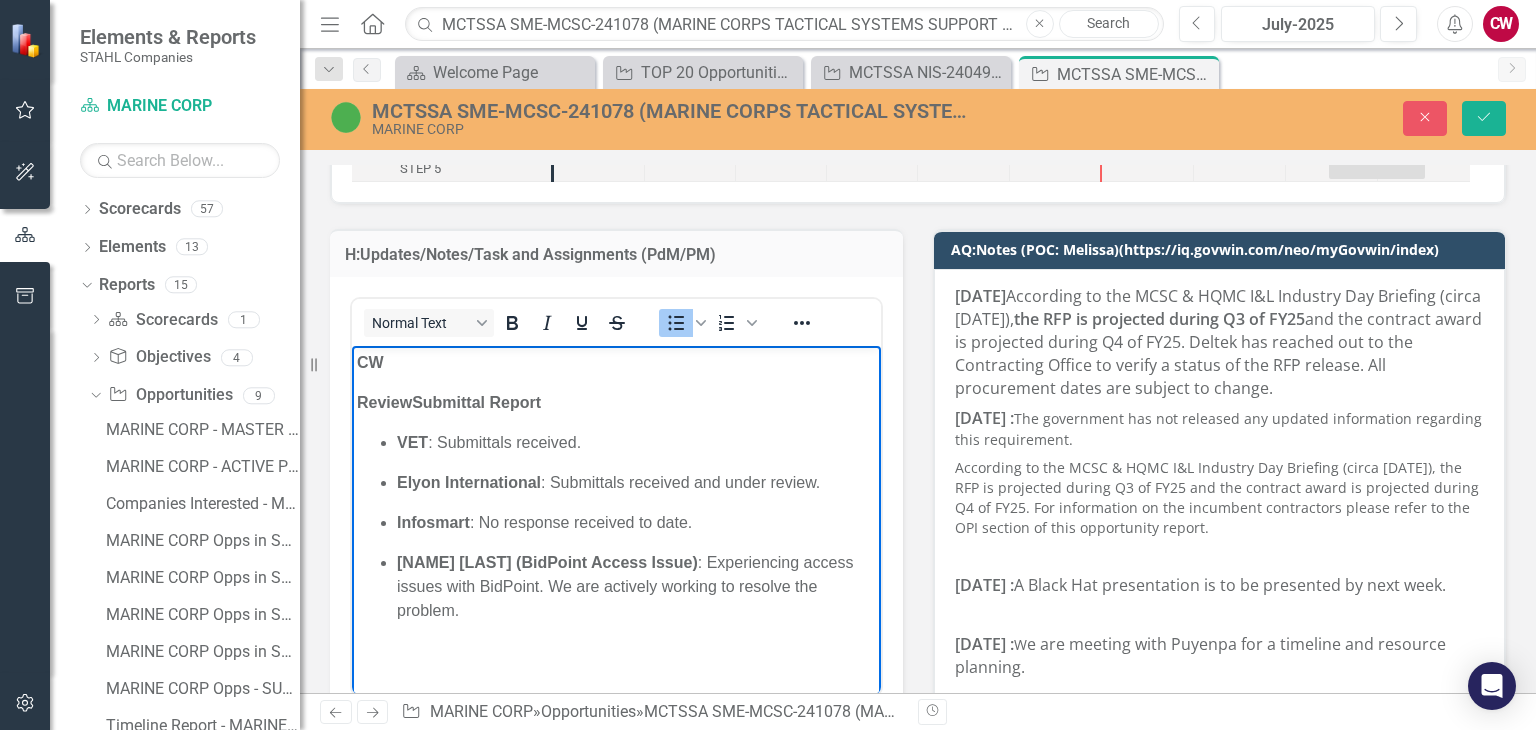 click on "Review Submittal Report" at bounding box center (449, 402) 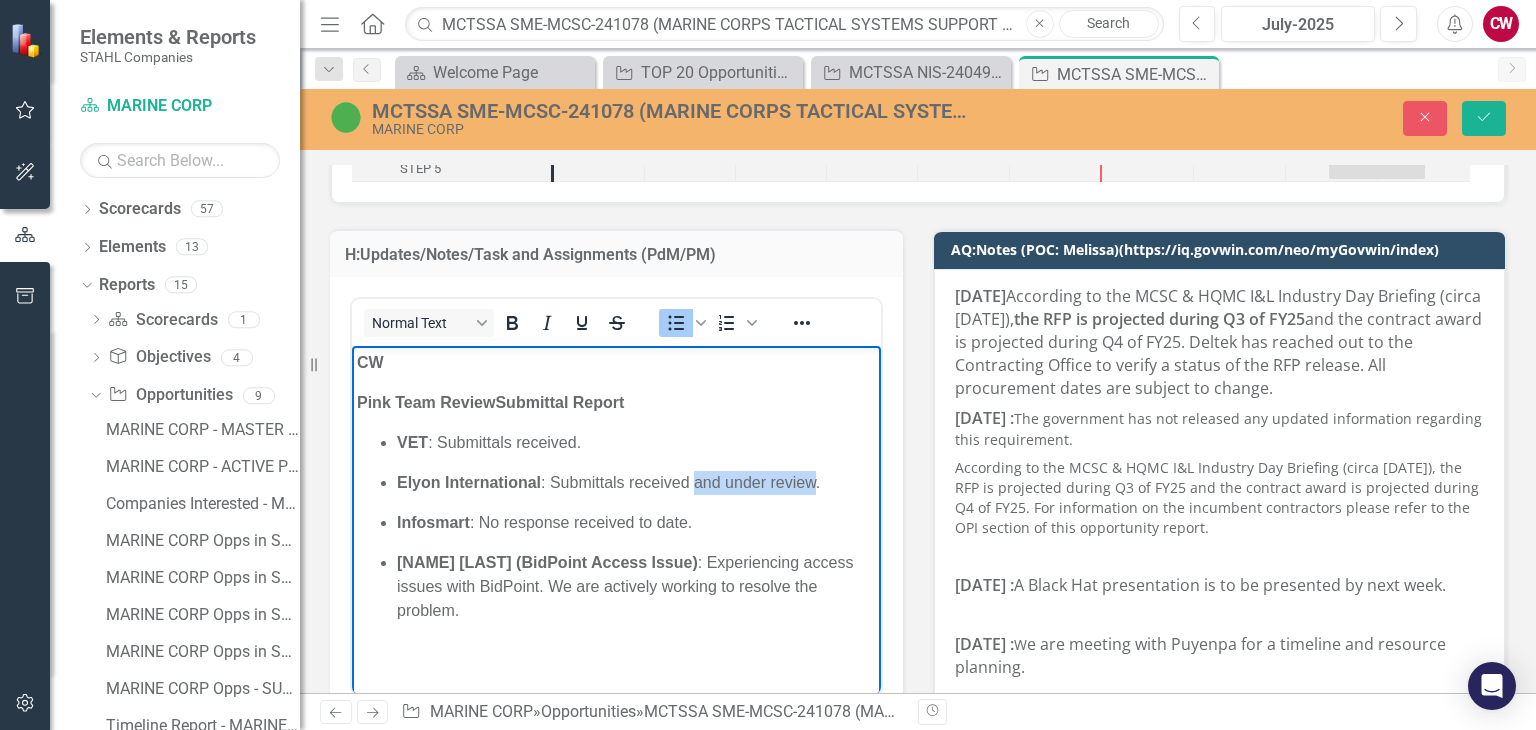 drag, startPoint x: 695, startPoint y: 478, endPoint x: 815, endPoint y: 485, distance: 120.203995 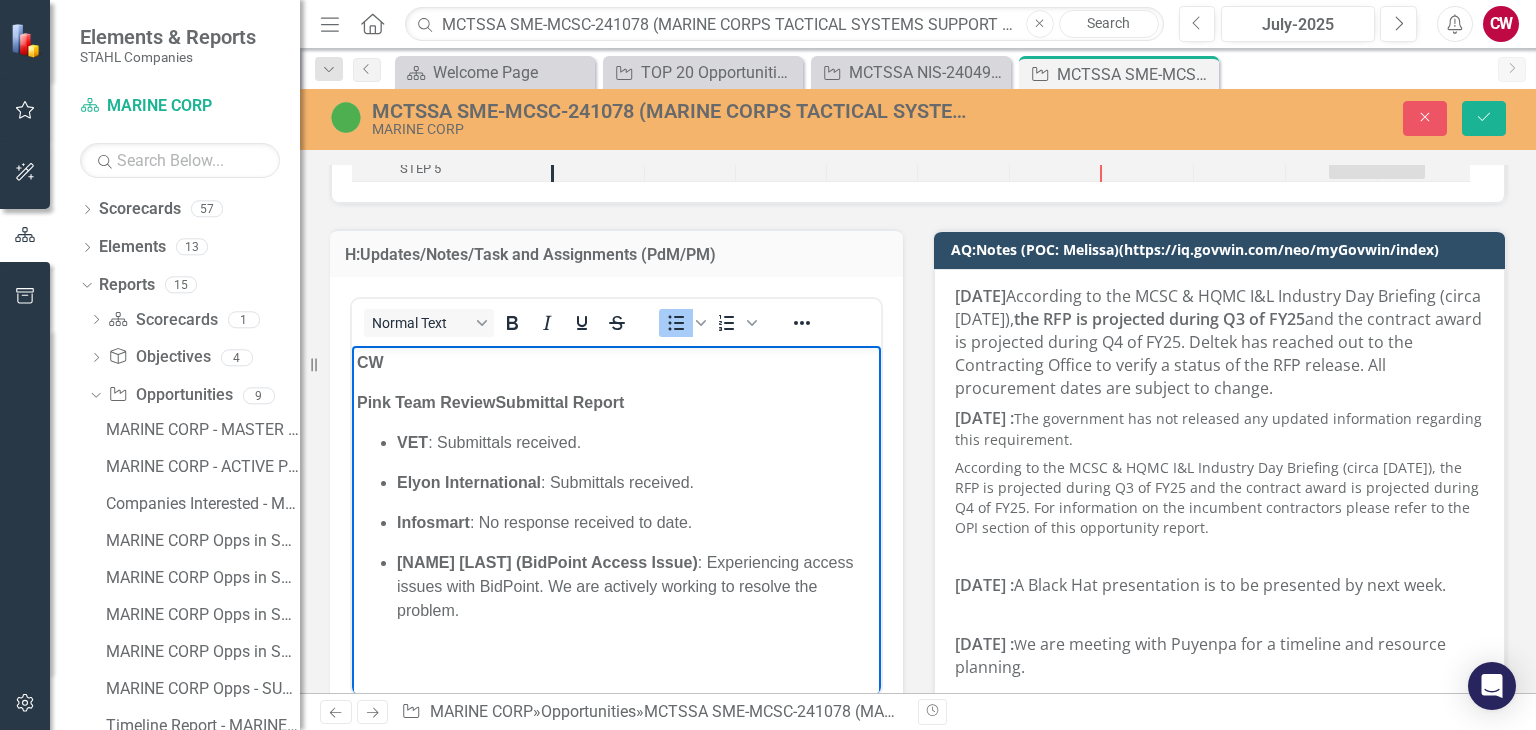 scroll, scrollTop: 100, scrollLeft: 0, axis: vertical 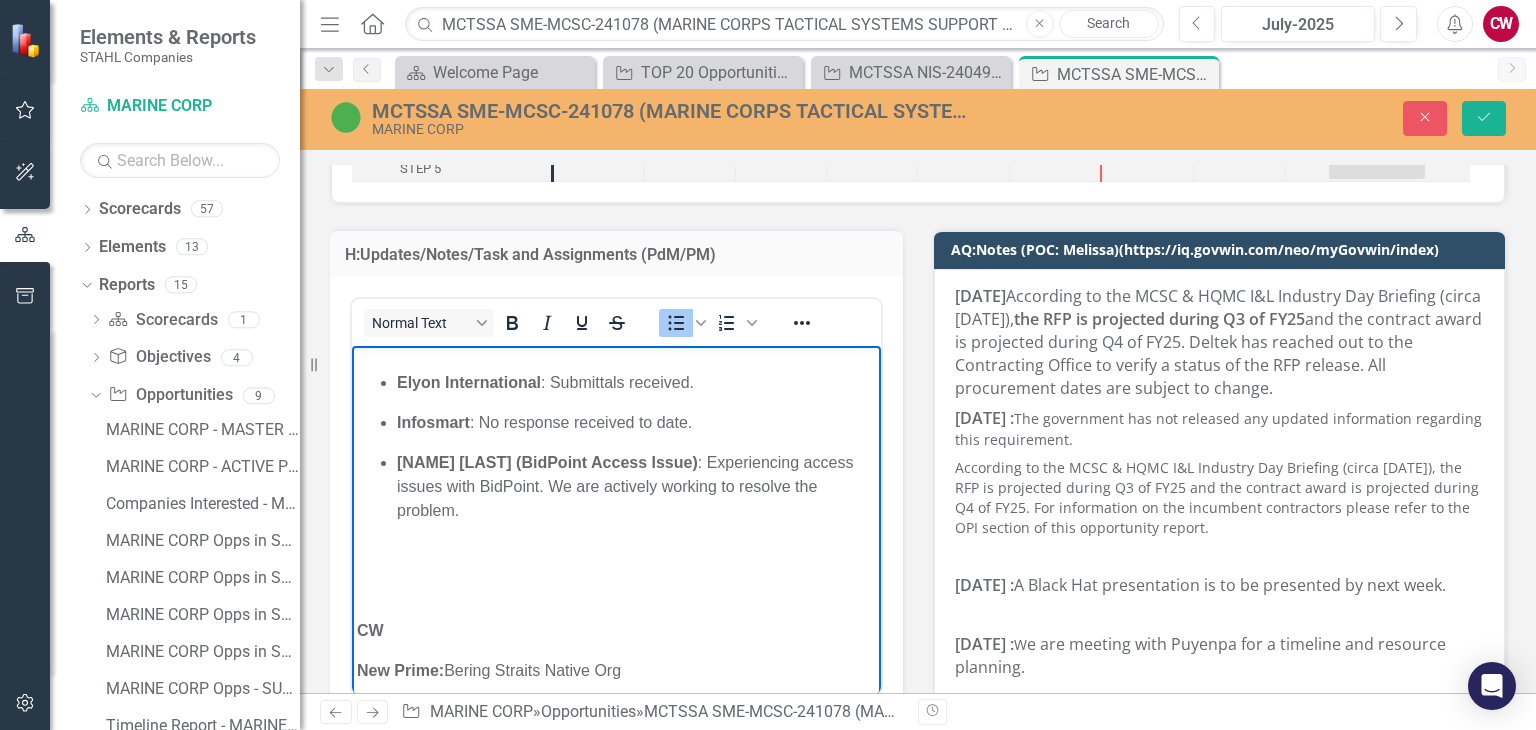 click at bounding box center [616, 551] 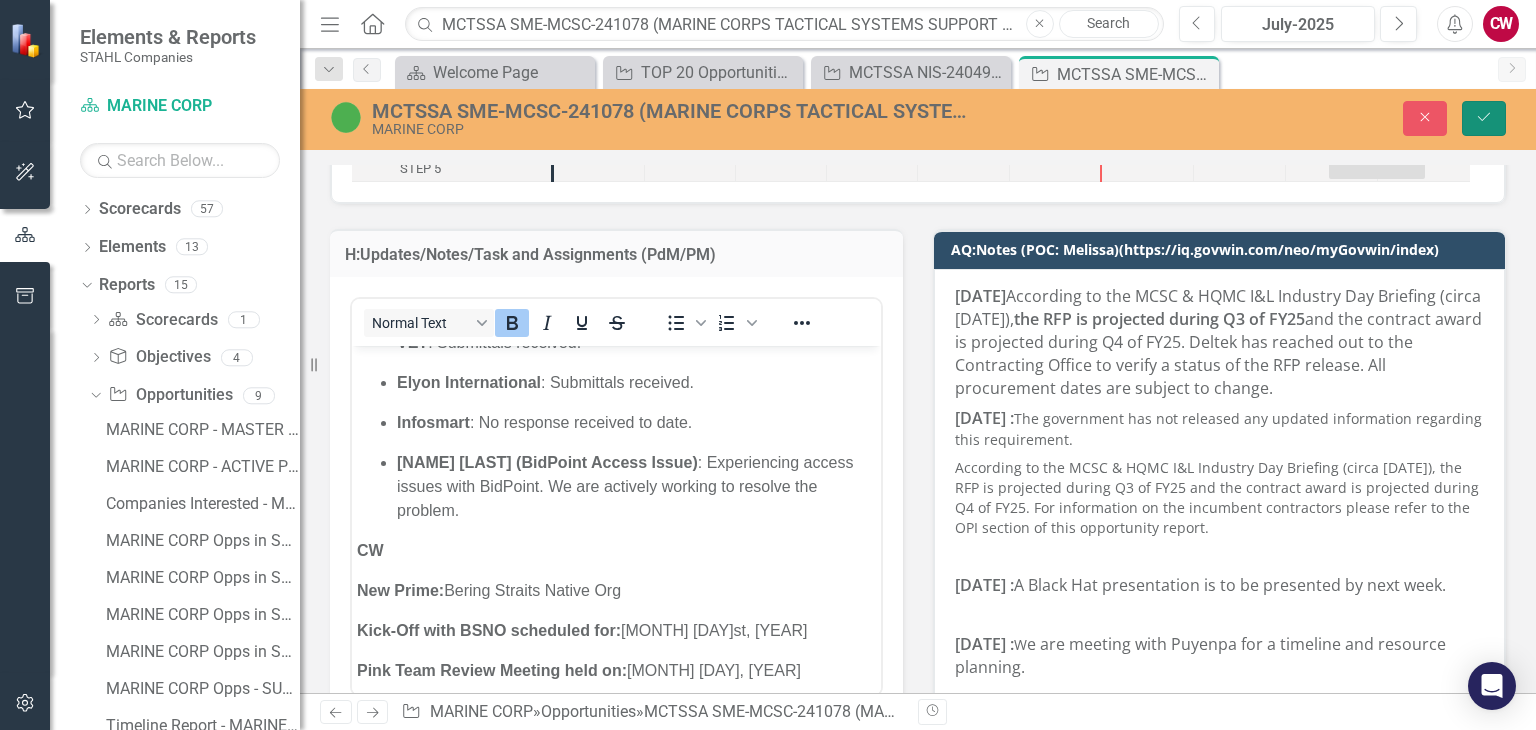 click on "Save" 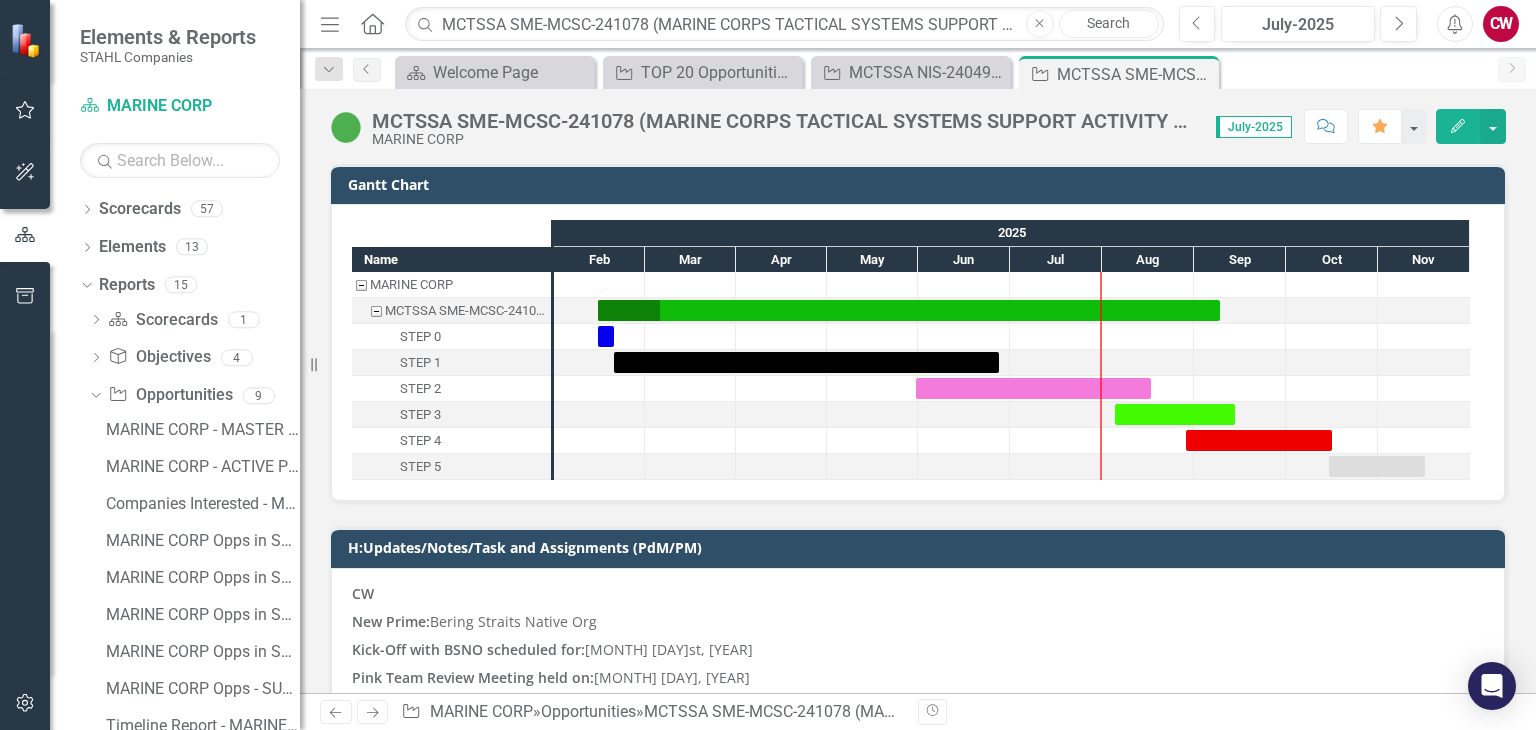 checkbox on "false" 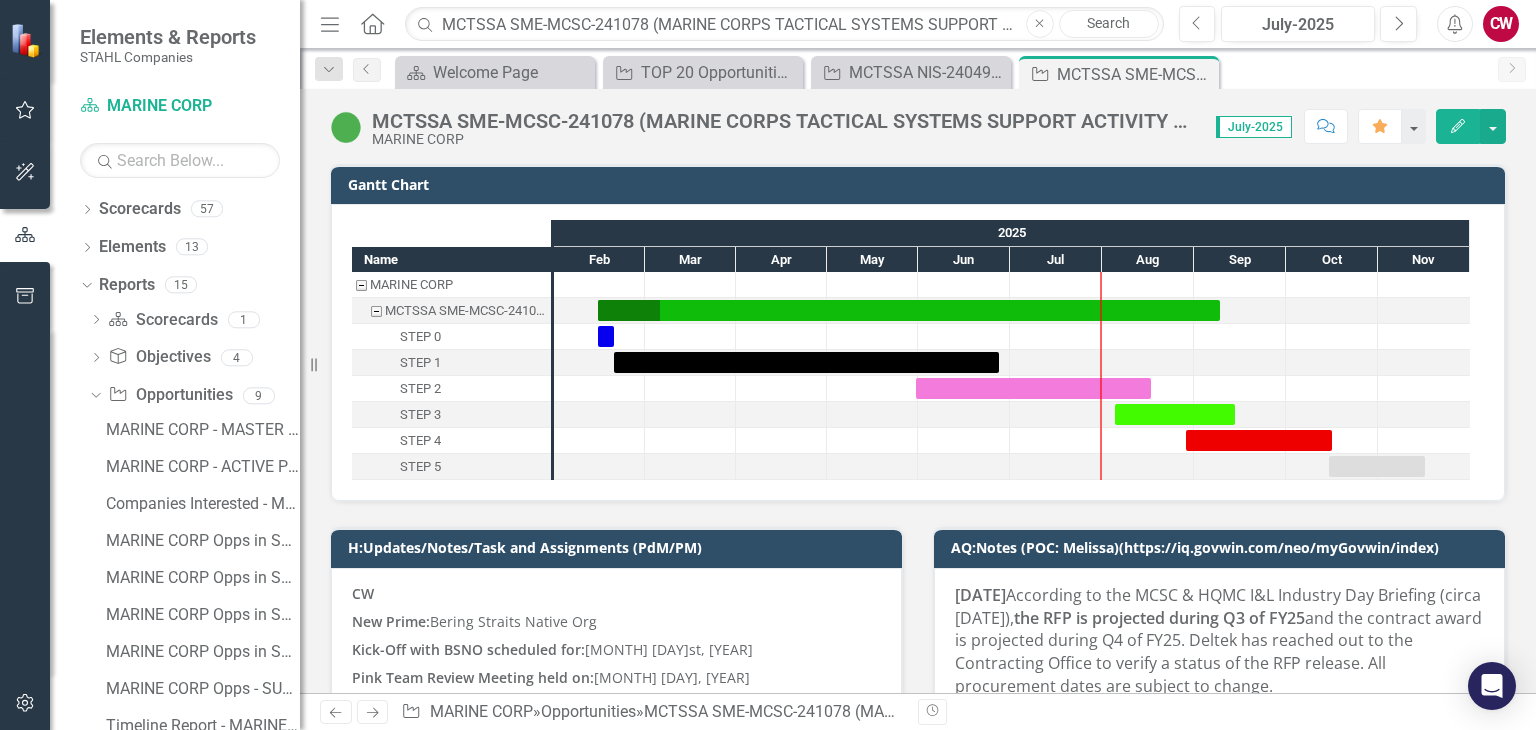 checkbox on "true" 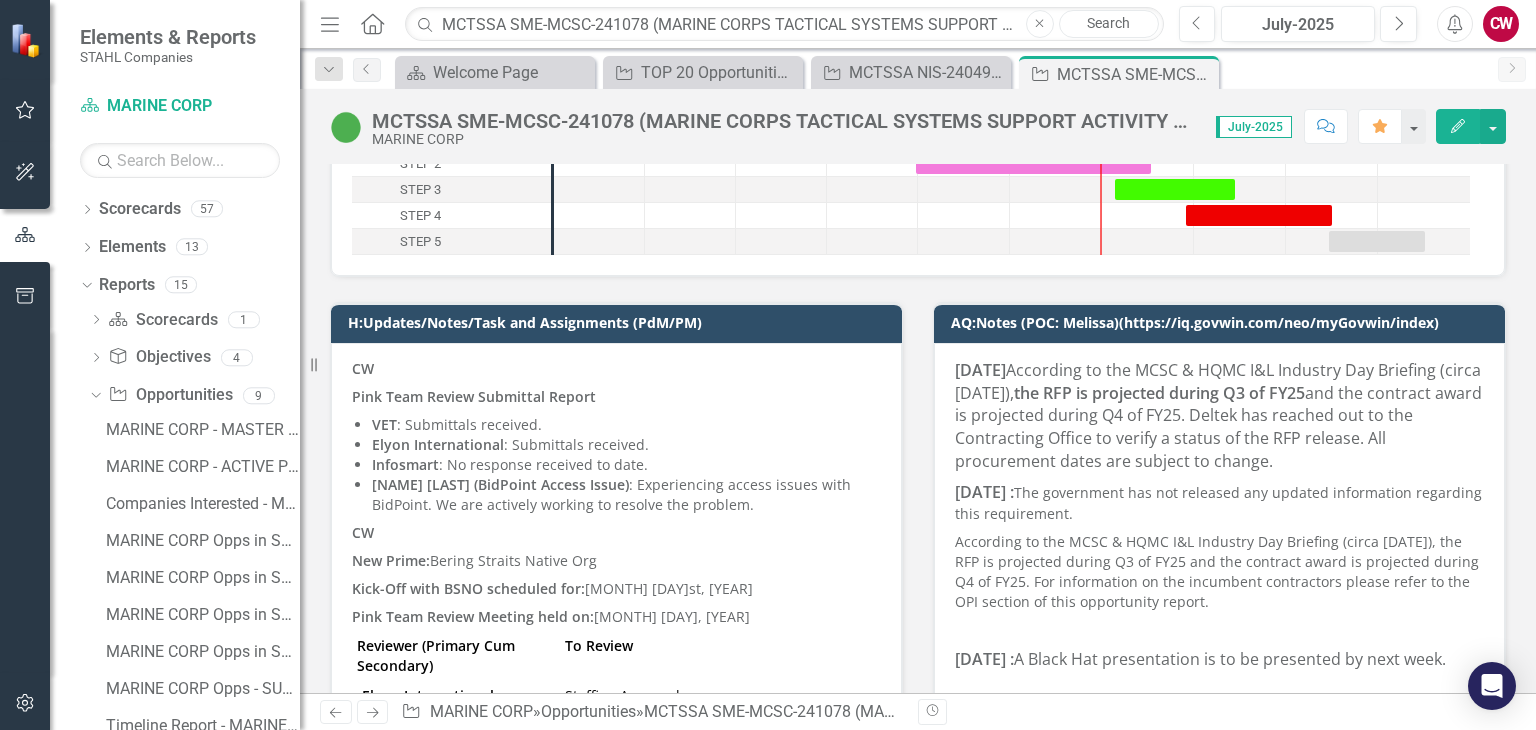 scroll, scrollTop: 200, scrollLeft: 0, axis: vertical 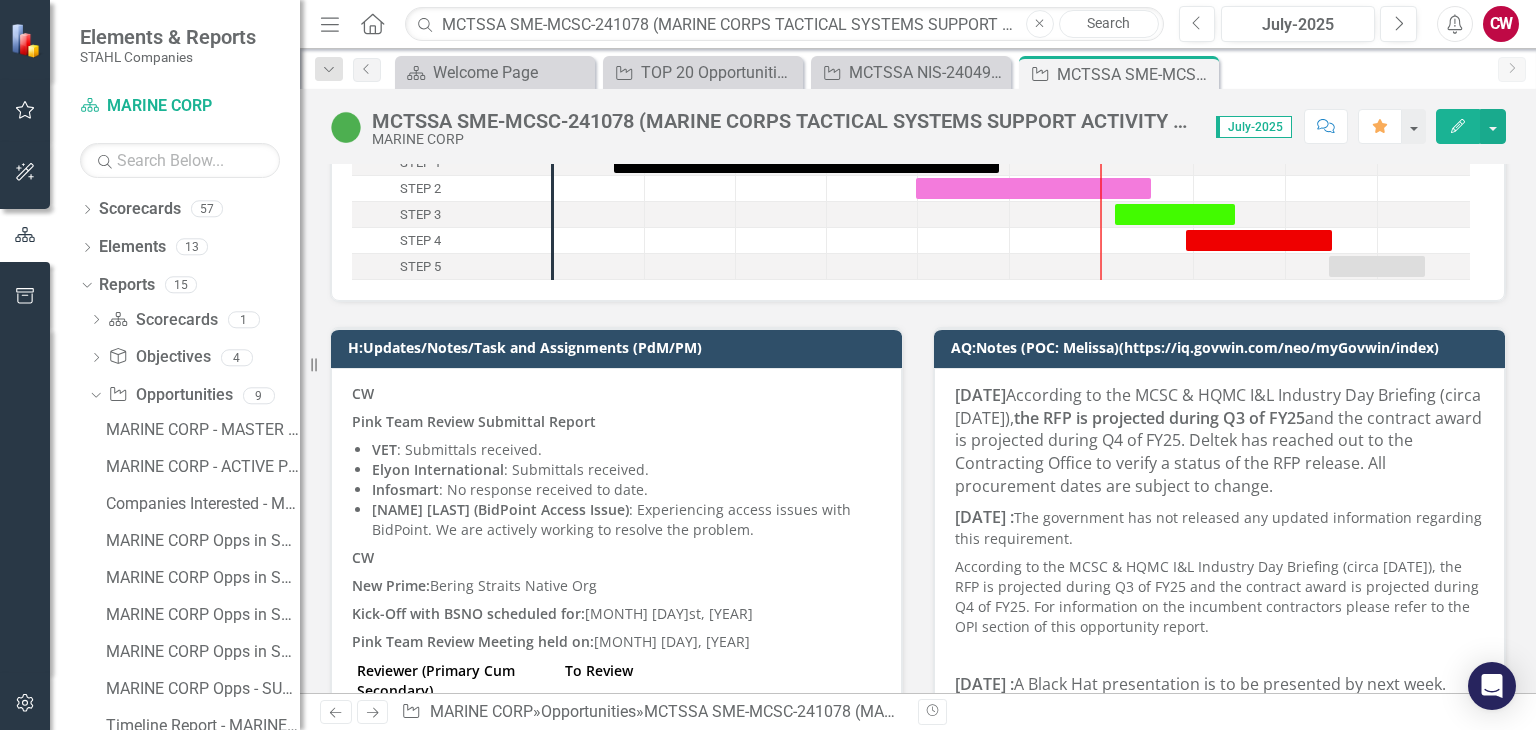 click on "Pink Team Review Submittal Report" at bounding box center (474, 421) 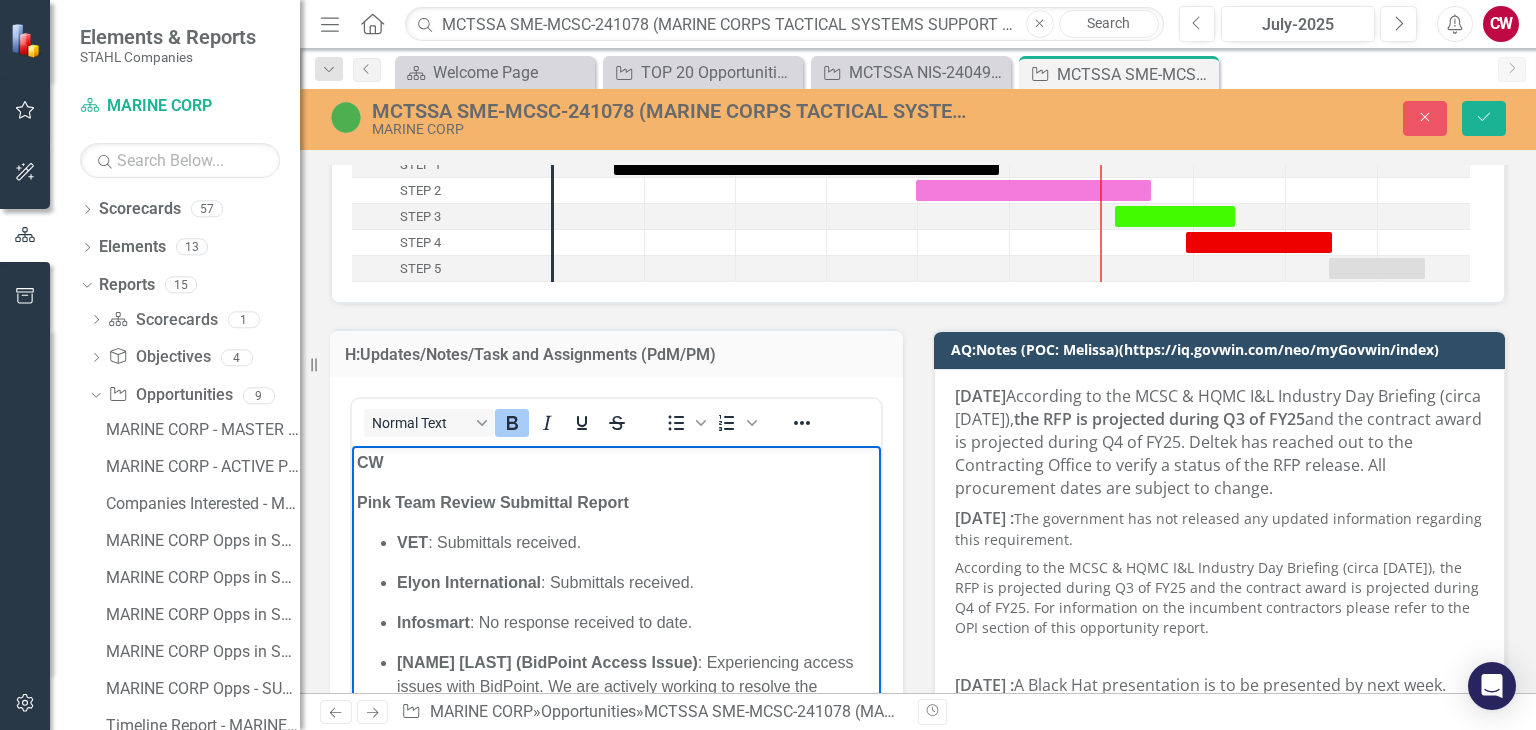 scroll, scrollTop: 0, scrollLeft: 0, axis: both 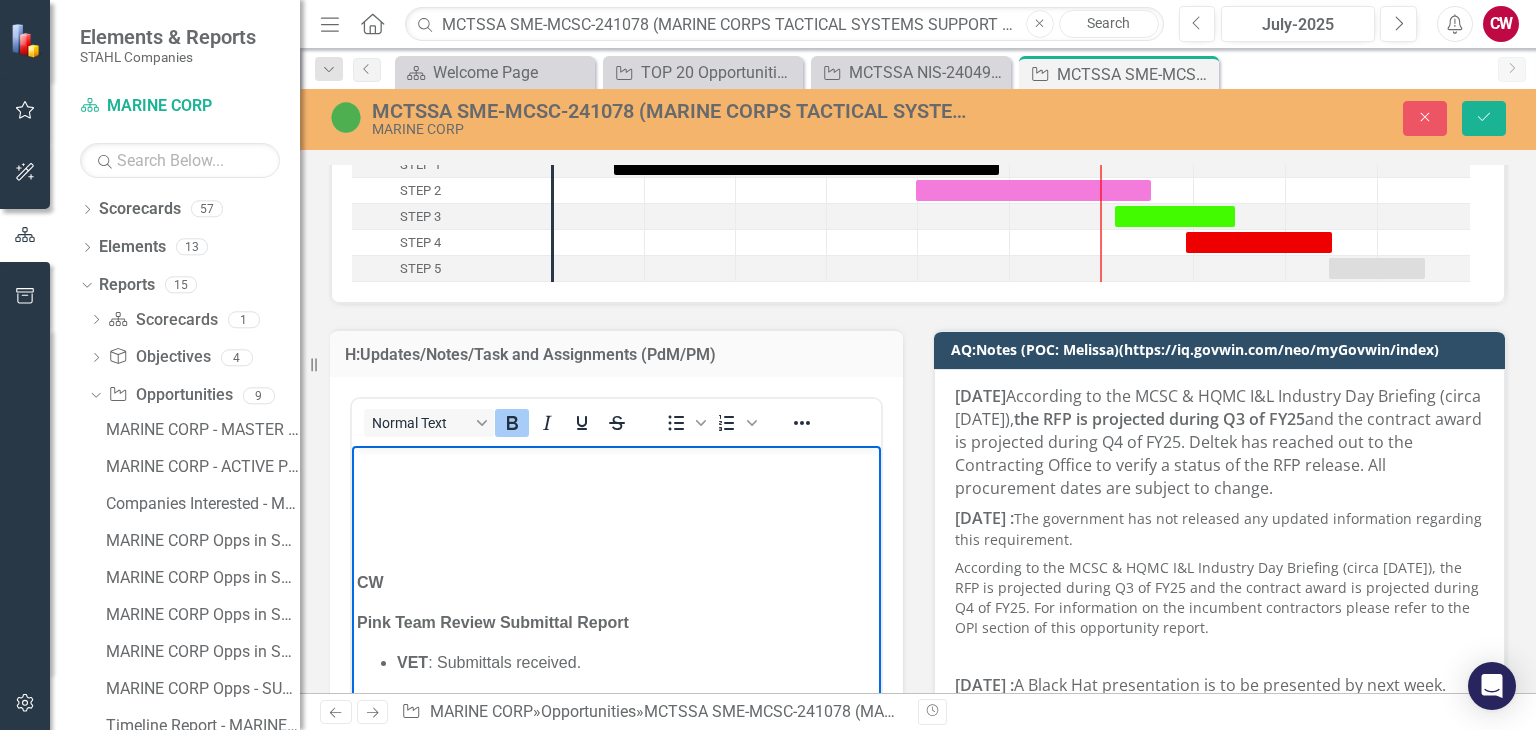 type 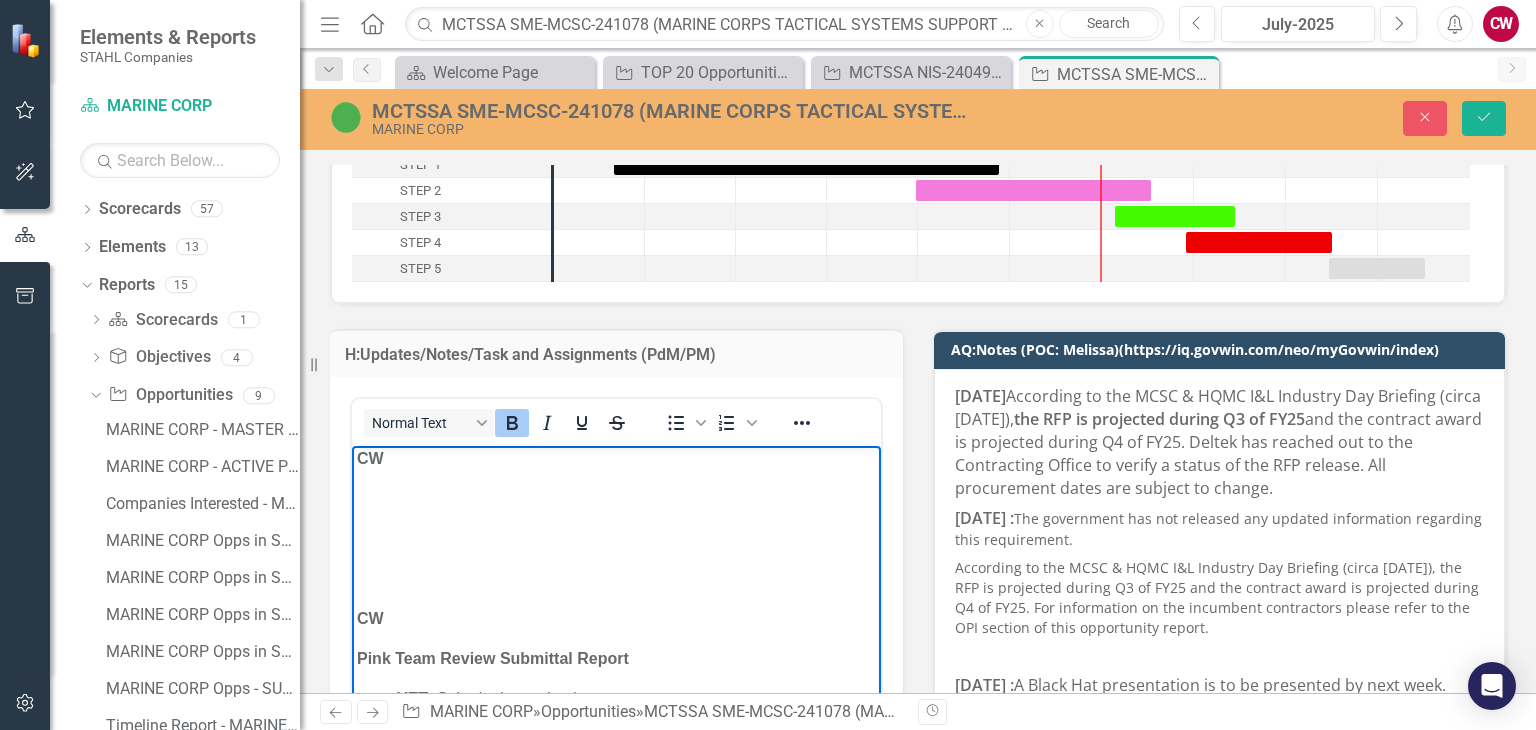 scroll, scrollTop: 0, scrollLeft: 0, axis: both 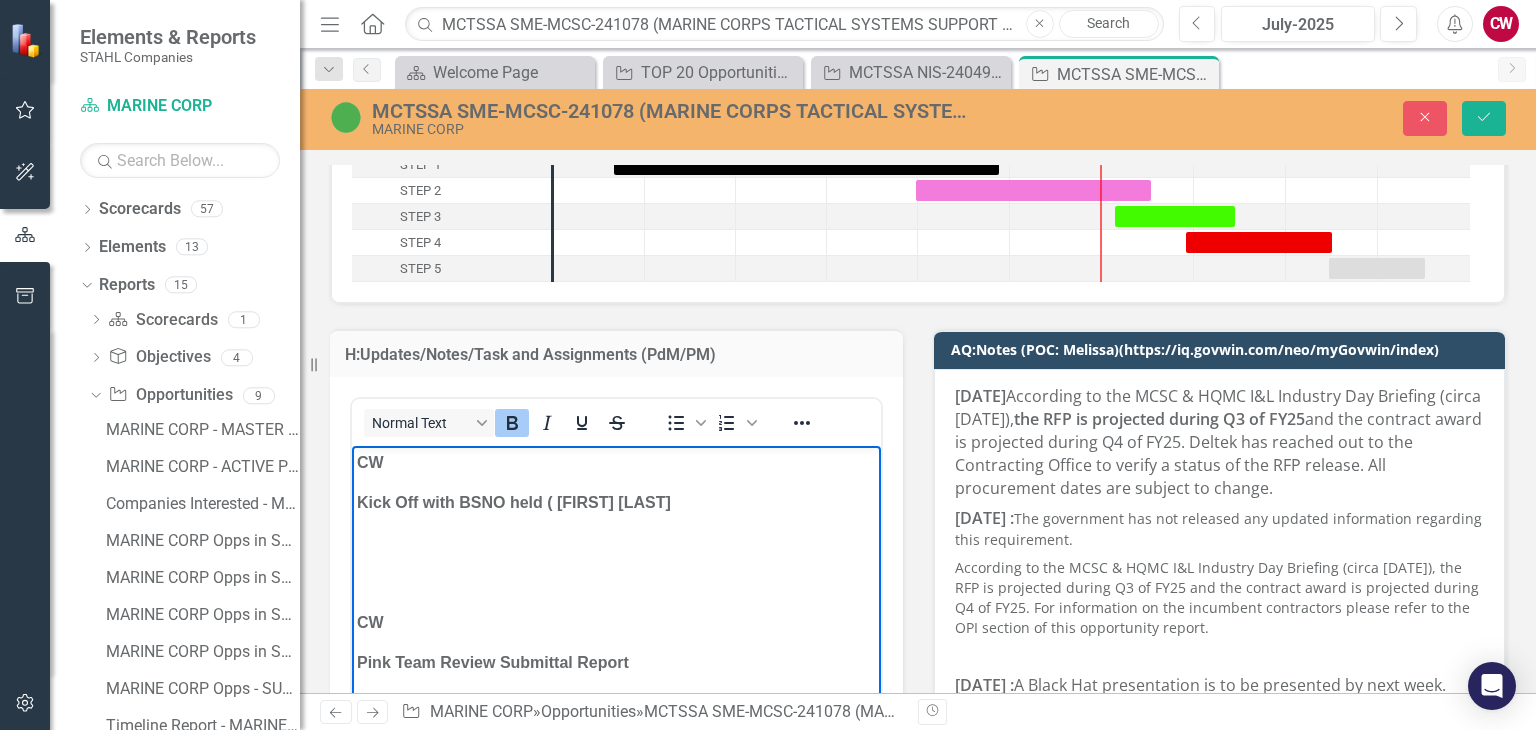 click on "Kick Off with BSNO held ( [FIRST] [LAST]" at bounding box center (514, 502) 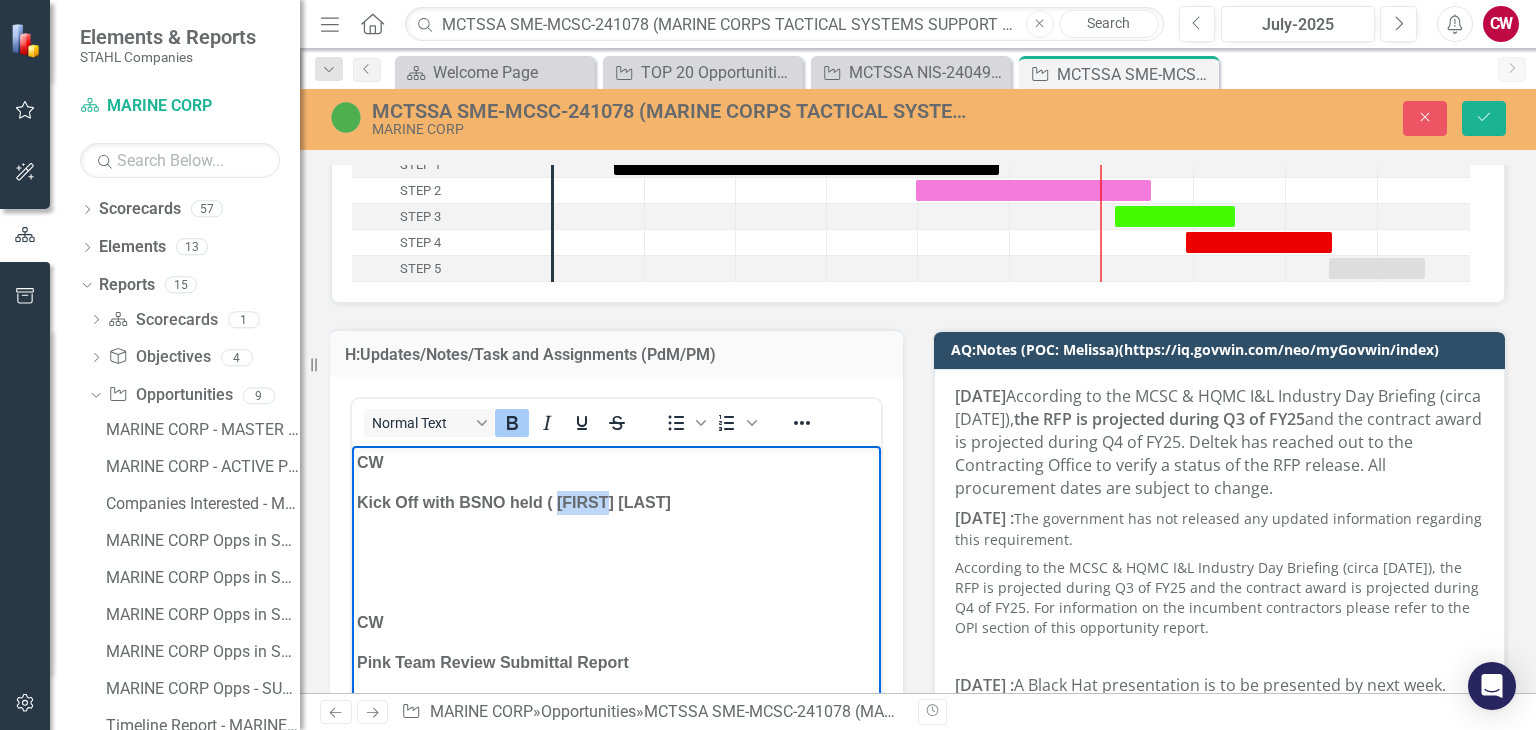 click on "Kick Off with BSNO held ( [FIRST] [LAST]" at bounding box center (514, 502) 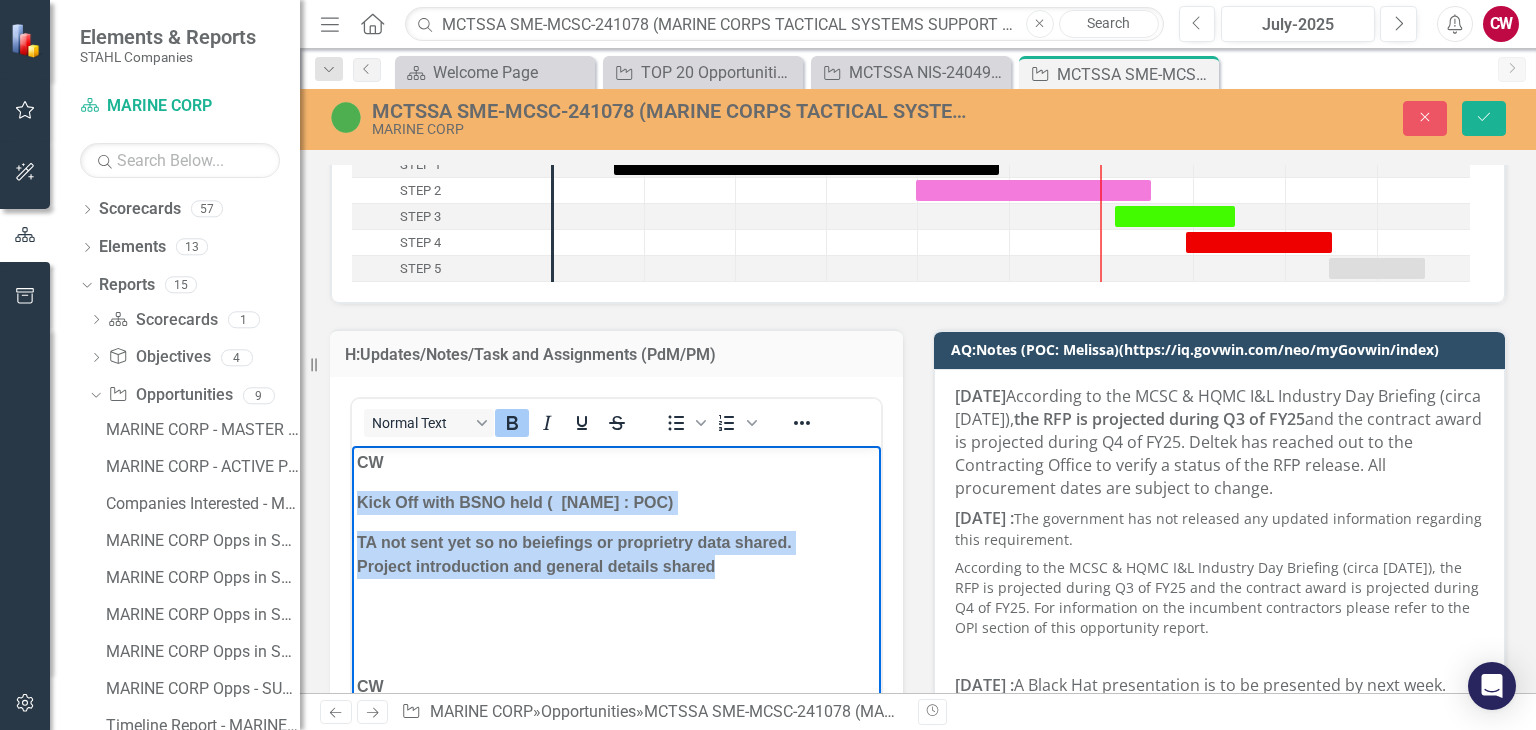 drag, startPoint x: 740, startPoint y: 578, endPoint x: 335, endPoint y: 506, distance: 411.35022 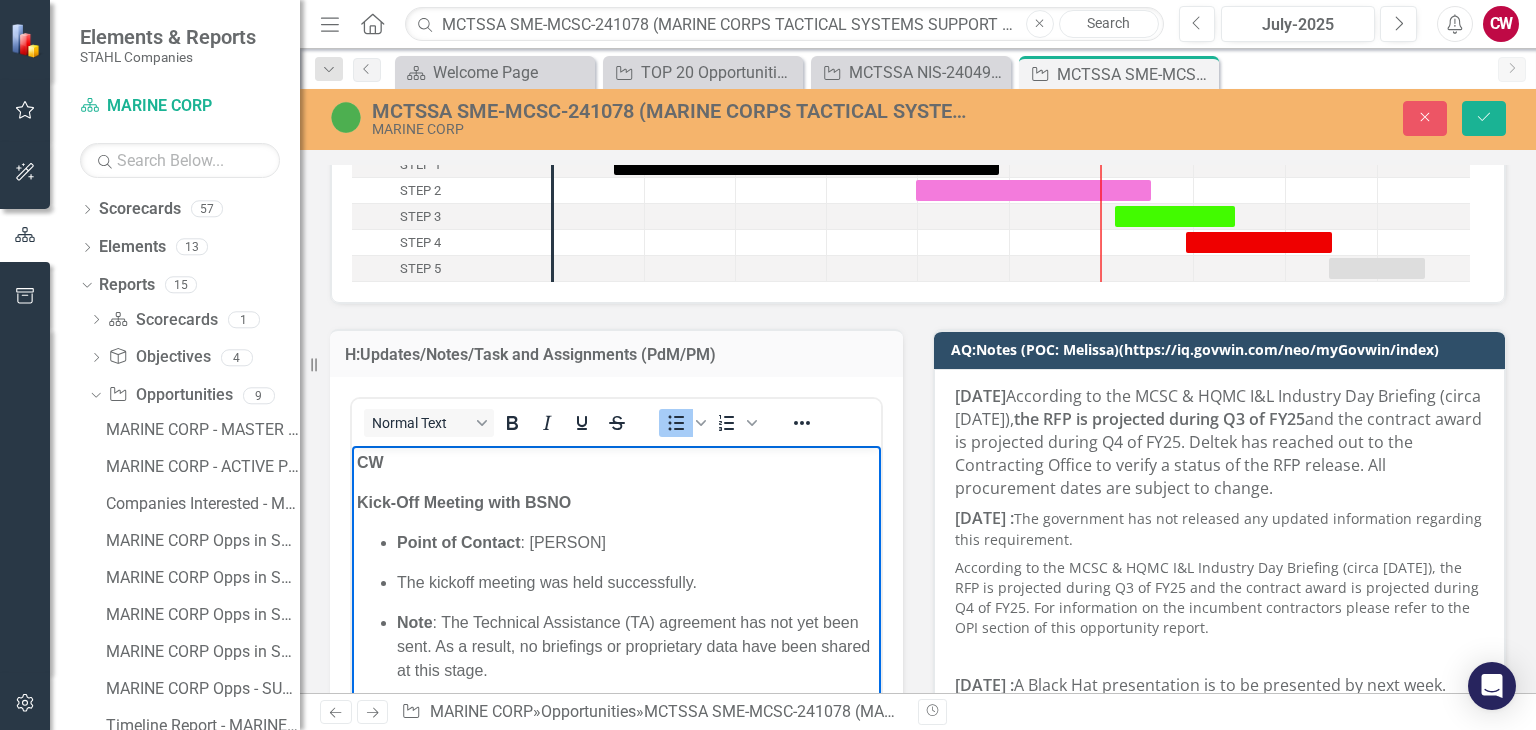 scroll, scrollTop: 300, scrollLeft: 0, axis: vertical 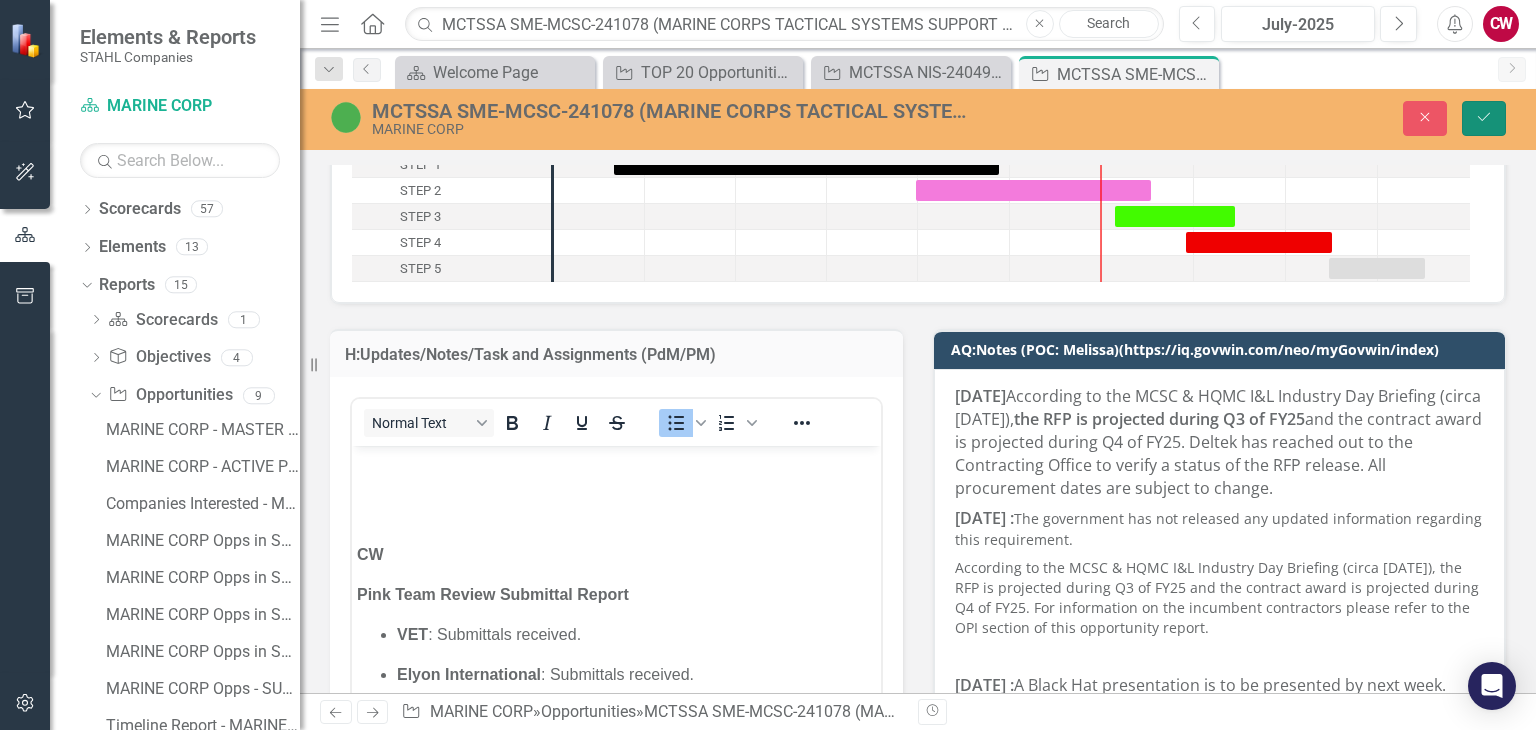 click on "Save" at bounding box center (1484, 118) 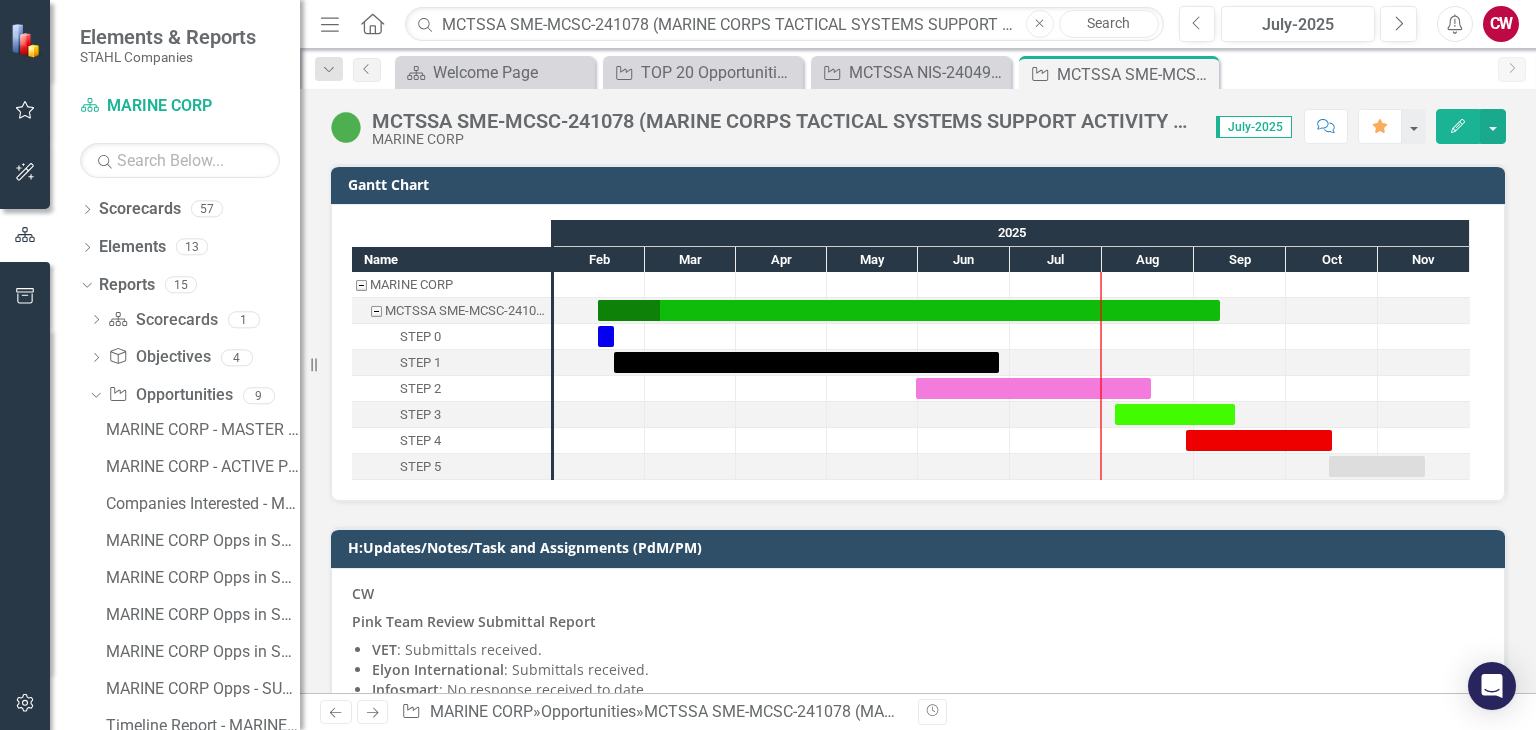 checkbox on "false" 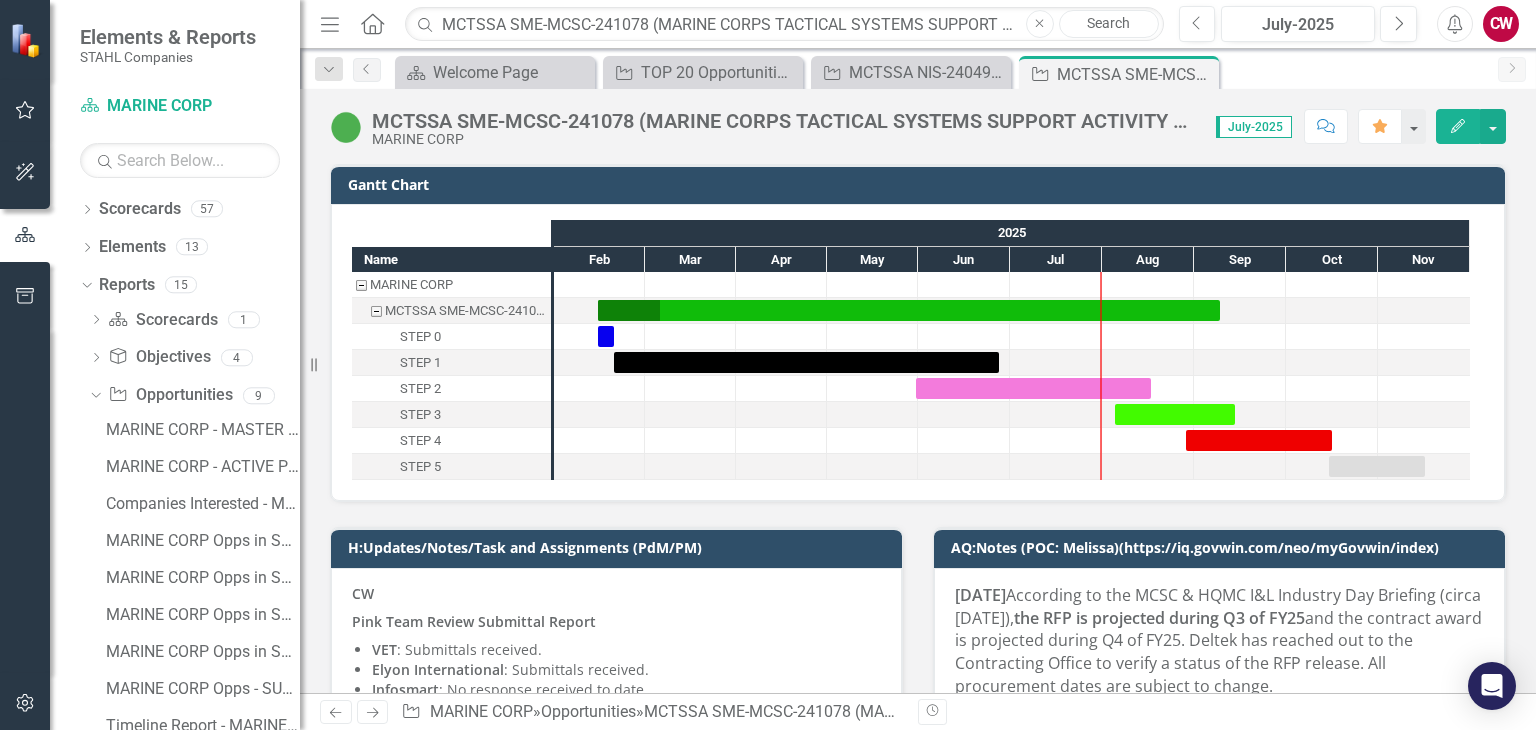 checkbox on "true" 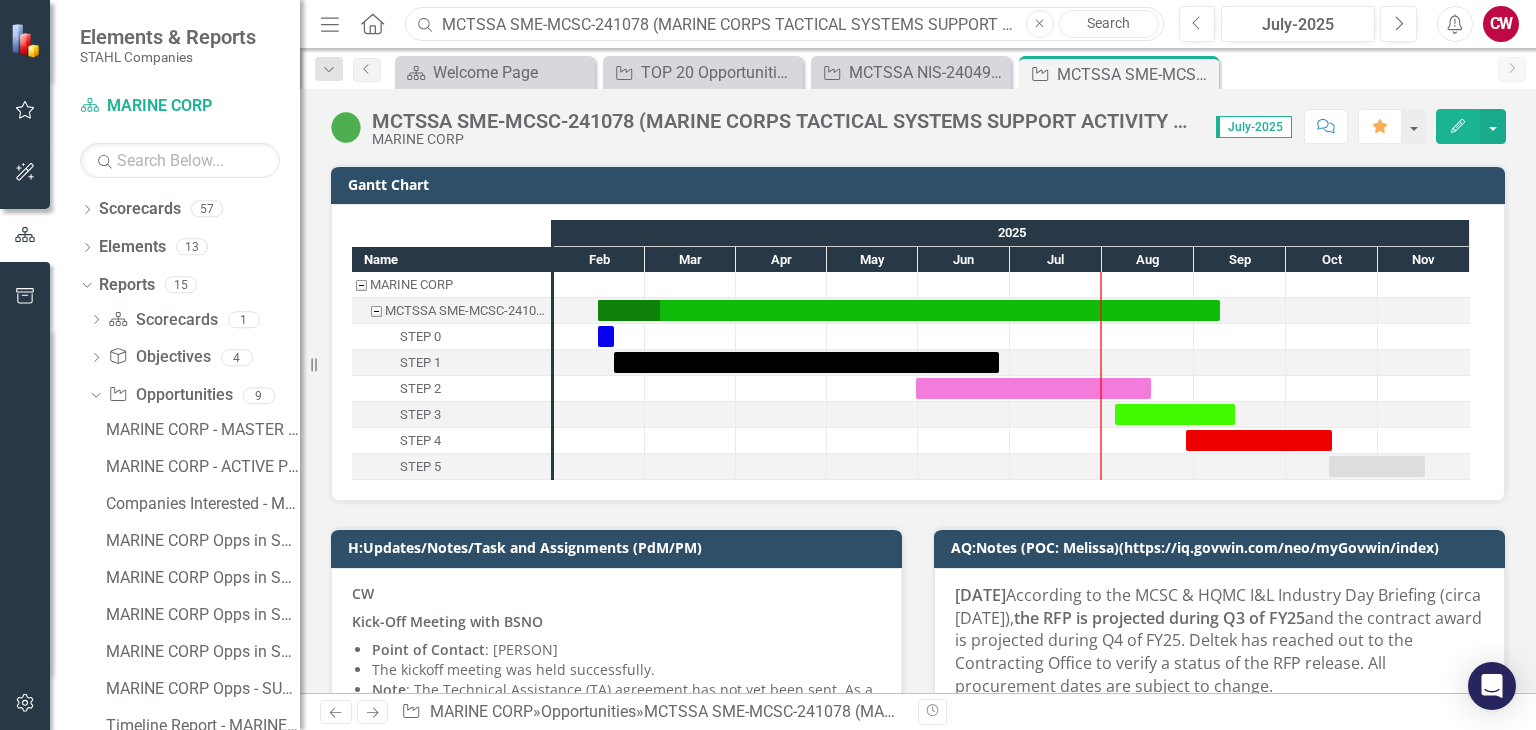 click on "MCTSSA SME-MCSC-241078 (MARINE CORPS TACTICAL SYSTEMS SUPPORT ACTIVITY SUBJECT MATTER EXPERTS)" at bounding box center [784, 24] 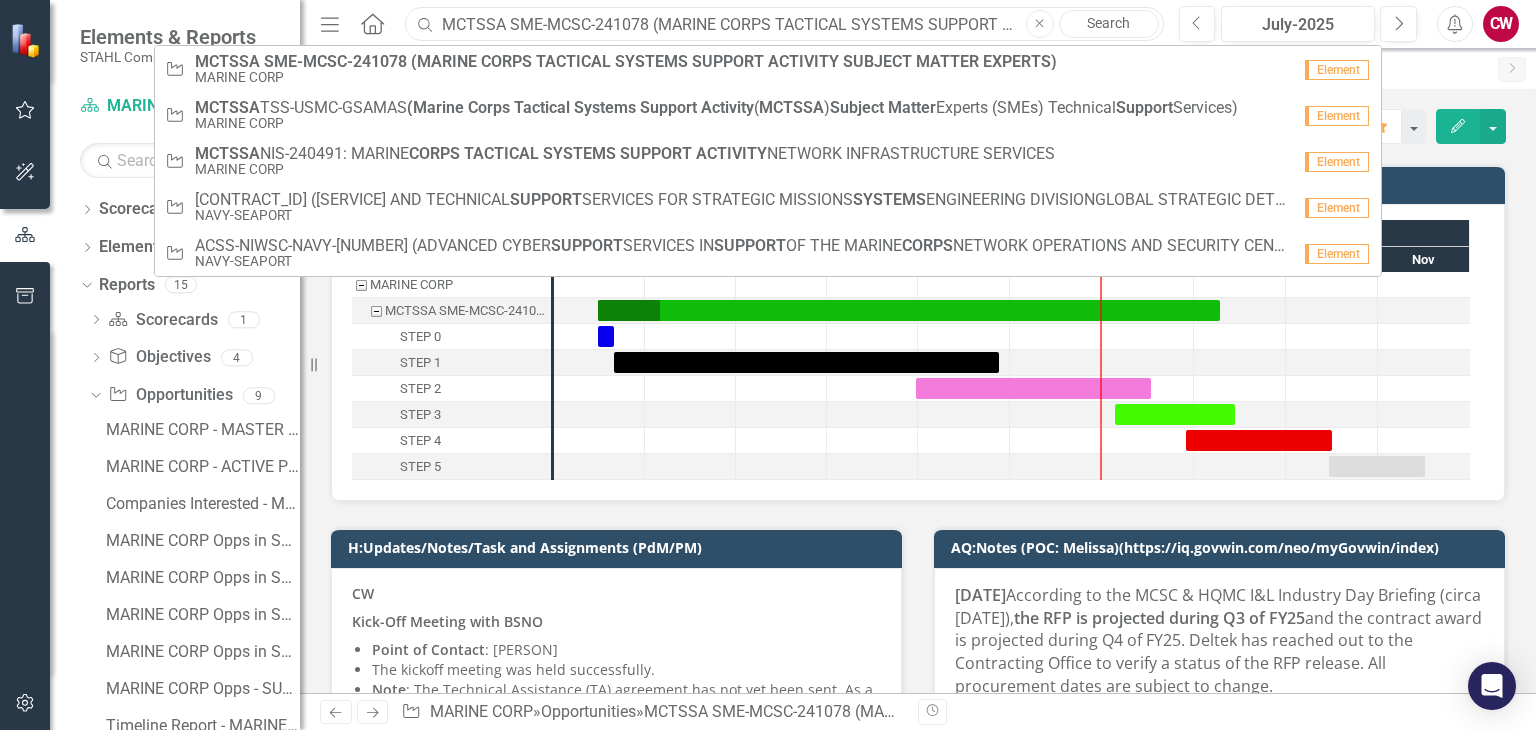 paste on "[CONTRACT_ID] ([SERVICE_NAME] [PLATFORM])" 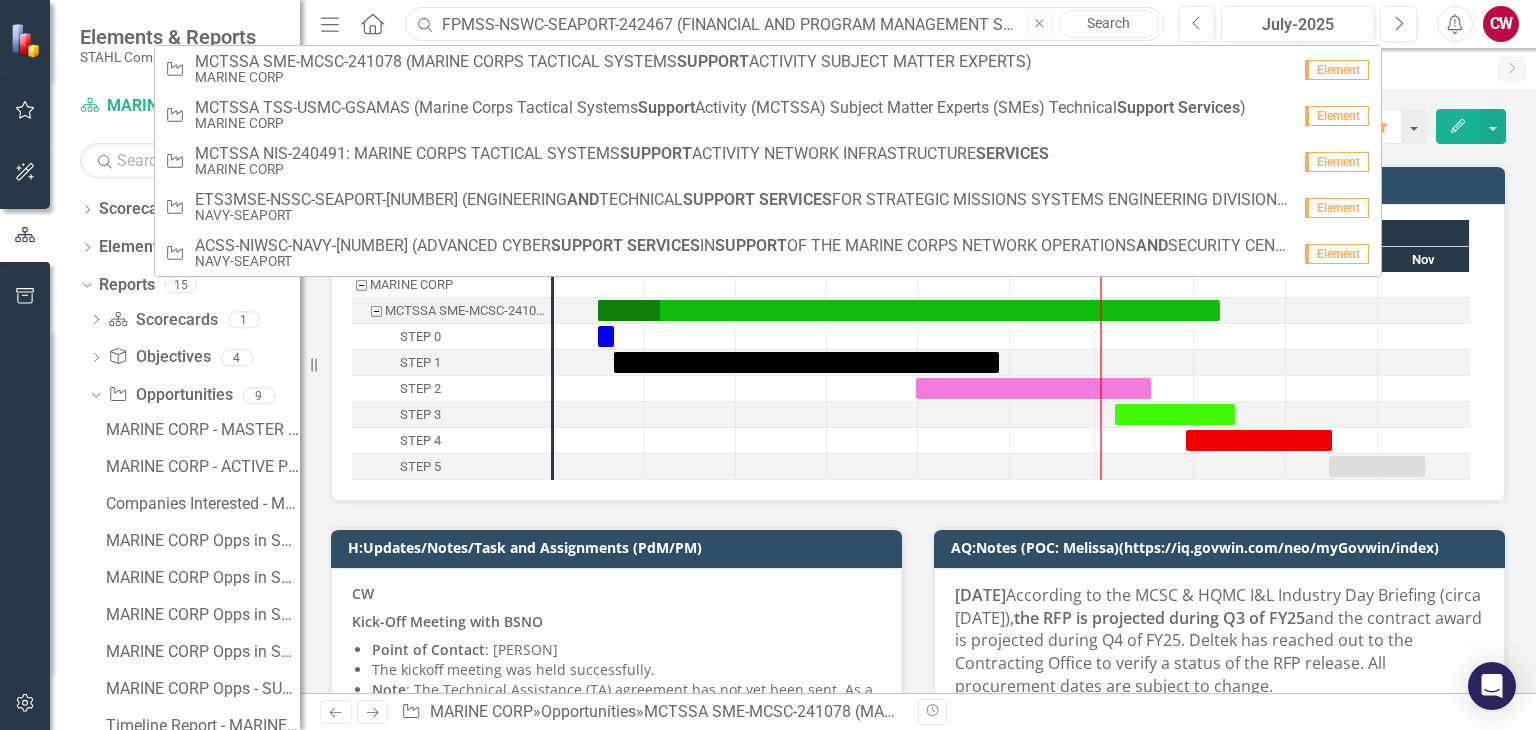 scroll, scrollTop: 0, scrollLeft: 300, axis: horizontal 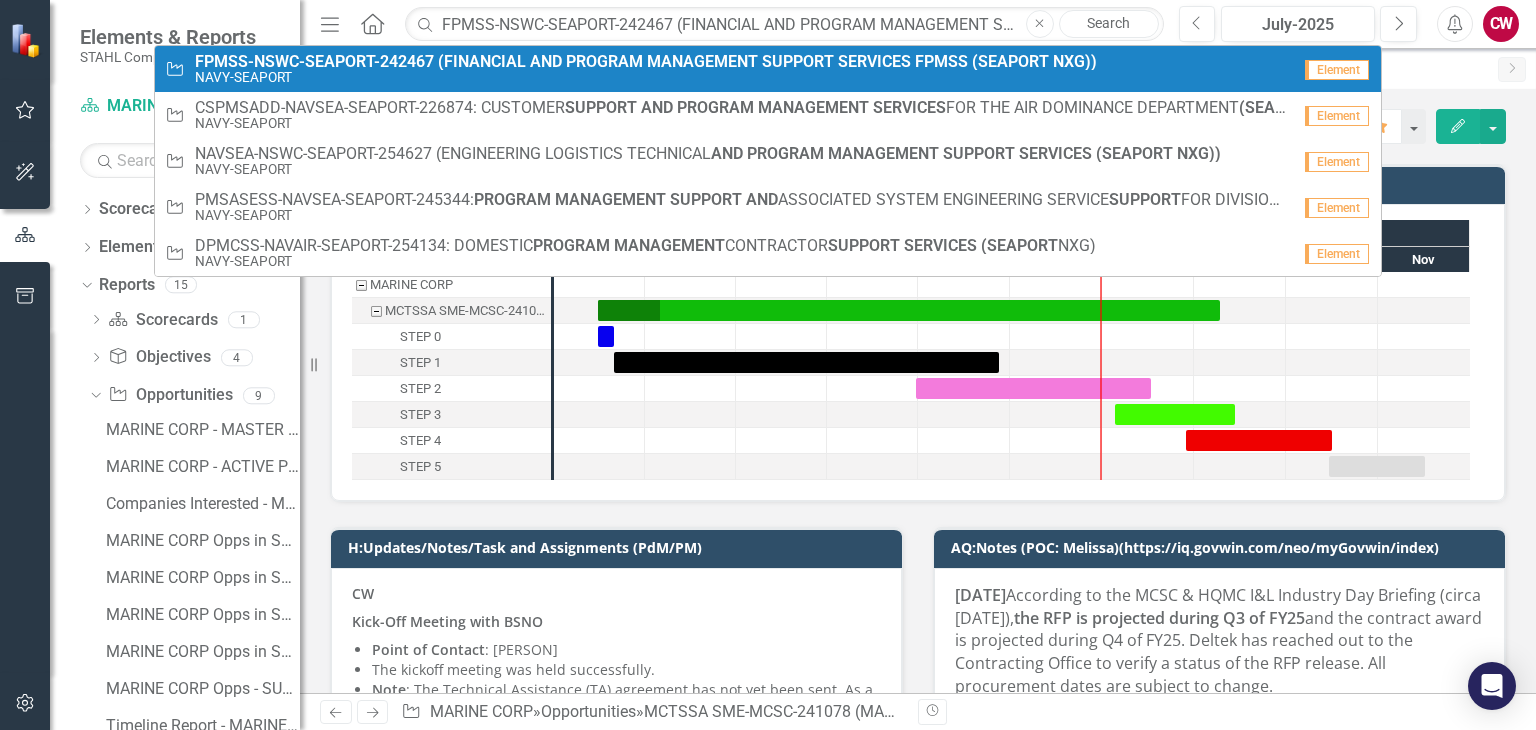 click on "NAVY-SEAPORT" at bounding box center (646, 77) 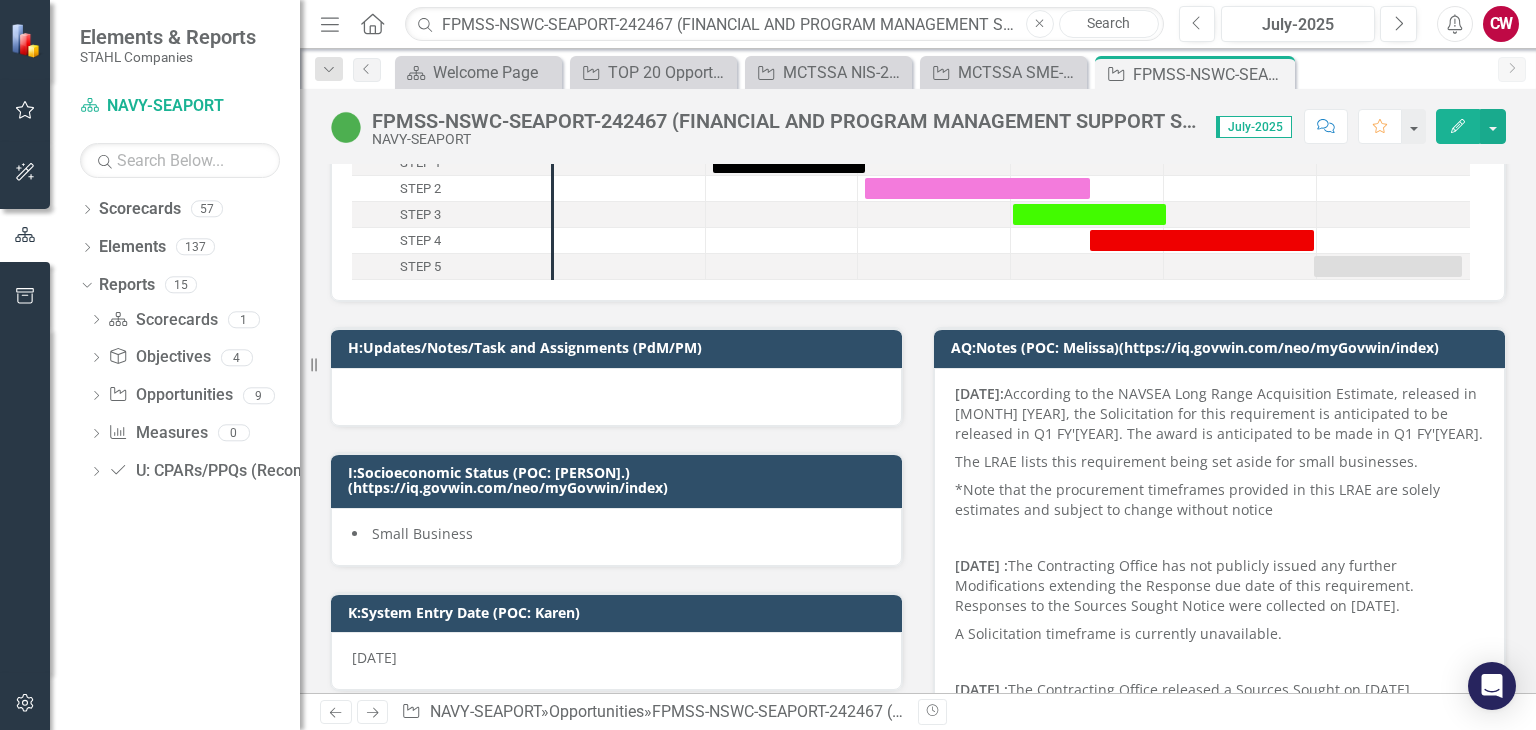 scroll, scrollTop: 0, scrollLeft: 0, axis: both 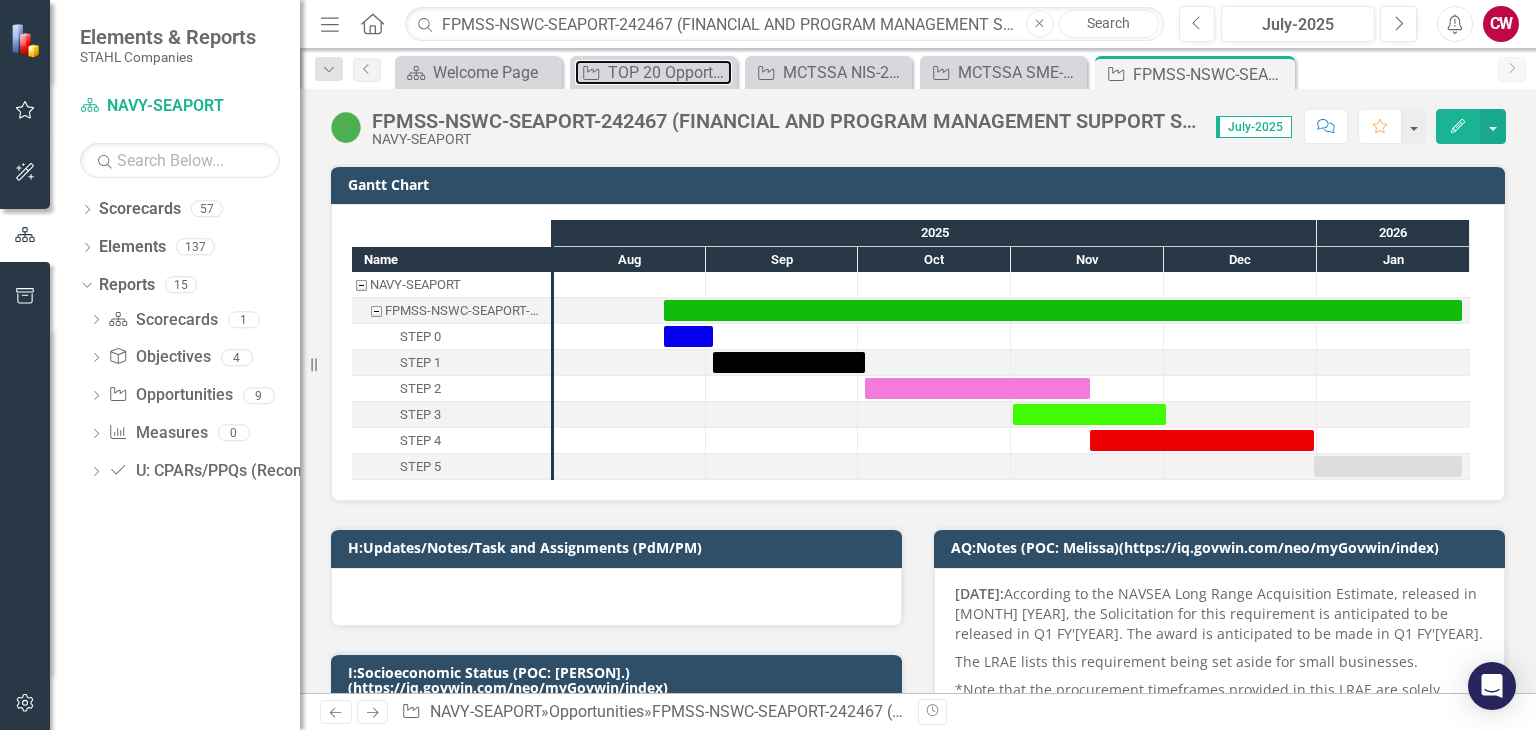 drag, startPoint x: 596, startPoint y: 56, endPoint x: 597, endPoint y: 36, distance: 20.024984 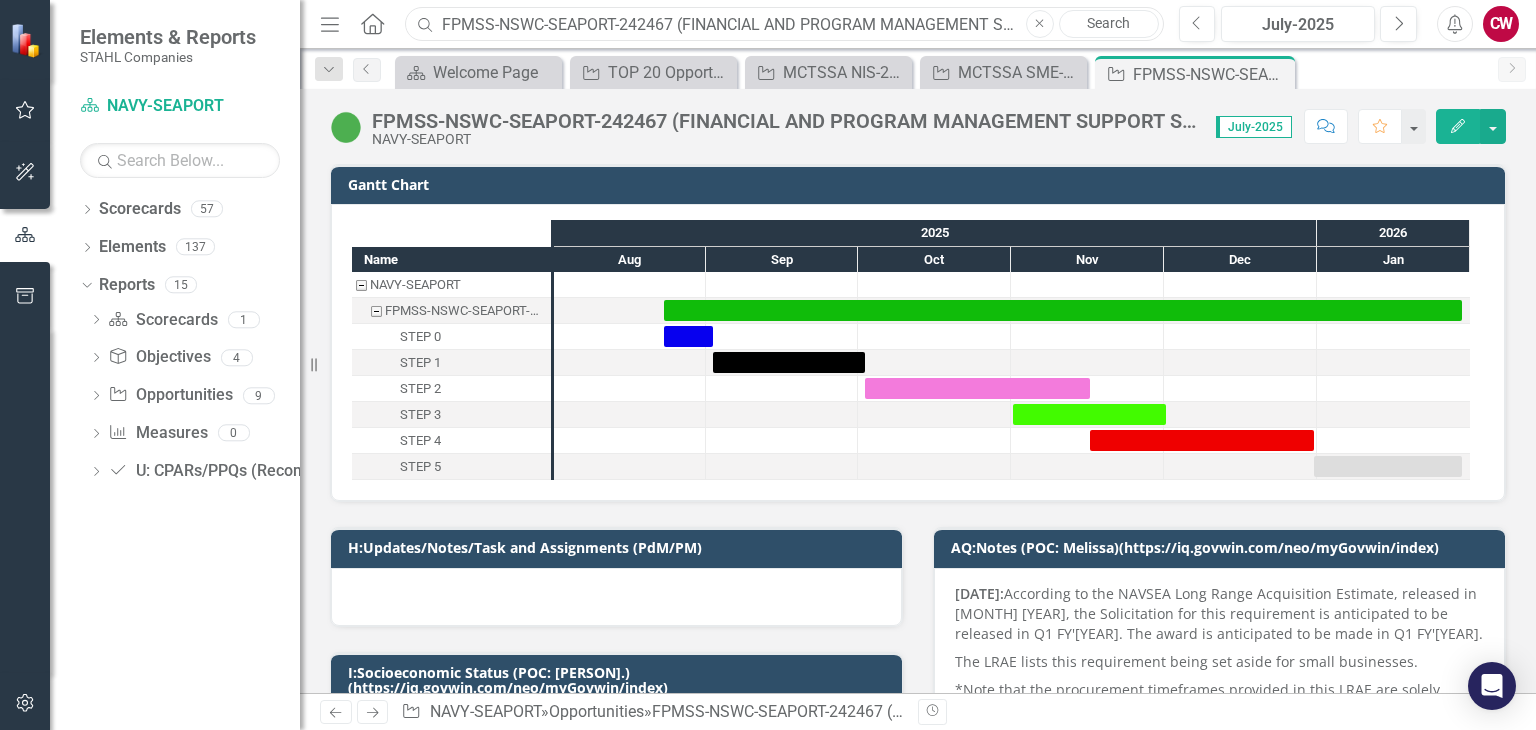 click on "FPMSS-NSWC-SEAPORT-242467 (FINANCIAL AND PROGRAM MANAGEMENT SUPPORT SERVICES FPMSS (SEAPORT NXG))" at bounding box center (784, 24) 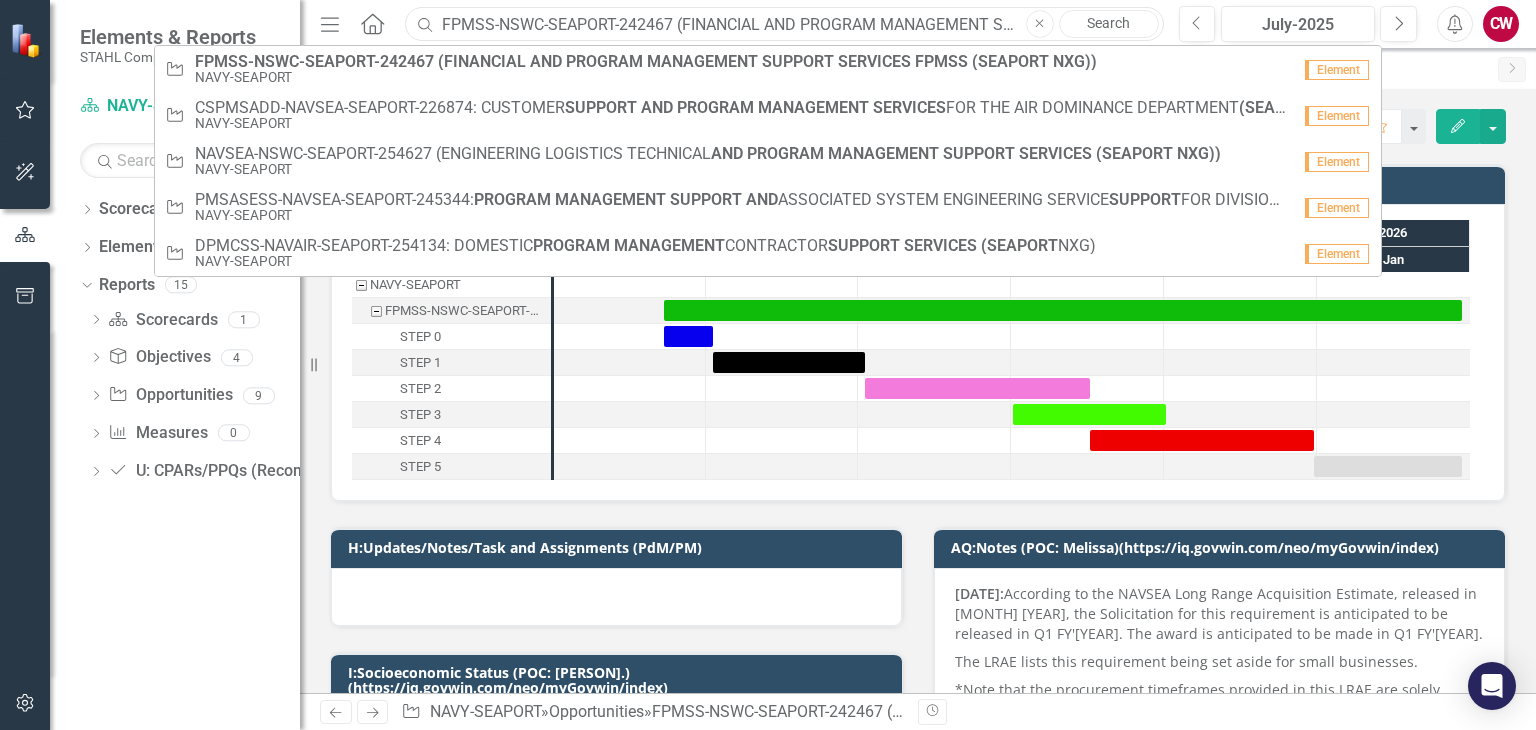 paste on ": [COMPANY] - [COMPANY] - [COMPANY] ([DESCRIPTION])" 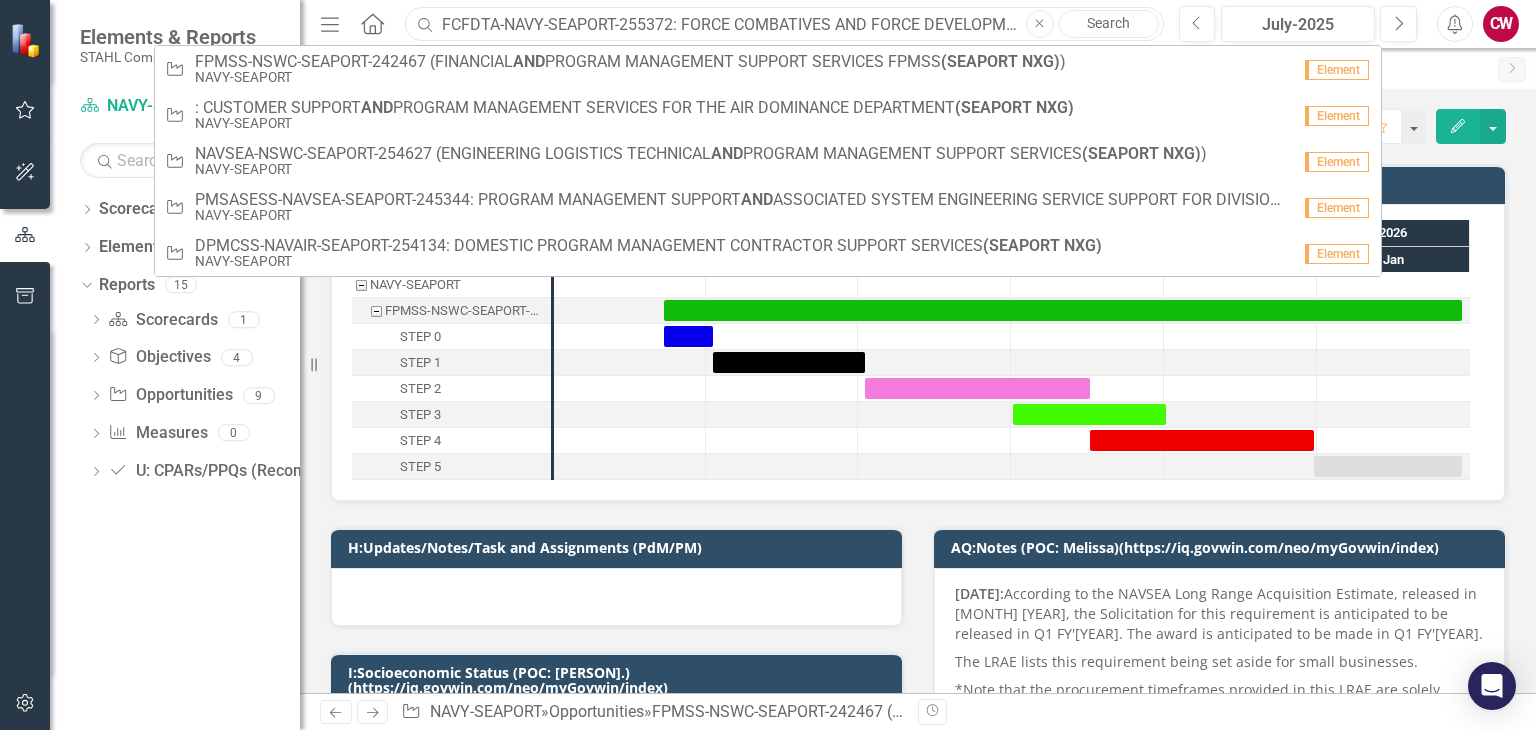 scroll, scrollTop: 0, scrollLeft: 281, axis: horizontal 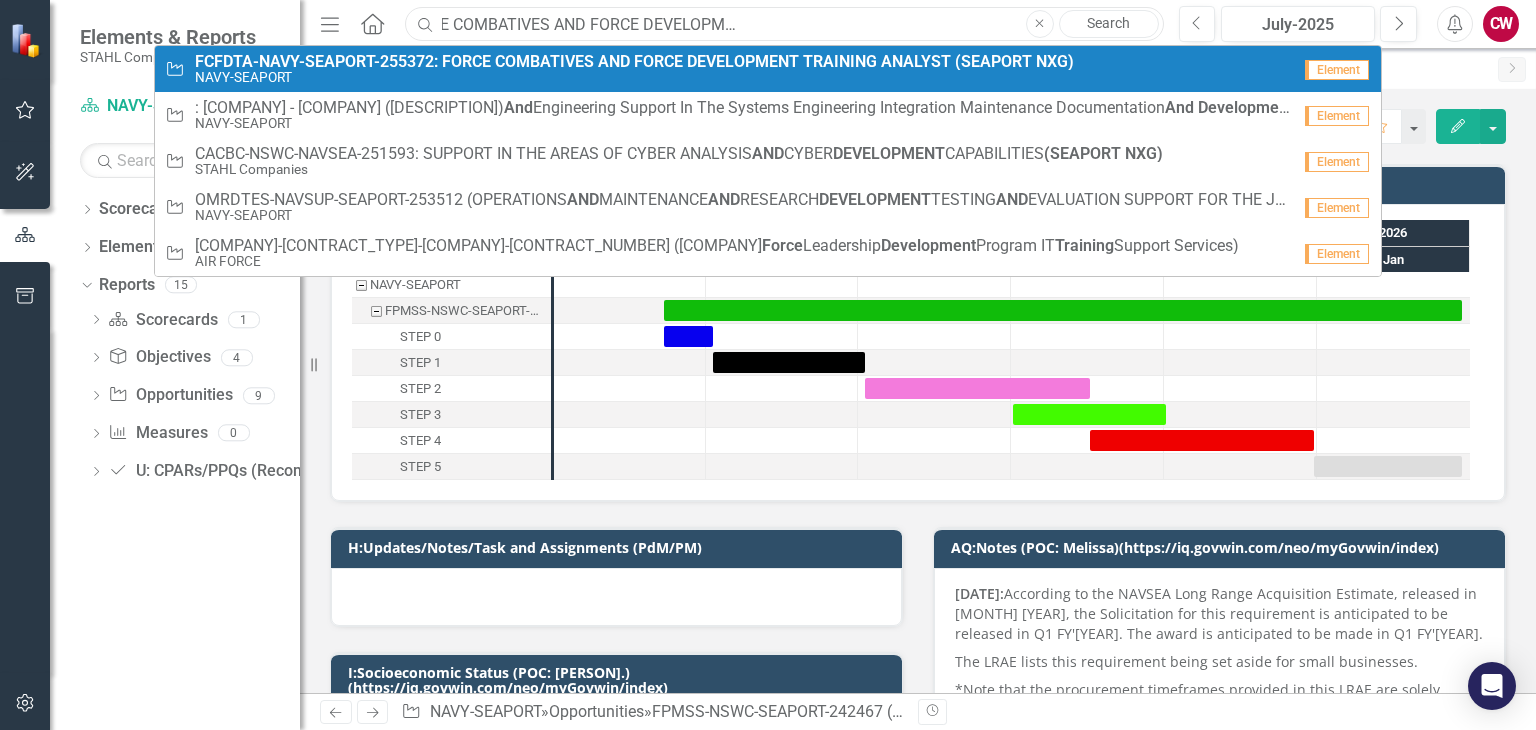 type on "FCFDTA-NAVY-SEAPORT-255372: FORCE COMBATIVES AND FORCE DEVELOPMENT TRAINING ANALYST (SEAPORT NXG)" 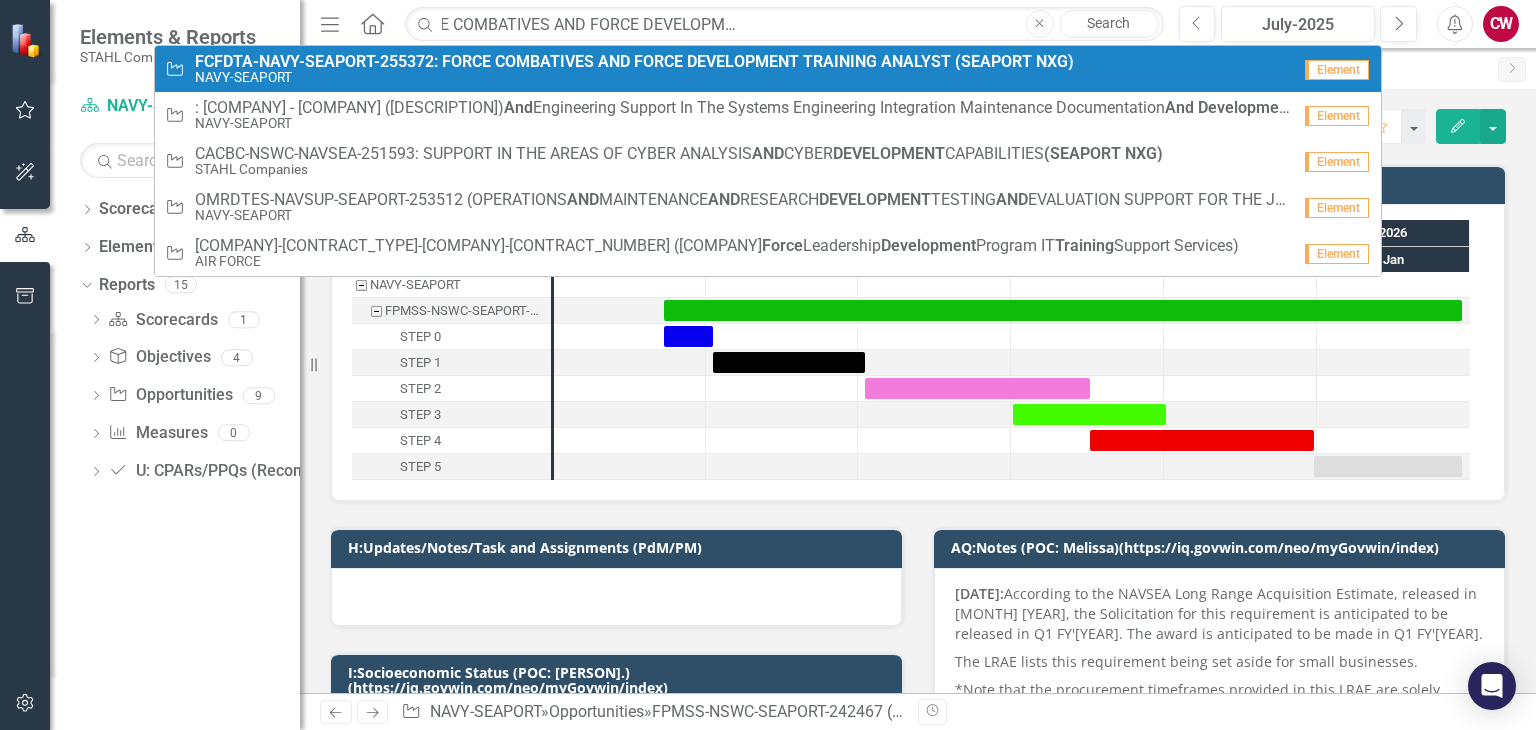 scroll, scrollTop: 0, scrollLeft: 0, axis: both 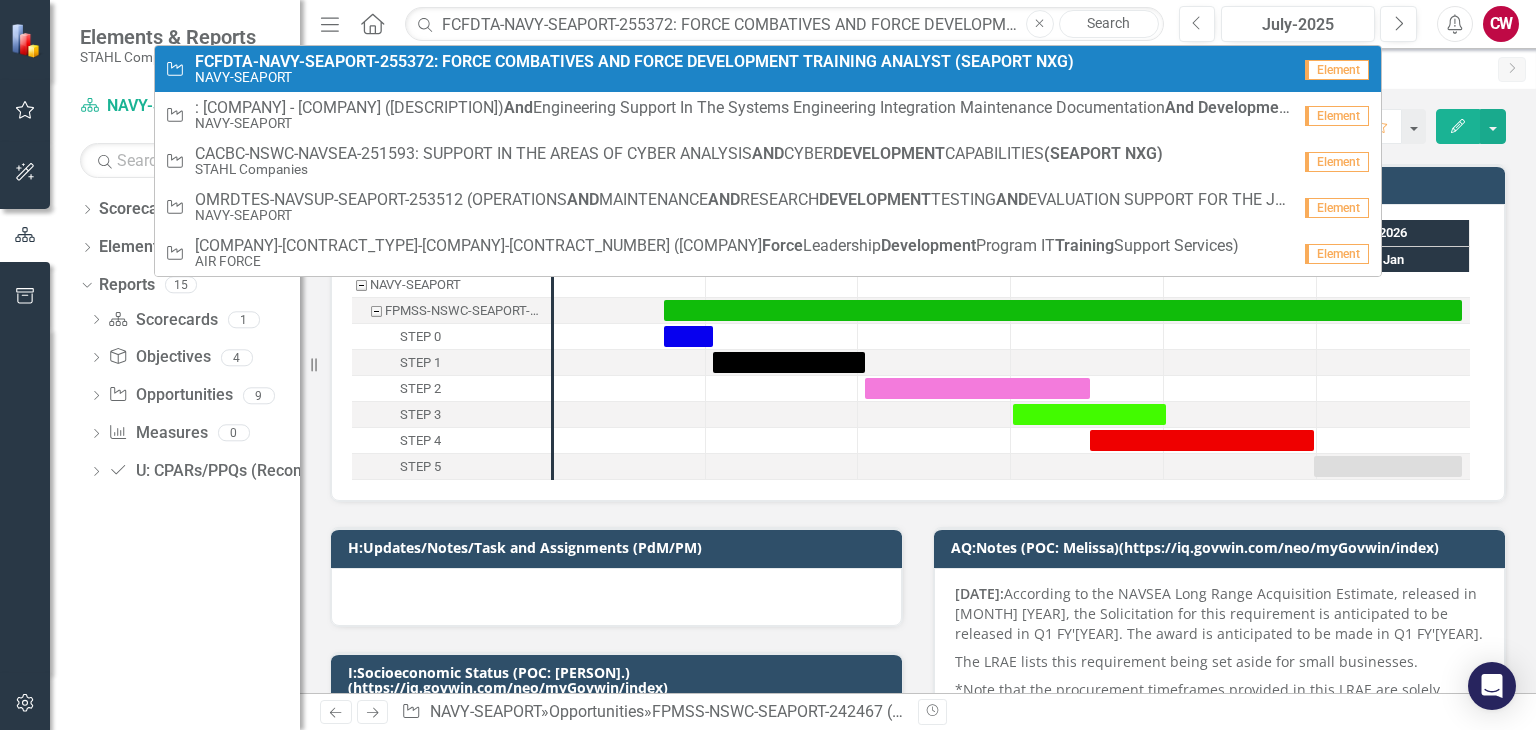 click on "NAVY-SEAPORT" at bounding box center (634, 77) 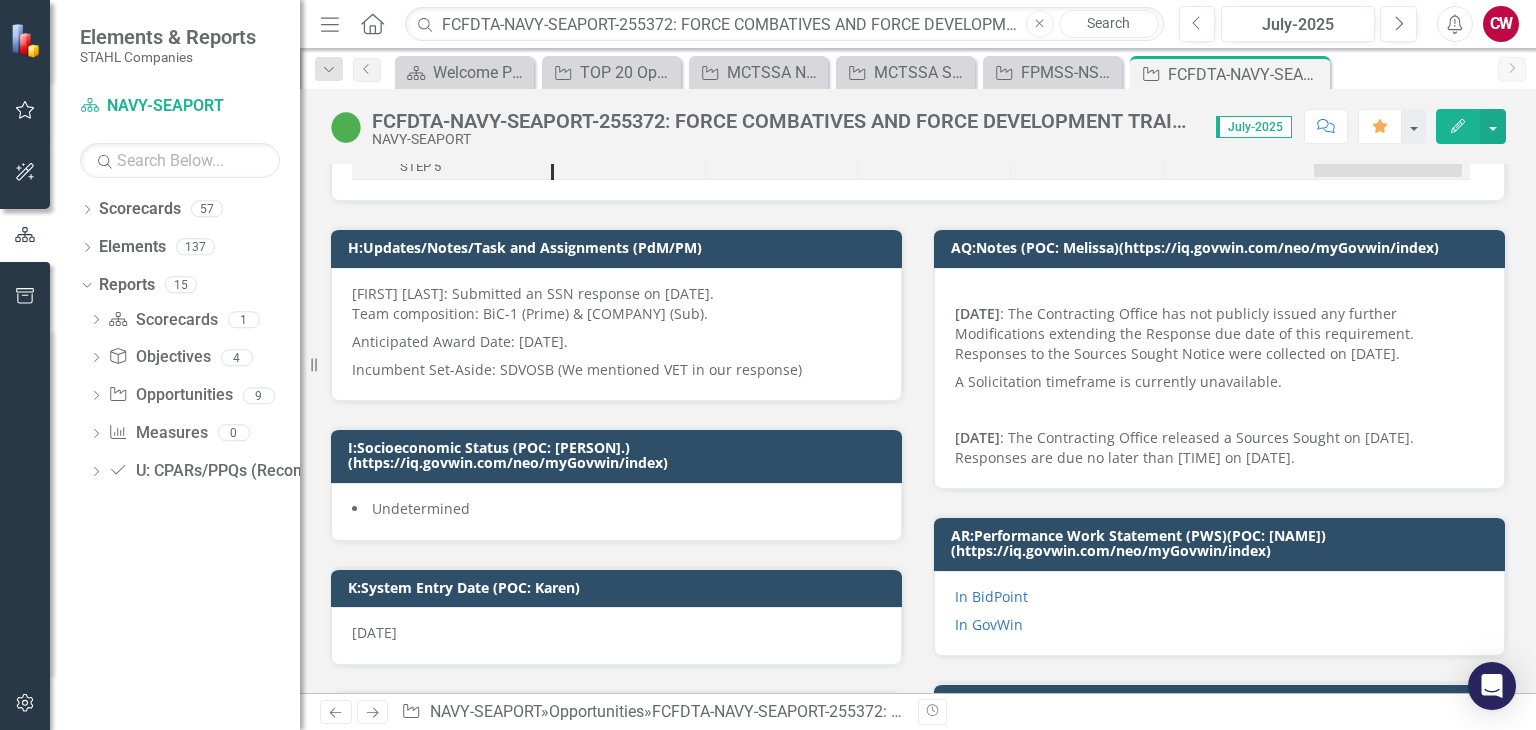 scroll, scrollTop: 0, scrollLeft: 0, axis: both 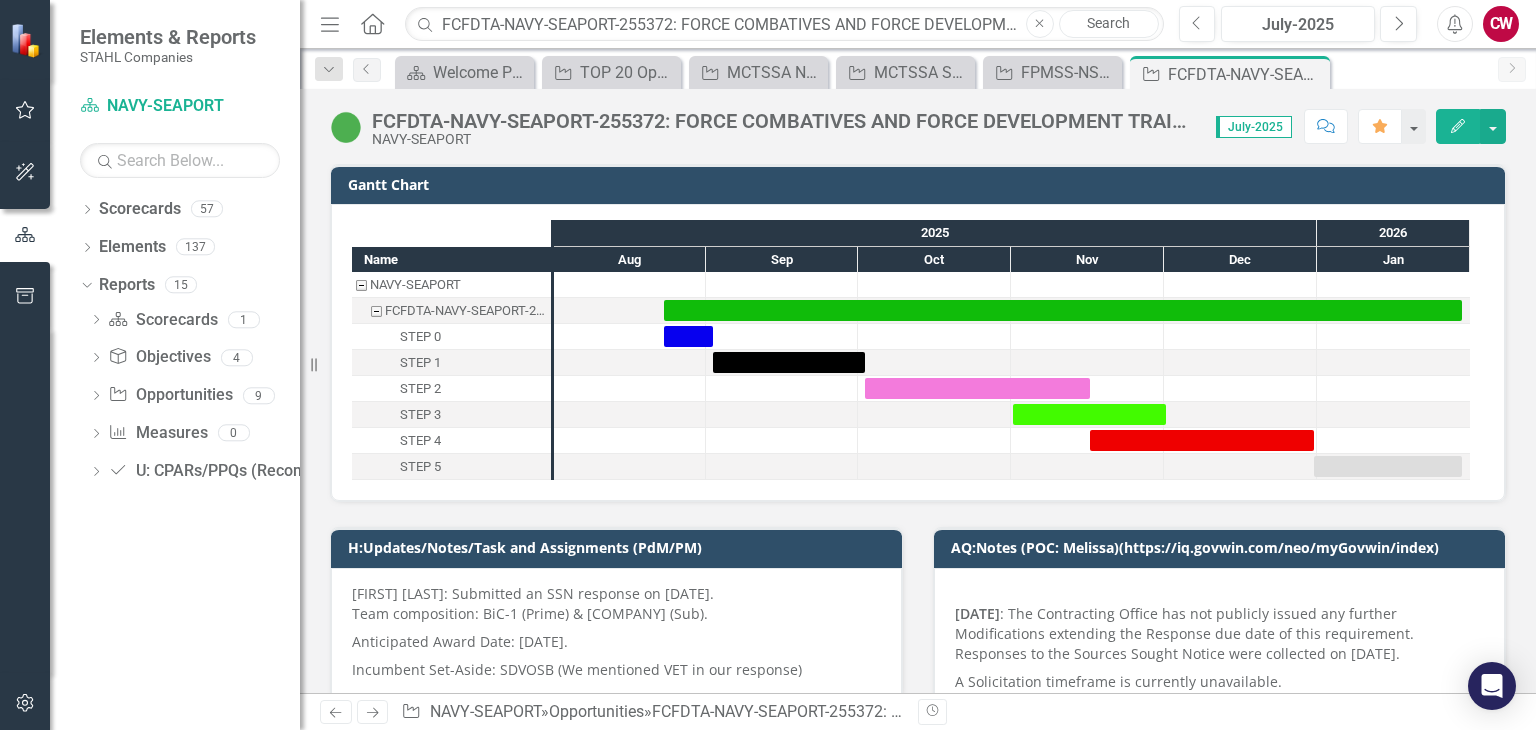 click on "Comment" 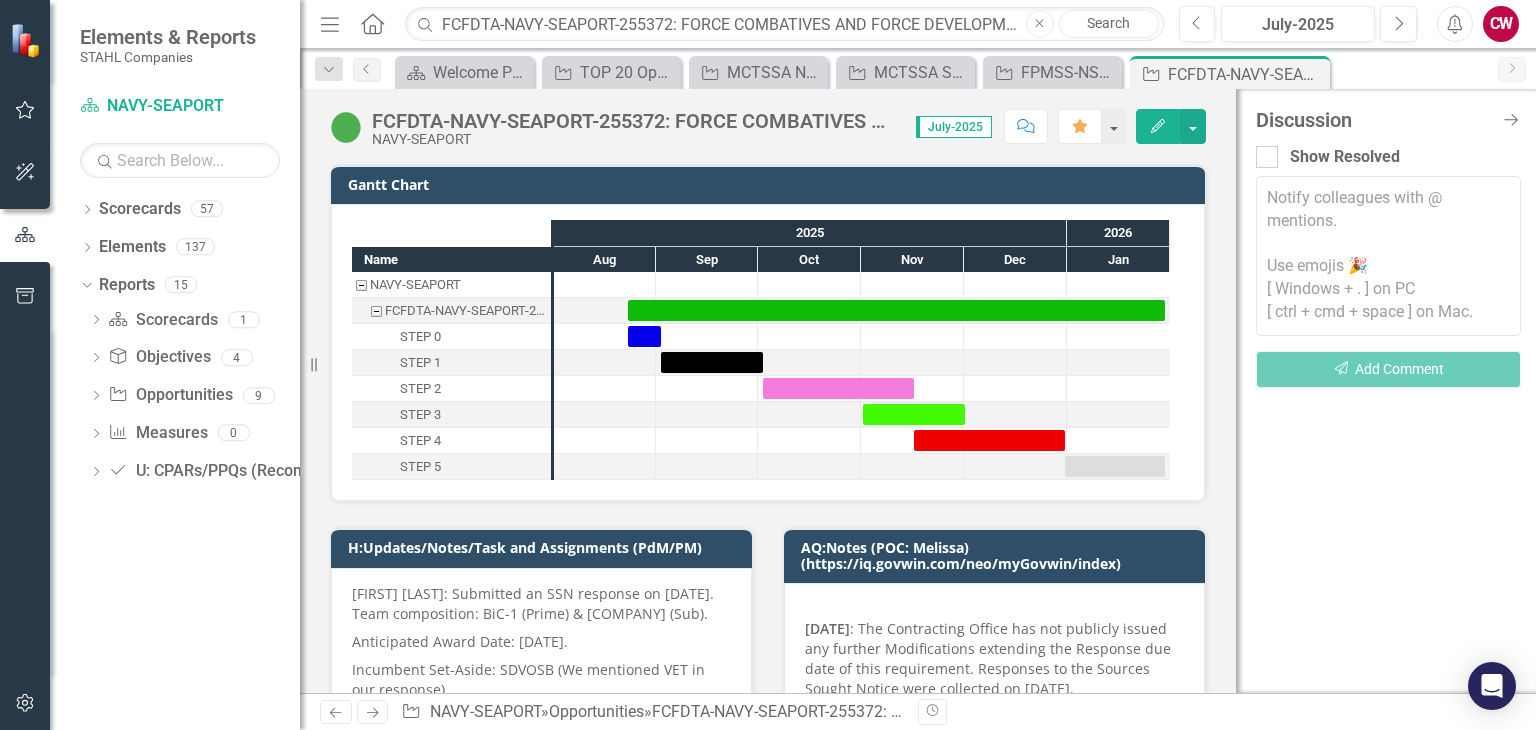 click on "Discussion" at bounding box center [1373, 120] 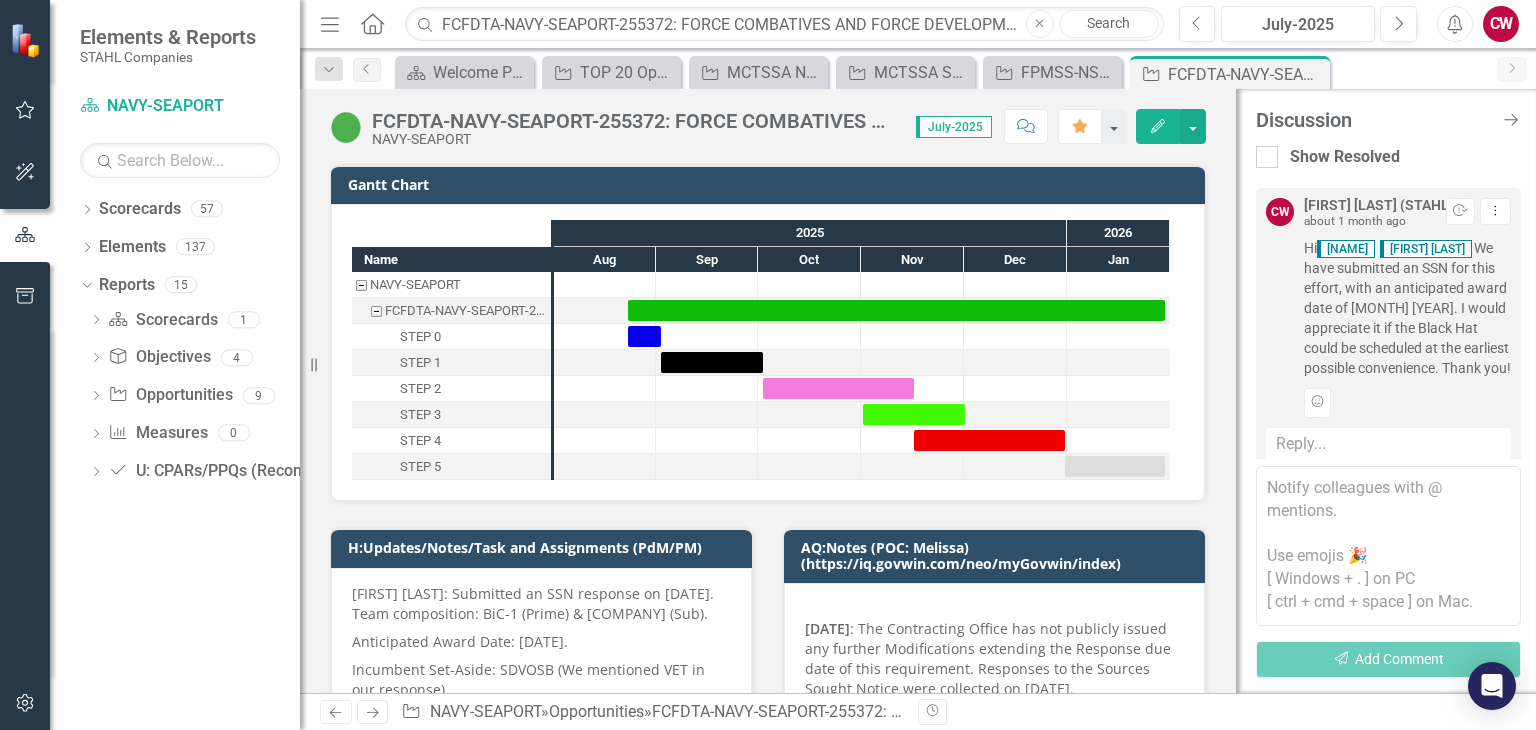 scroll, scrollTop: 695, scrollLeft: 0, axis: vertical 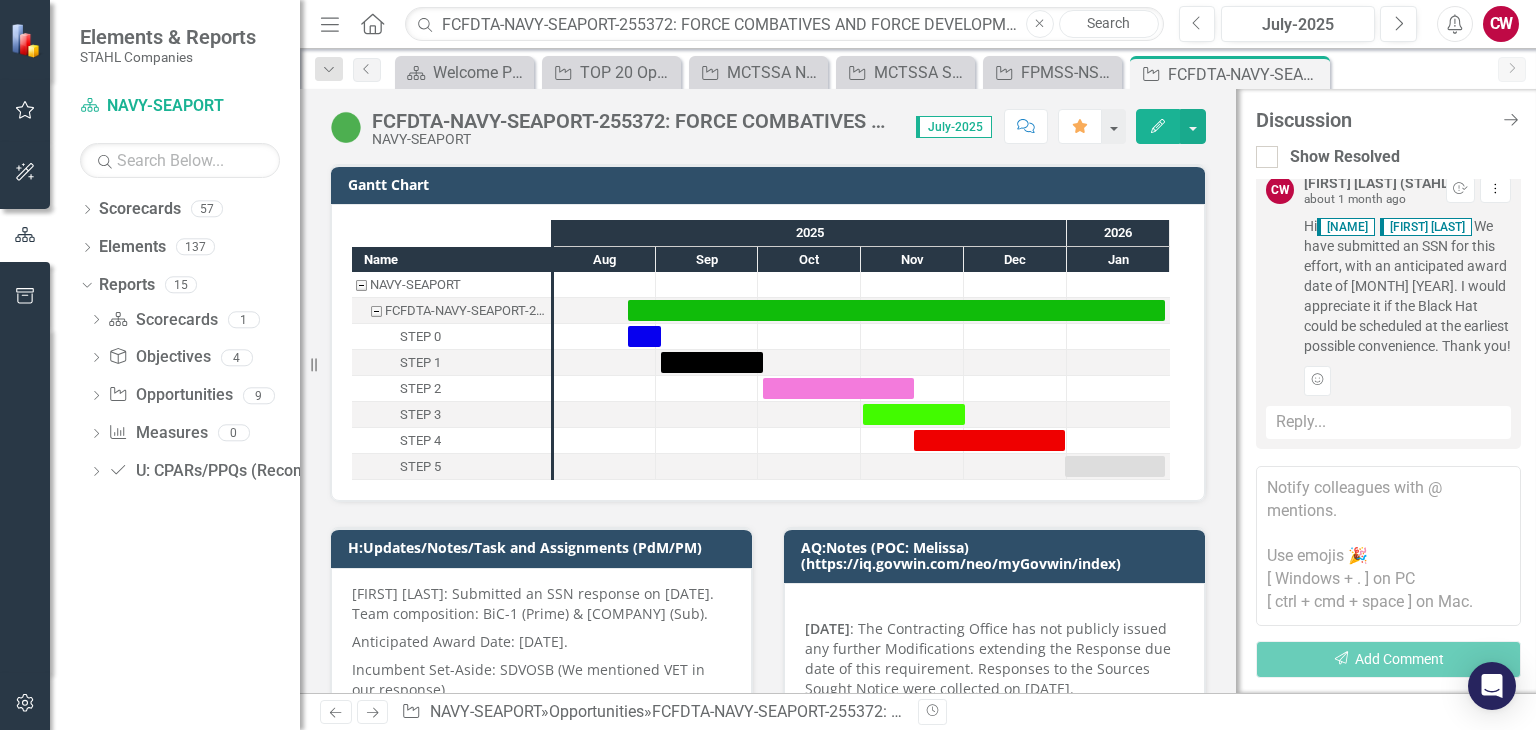 click at bounding box center (1388, 546) 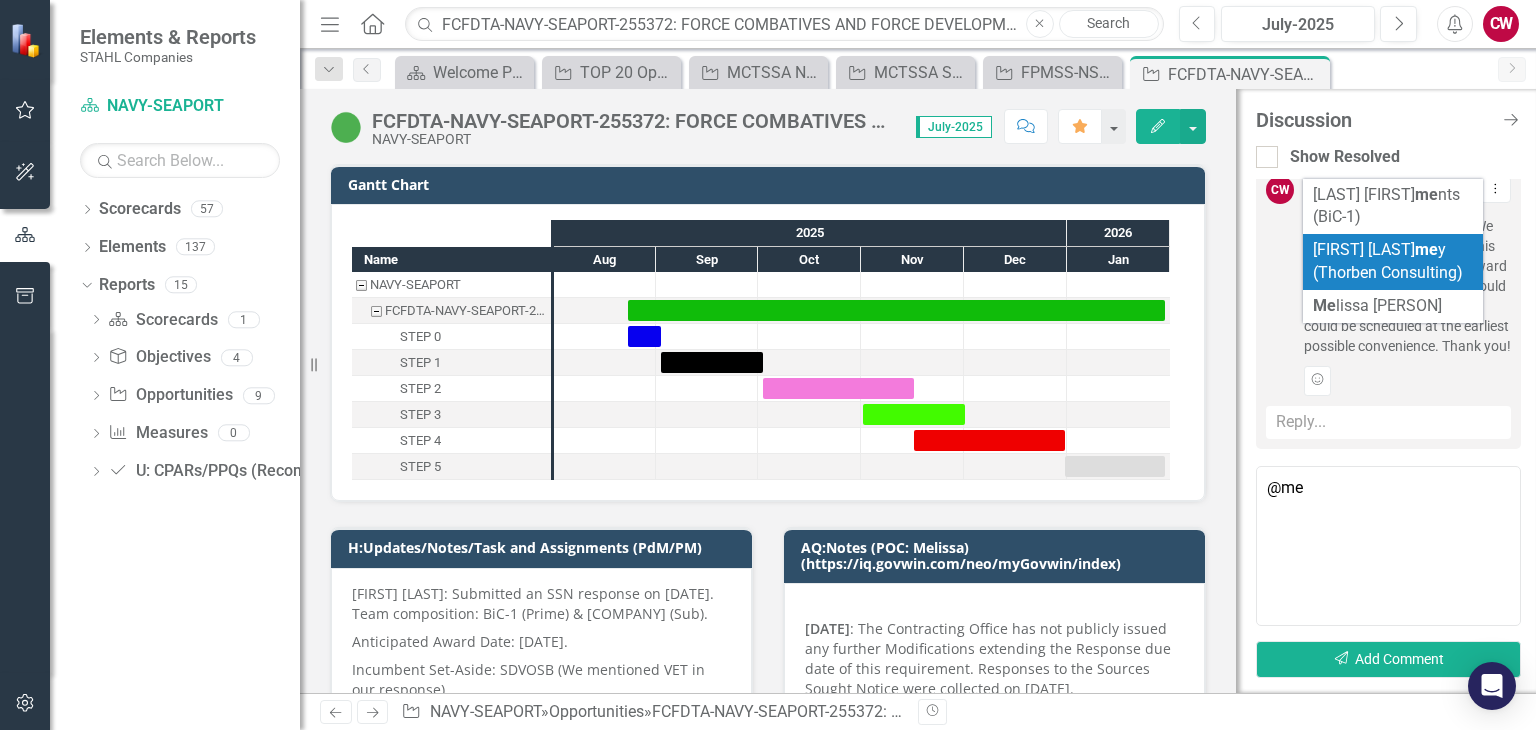 click on "Me [NAME]" at bounding box center (1377, 305) 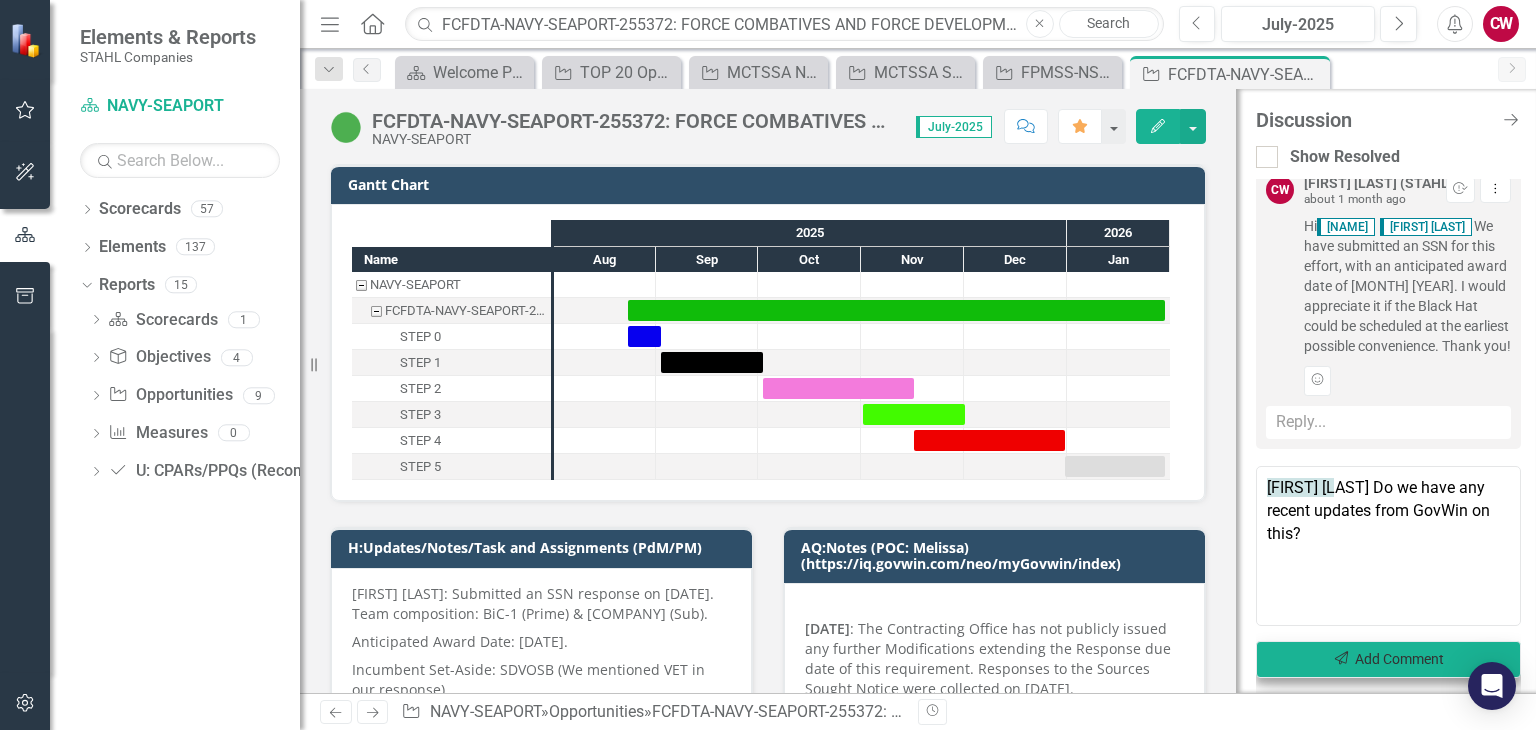 type on "[FIRST] [LAST] Do we have any recent updates from GovWin on this?" 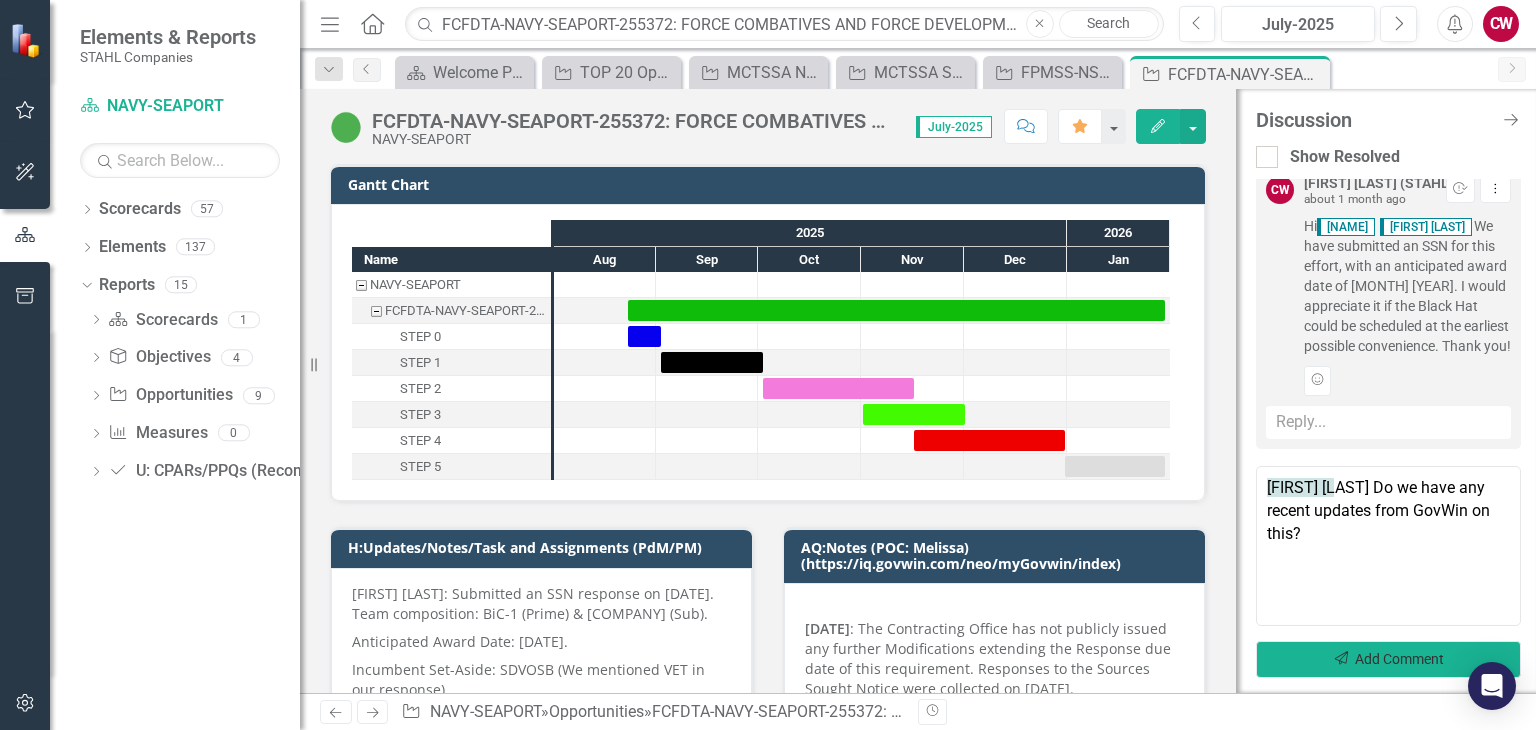 click on "Send Add Comment" at bounding box center (1388, 659) 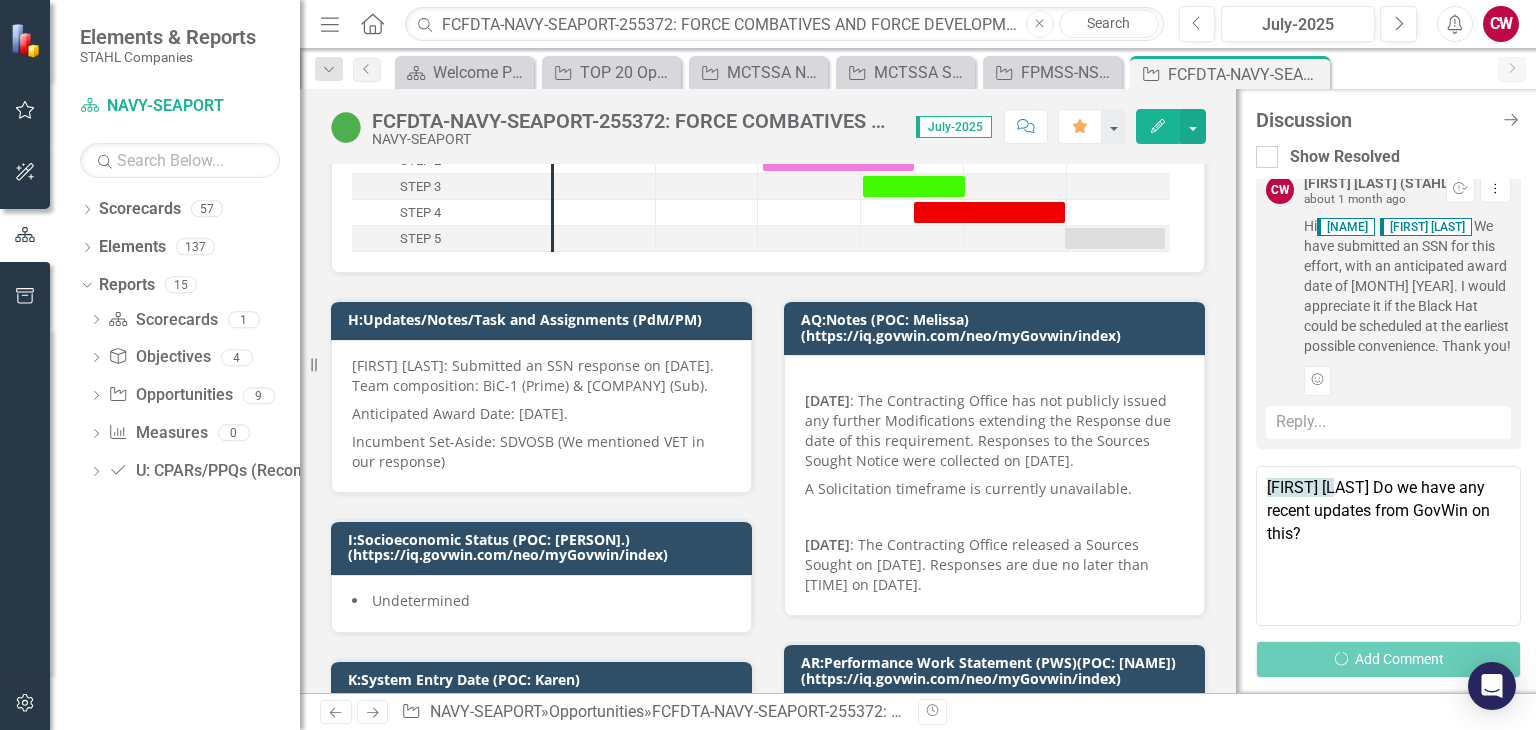 scroll, scrollTop: 300, scrollLeft: 0, axis: vertical 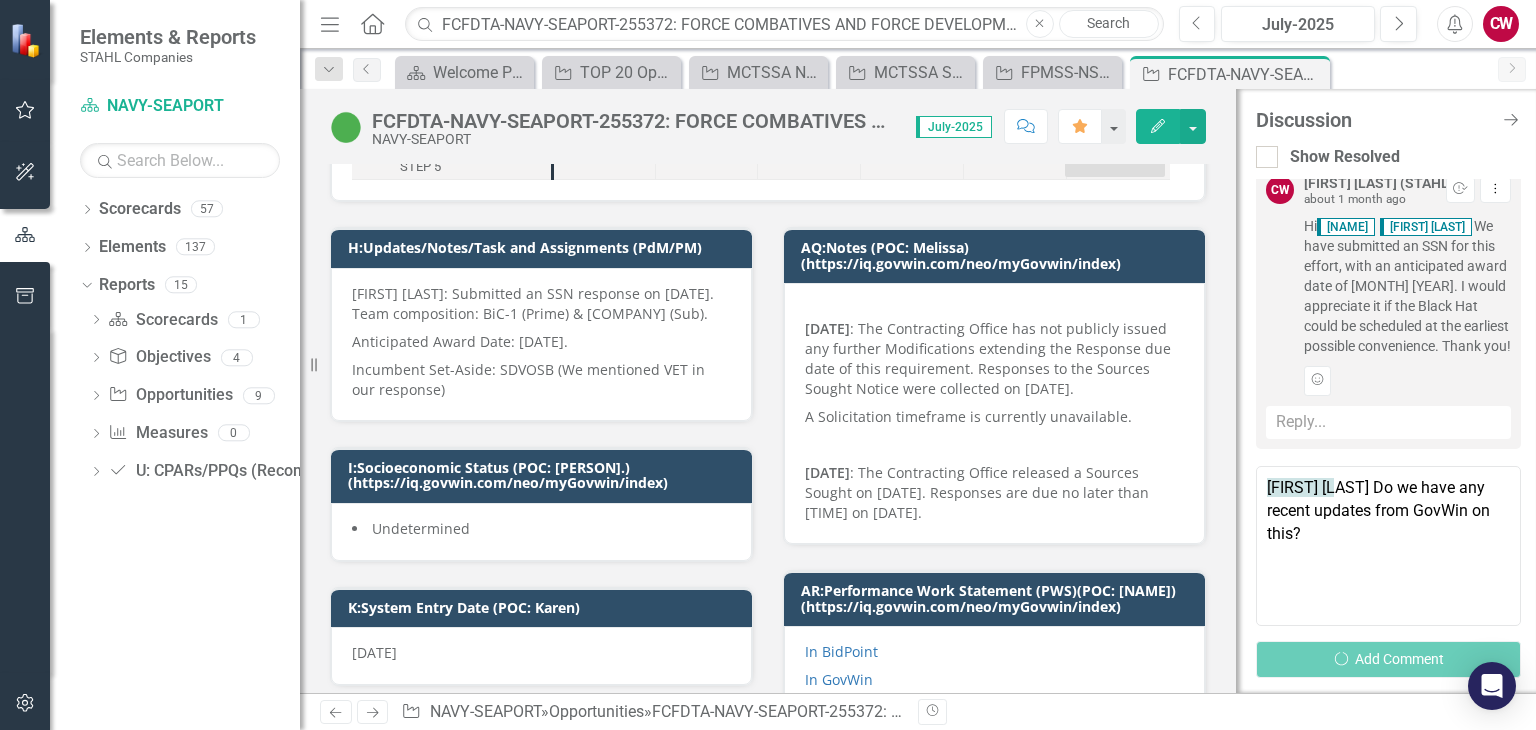 type 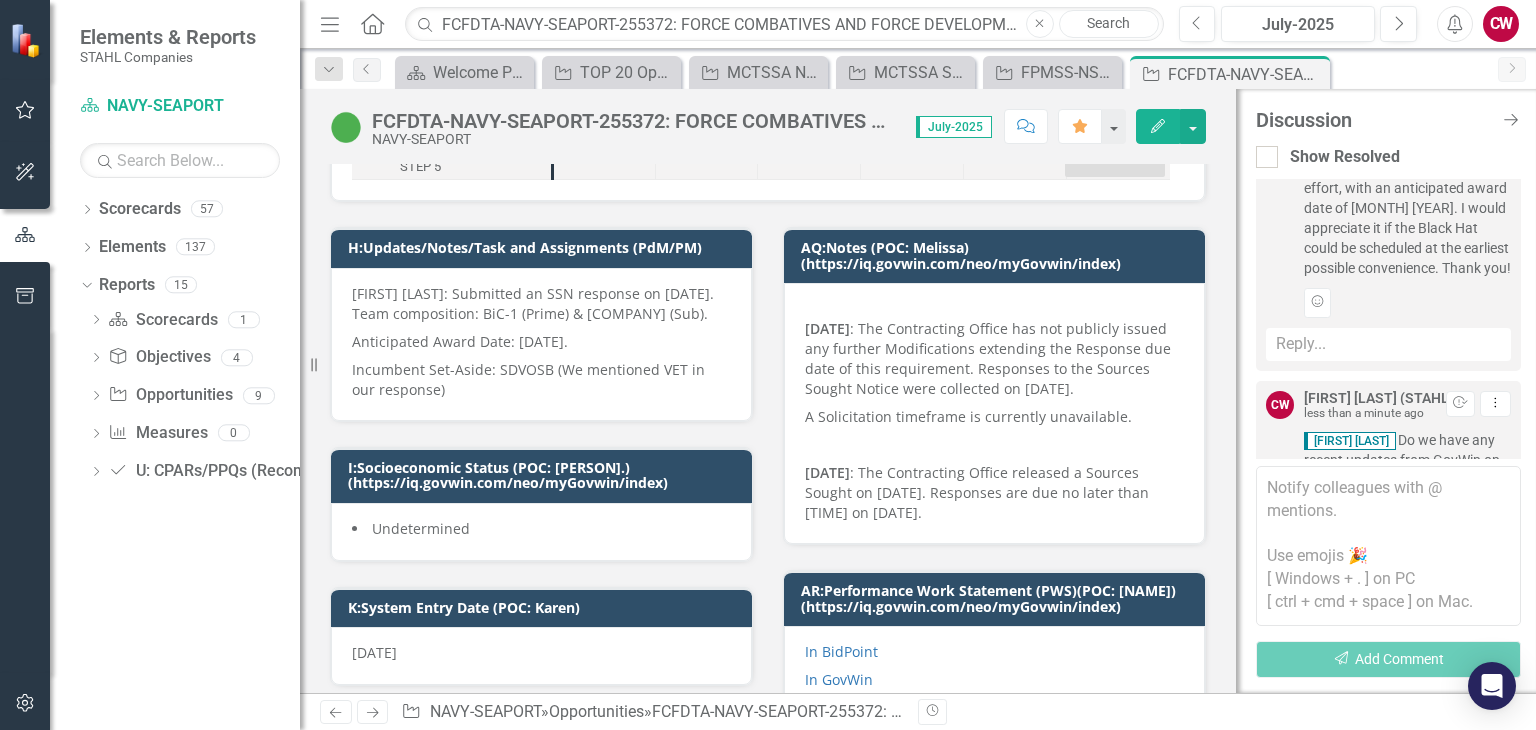scroll, scrollTop: 907, scrollLeft: 0, axis: vertical 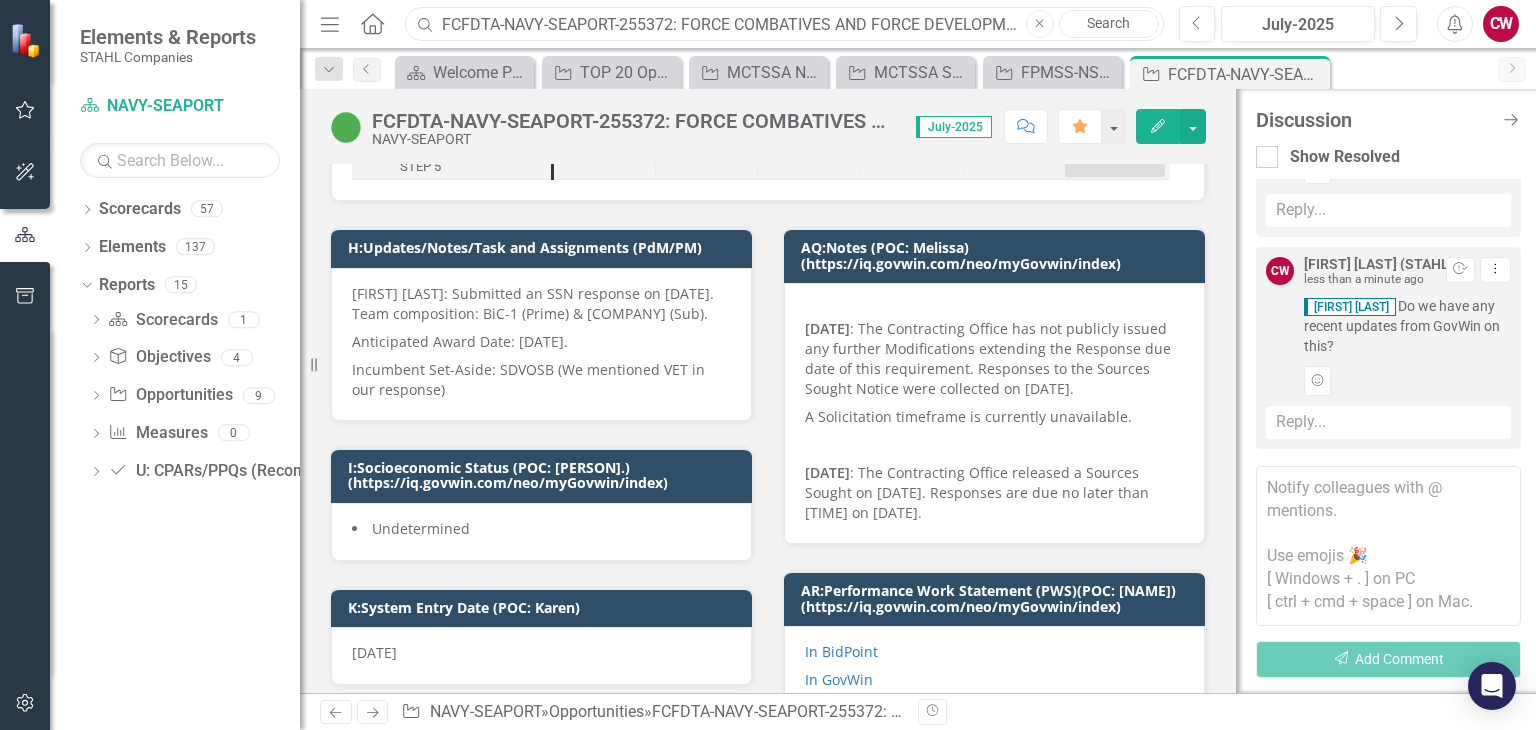 click on "FCFDTA-NAVY-SEAPORT-255372: FORCE COMBATIVES AND FORCE DEVELOPMENT TRAINING ANALYST (SEAPORT NXG)" at bounding box center (784, 24) 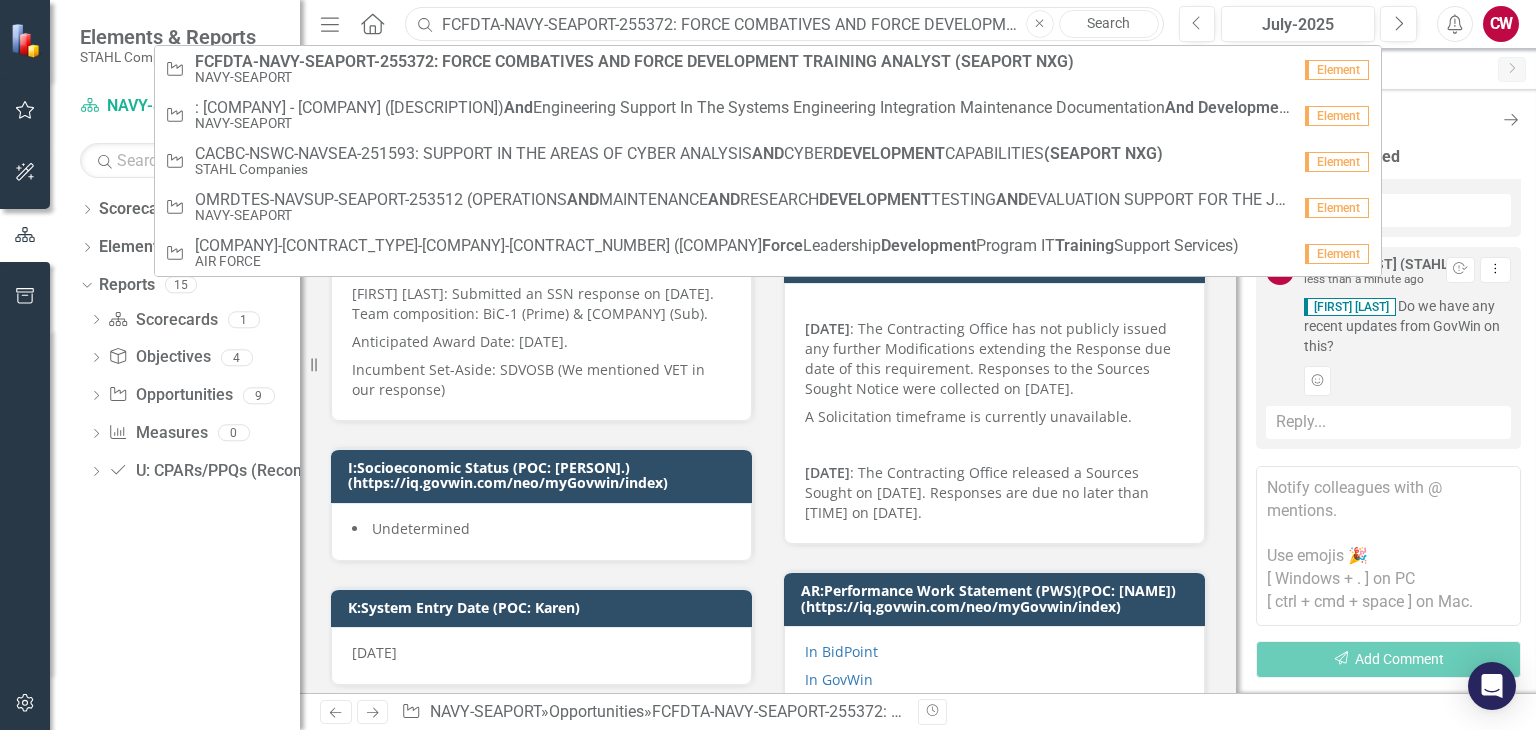 paste on "[CONTRACT_ID]" 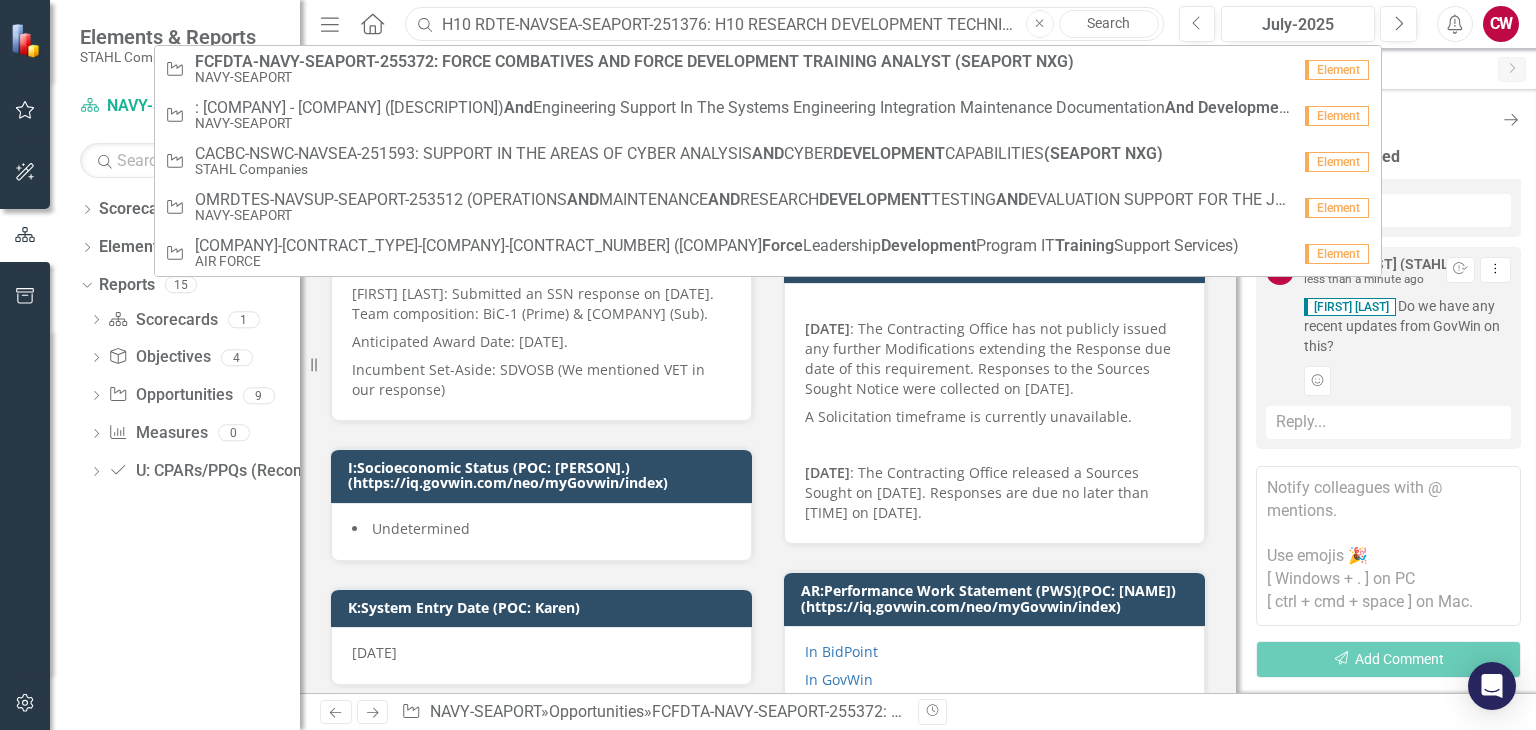scroll, scrollTop: 0, scrollLeft: 380, axis: horizontal 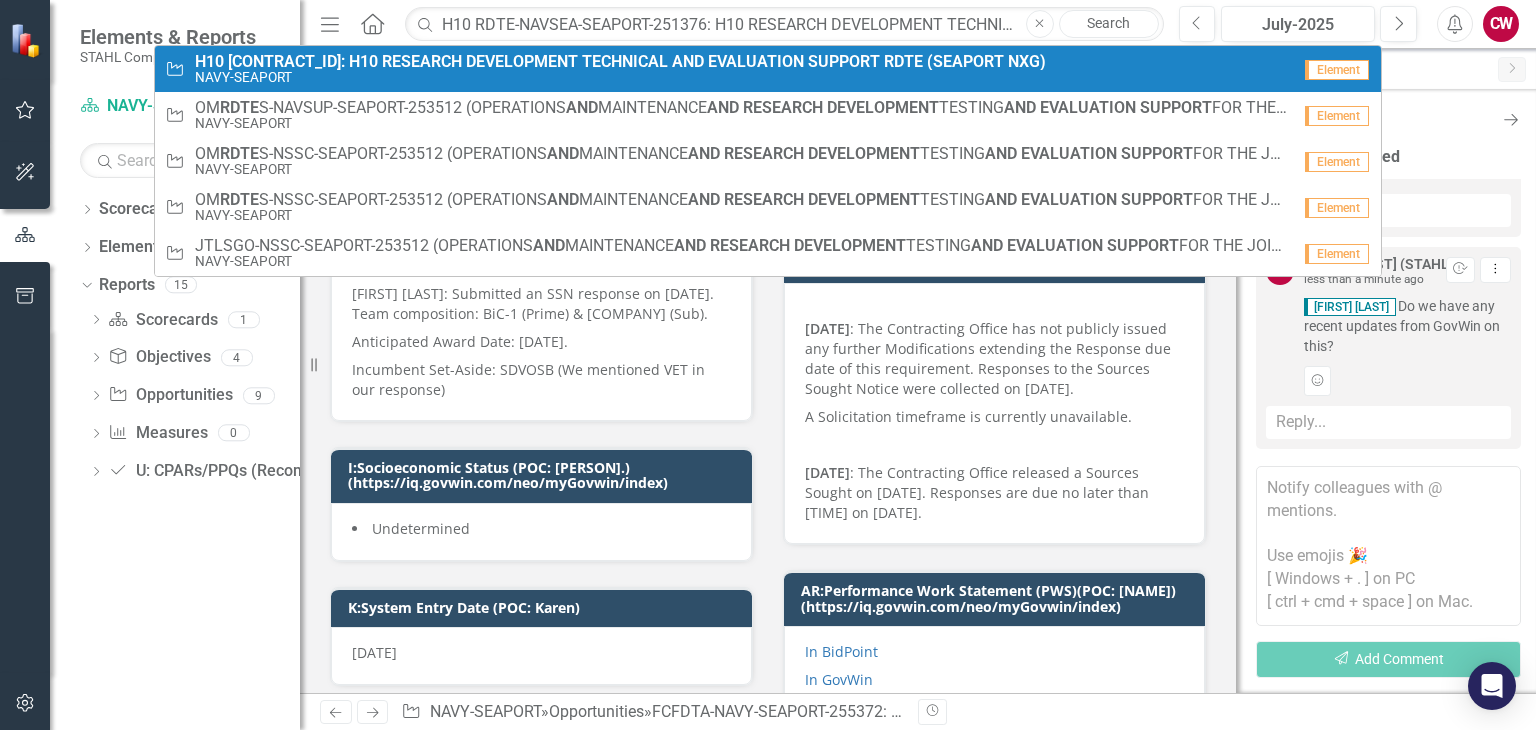 click on "DEVELOPMENT" at bounding box center [522, 61] 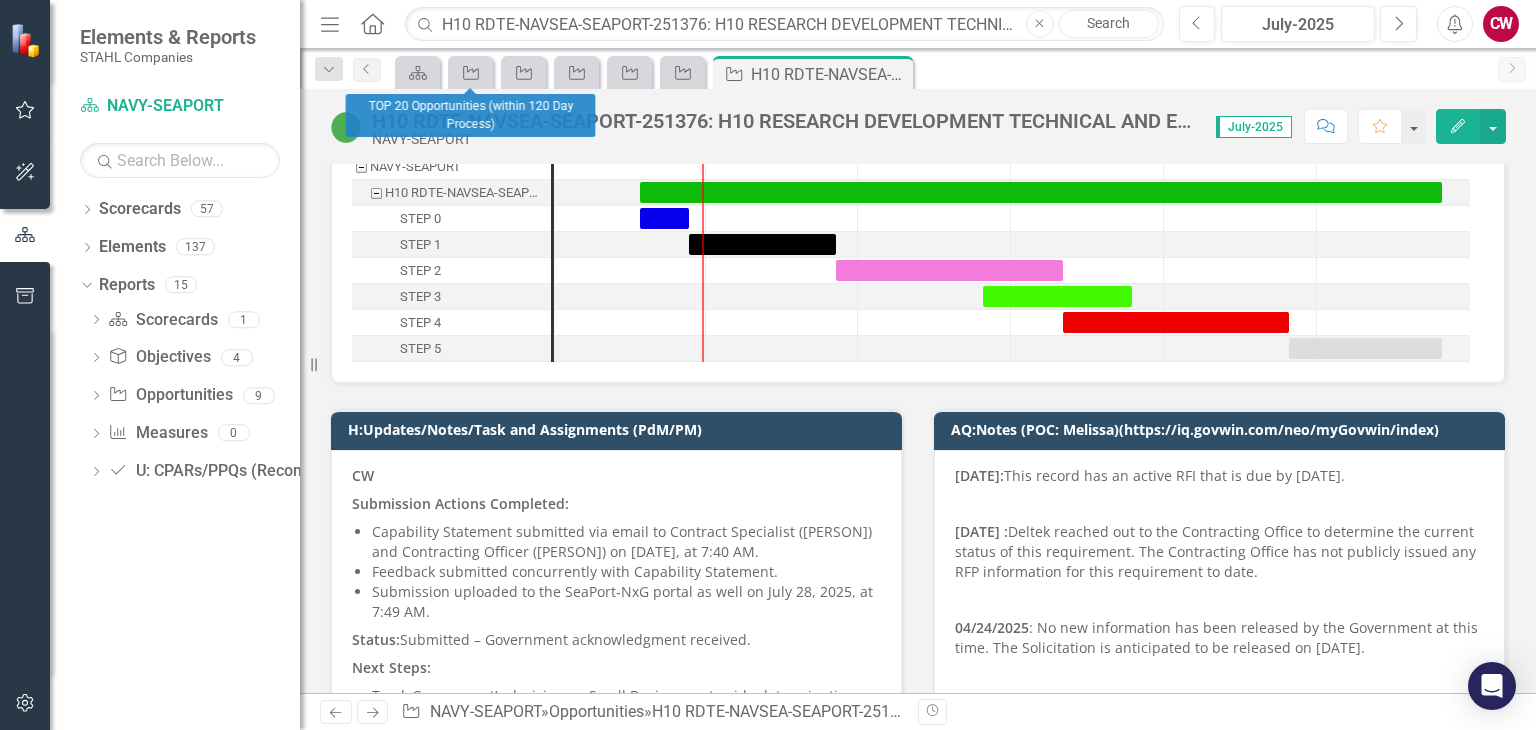 scroll, scrollTop: 100, scrollLeft: 0, axis: vertical 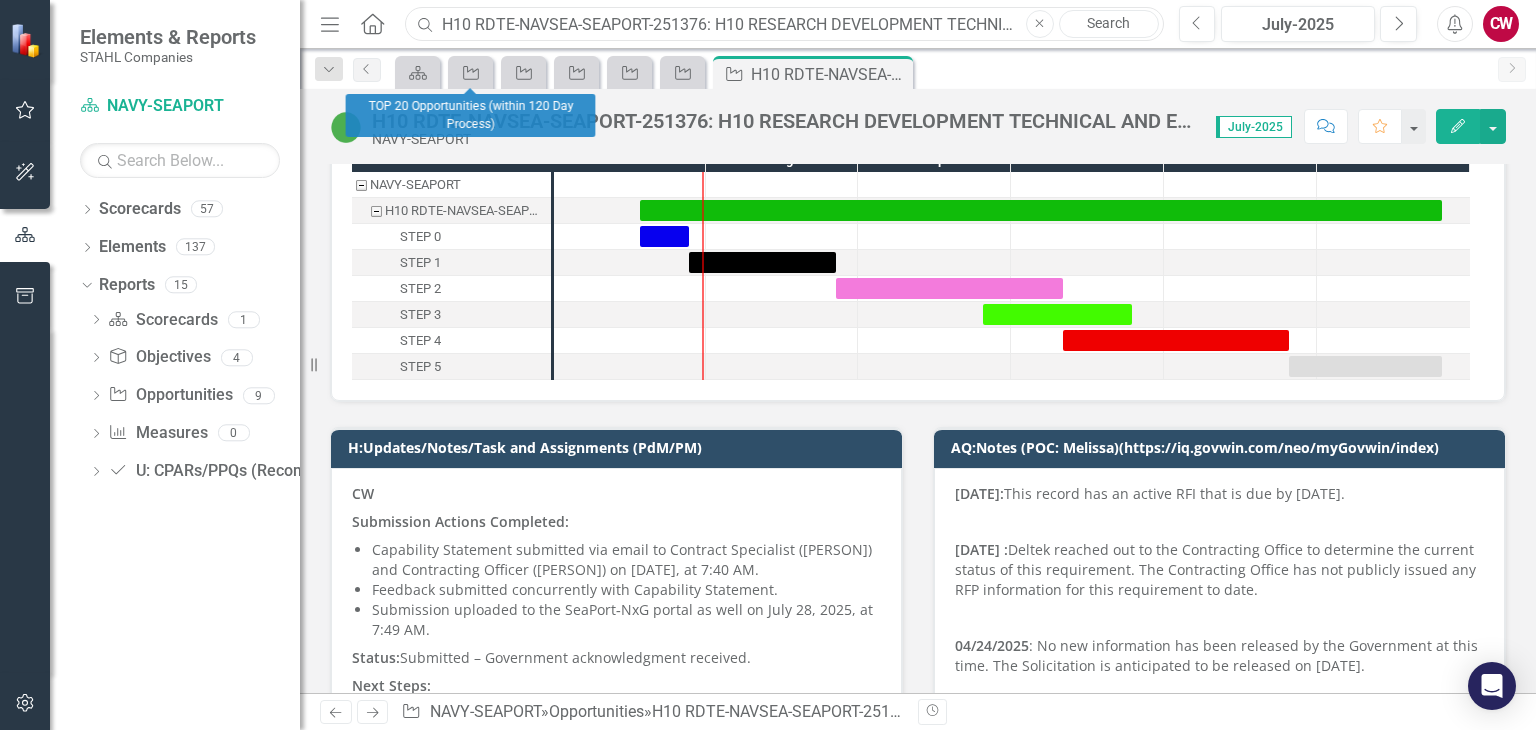 click on "H10 RDTE-NAVSEA-SEAPORT-251376: H10 RESEARCH DEVELOPMENT TECHNICAL AND EVALUATION SUPPORT RDTE (SEAPORT NXG)" at bounding box center (784, 24) 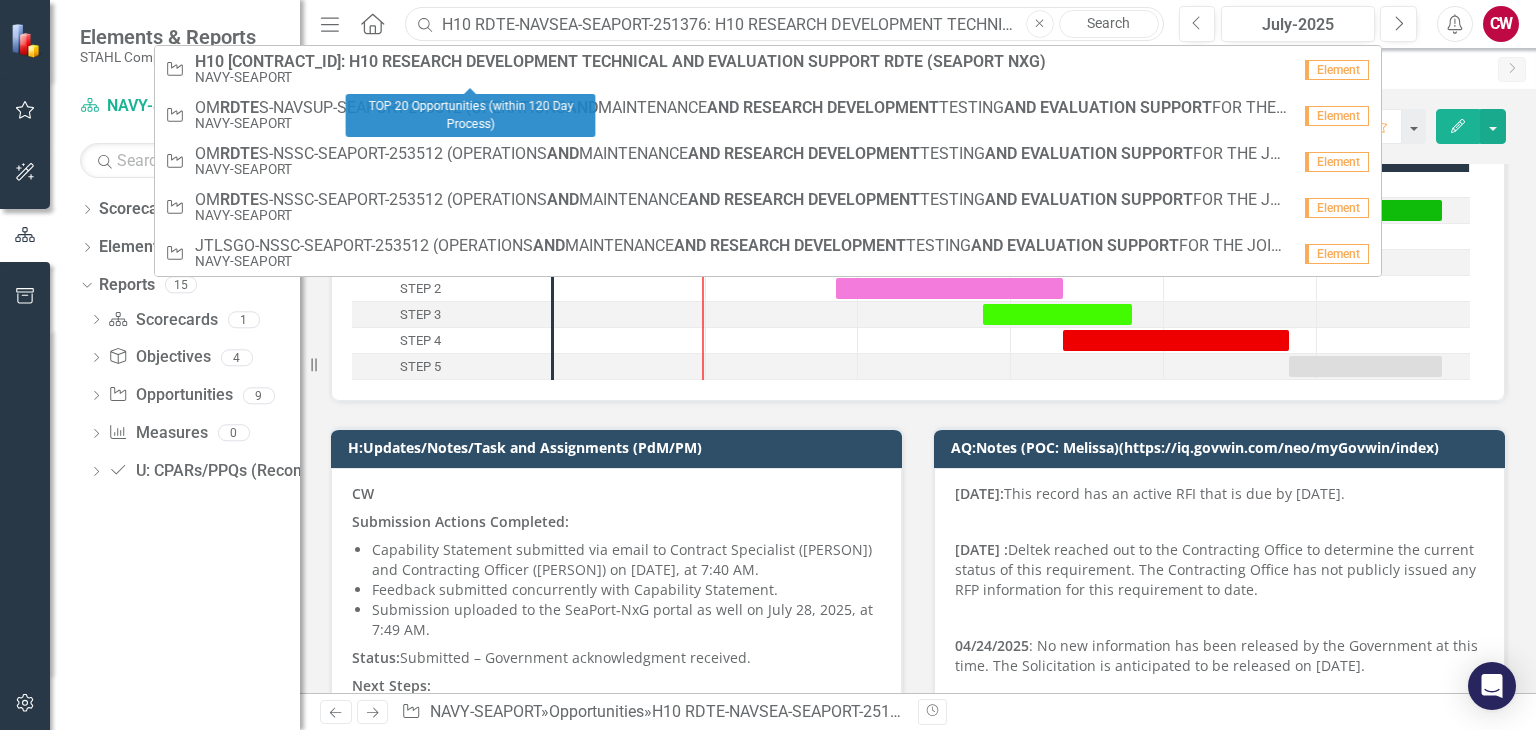 paste on "CODE45LCETS-NAVSEA-249356: CODE 45 LABORATORY COMPLEX ENGINEERING AND TECHNICAL SERVICES" 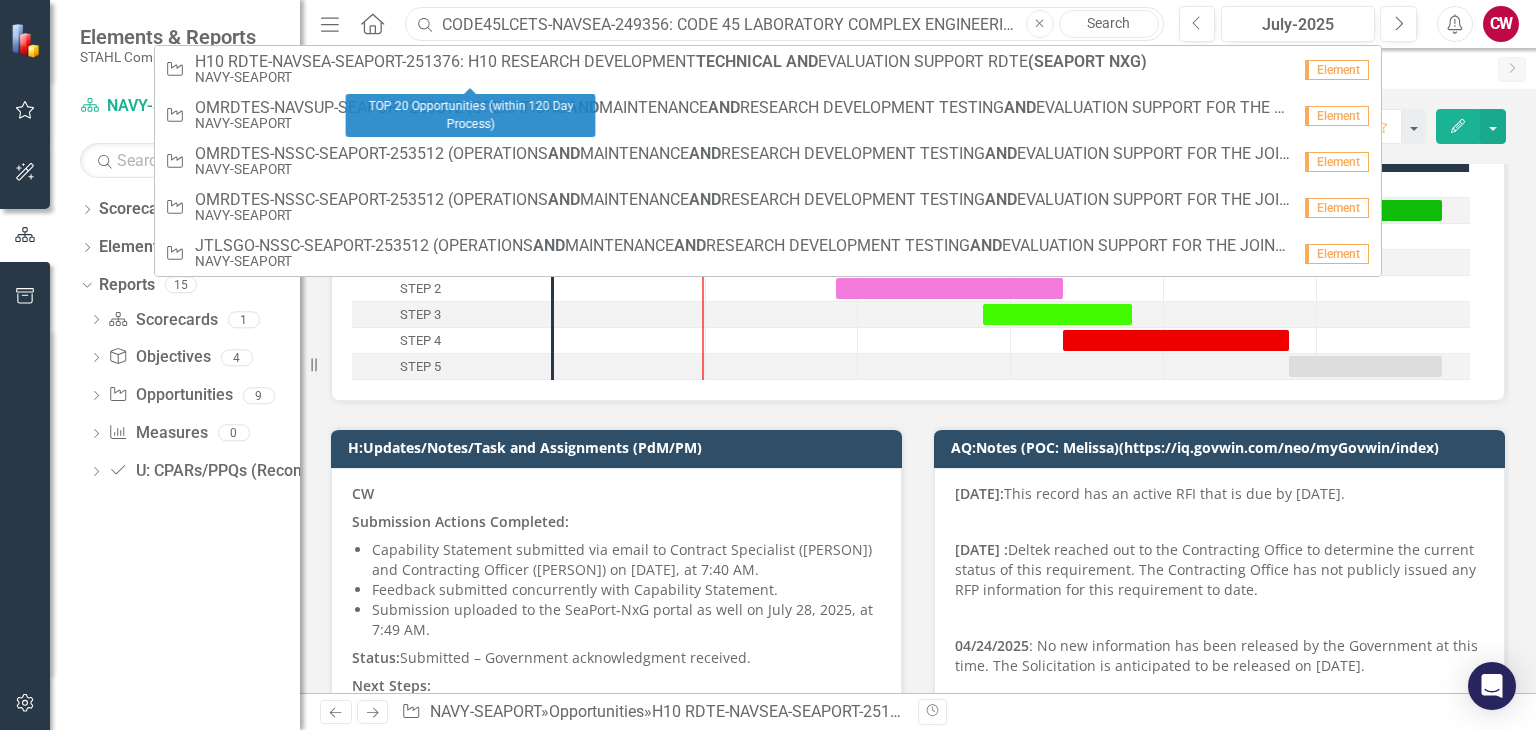 scroll, scrollTop: 0, scrollLeft: 325, axis: horizontal 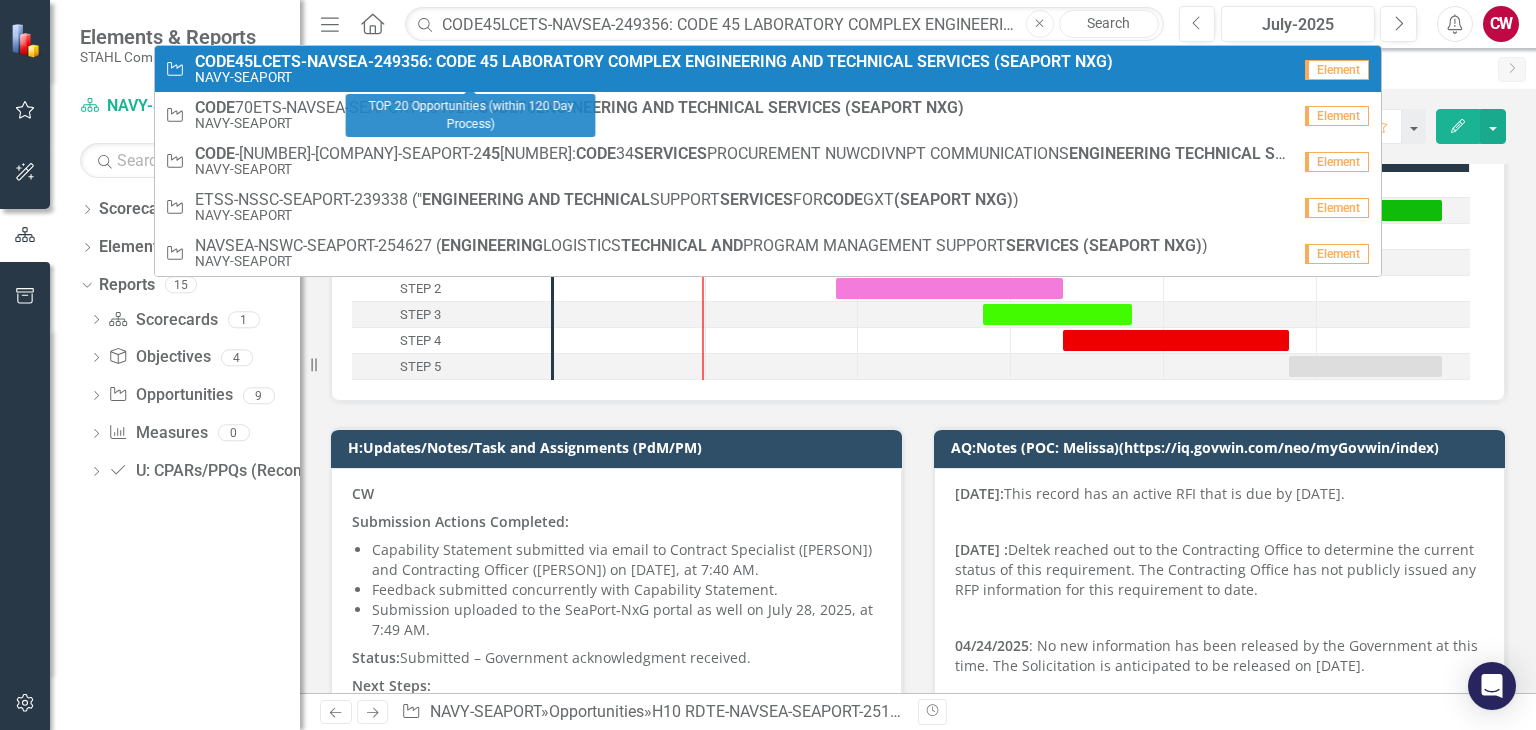 click on "NAVY-SEAPORT" at bounding box center (654, 77) 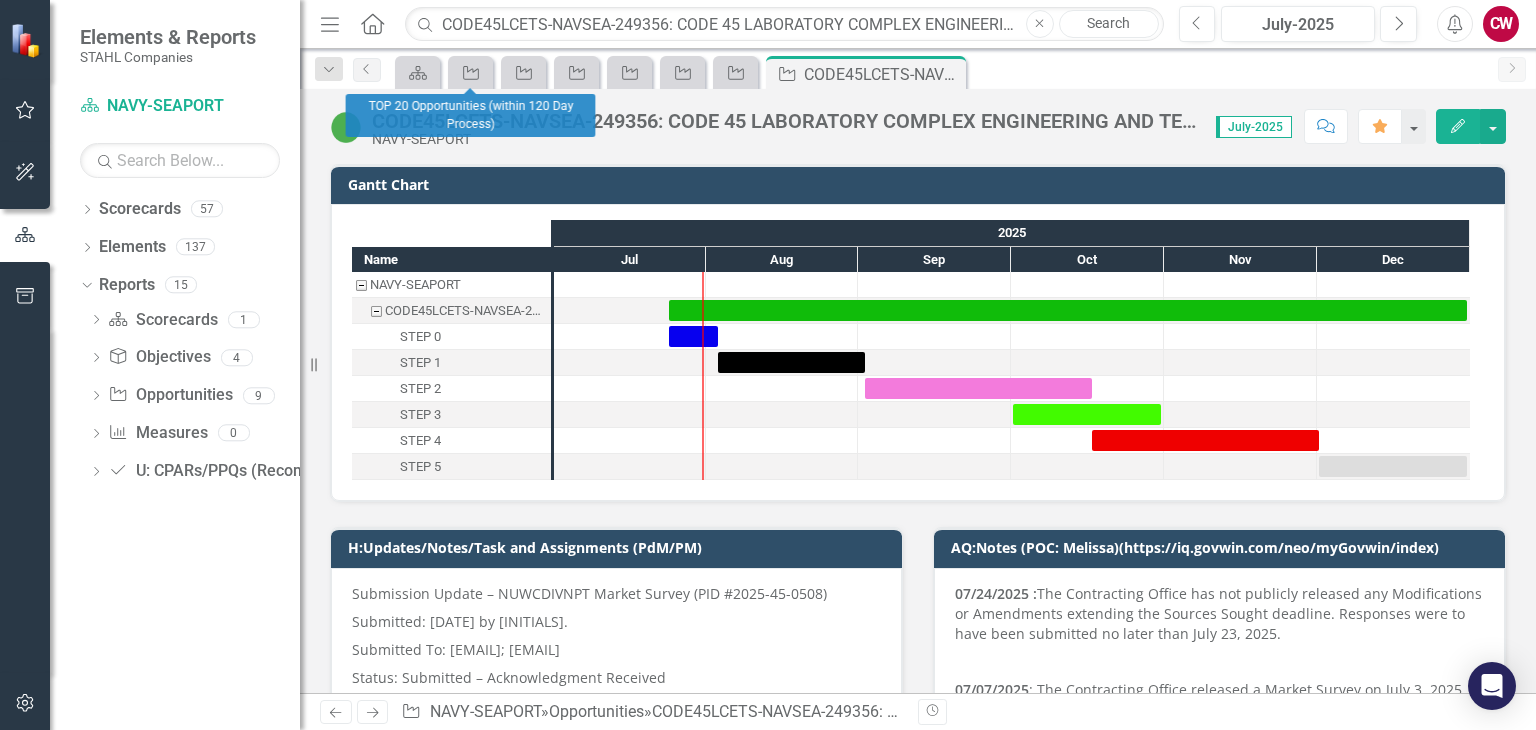 scroll, scrollTop: 300, scrollLeft: 0, axis: vertical 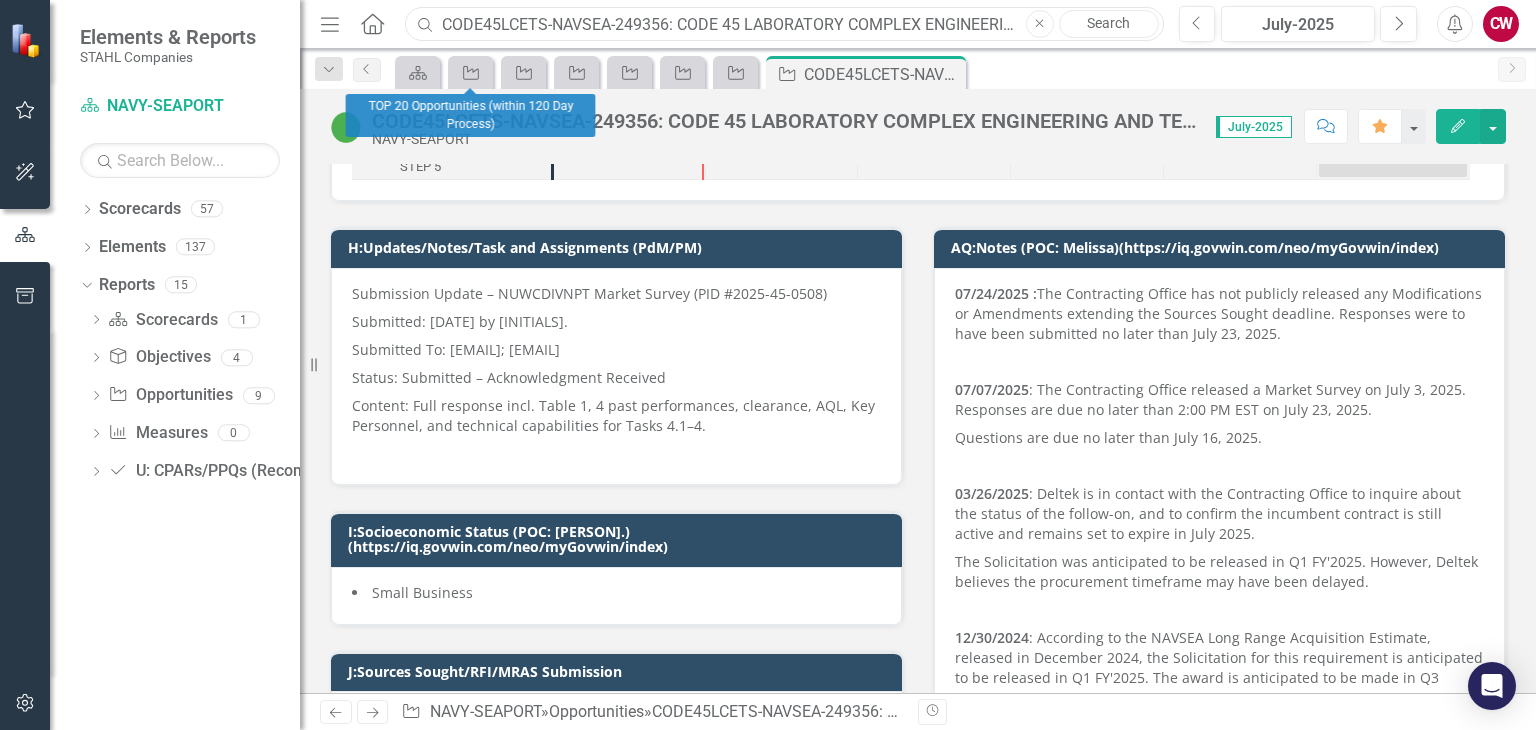 click on "CODE45LCETS-NAVSEA-249356: CODE 45 LABORATORY COMPLEX ENGINEERING AND TECHNICAL SERVICES (SEAPORT NXG)" at bounding box center (784, 24) 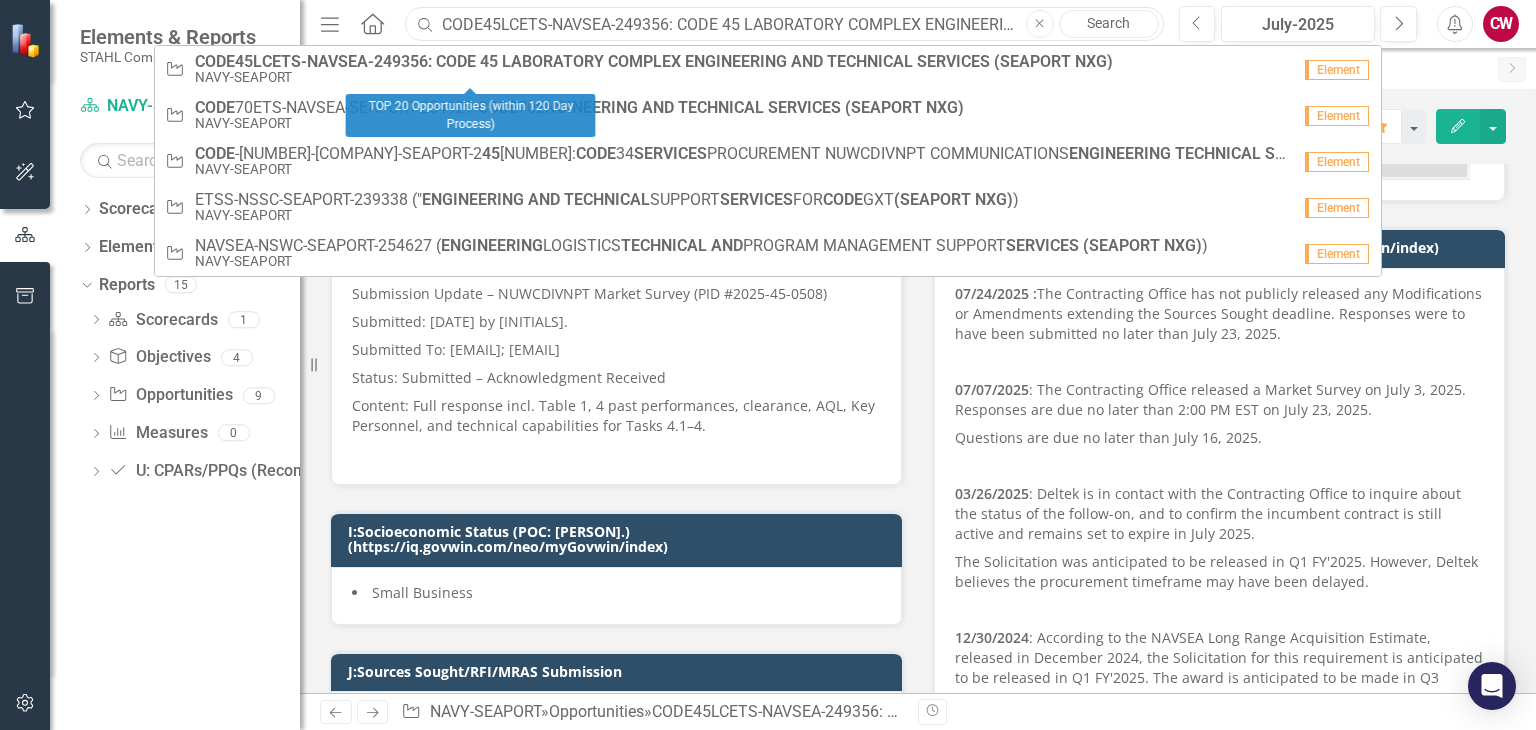 paste on "RFQ1745610-ITOMS-TREASURY-RFI-GSA (IT Operations and Modernization (ITOM) Services - MRAS" 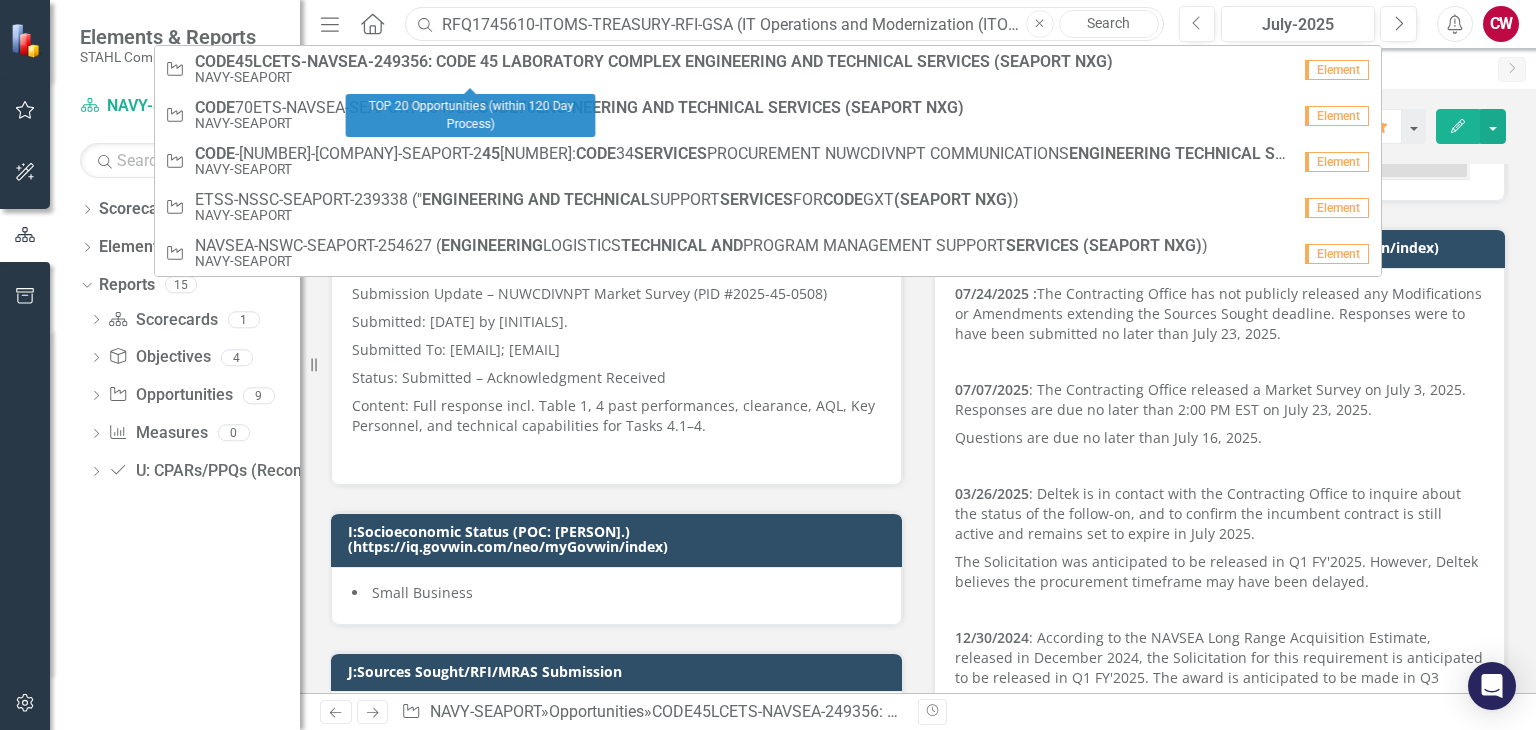scroll, scrollTop: 0, scrollLeft: 128, axis: horizontal 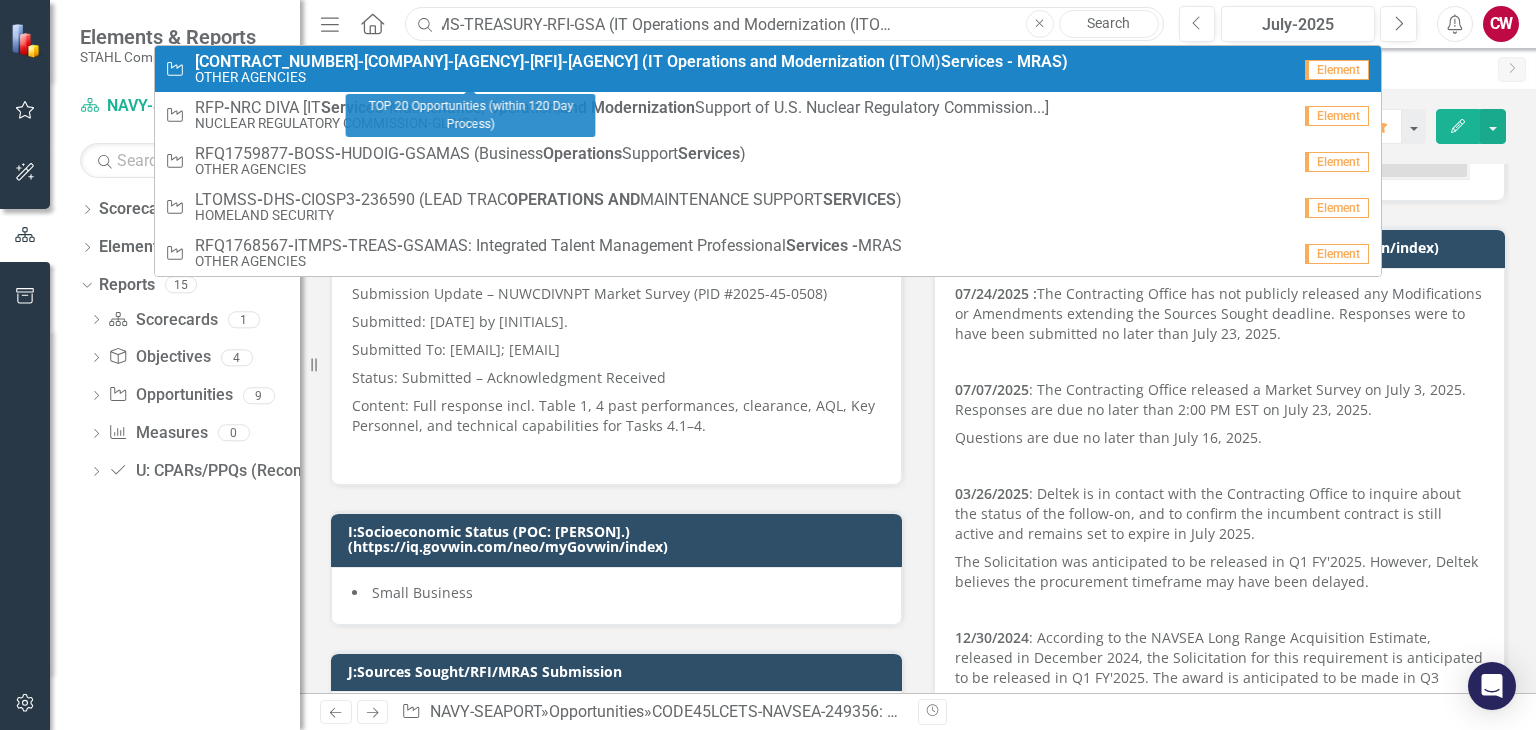 type on "RFQ1745610-ITOMS-TREASURY-RFI-GSA (IT Operations and Modernization (ITOM) Services - MRAS)" 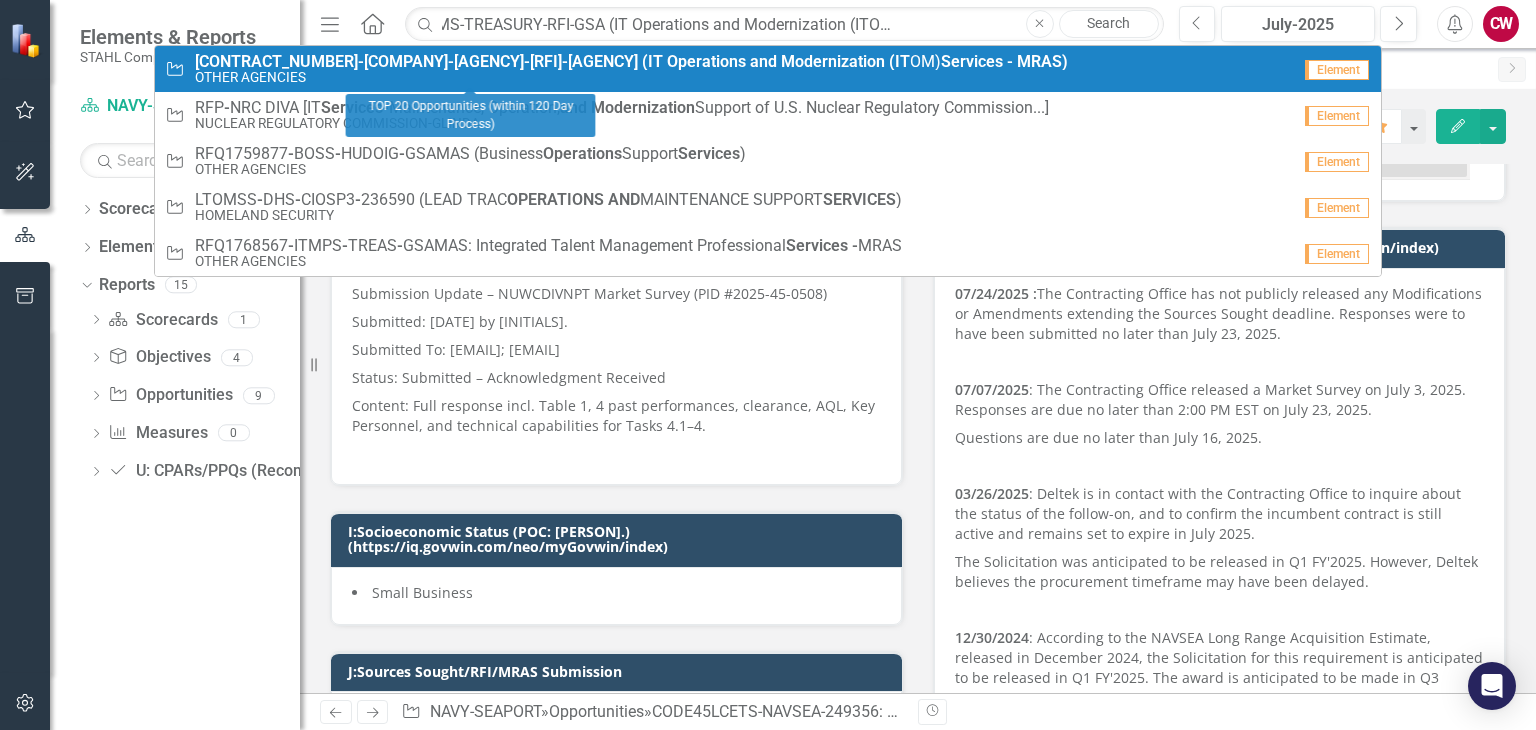 scroll, scrollTop: 0, scrollLeft: 0, axis: both 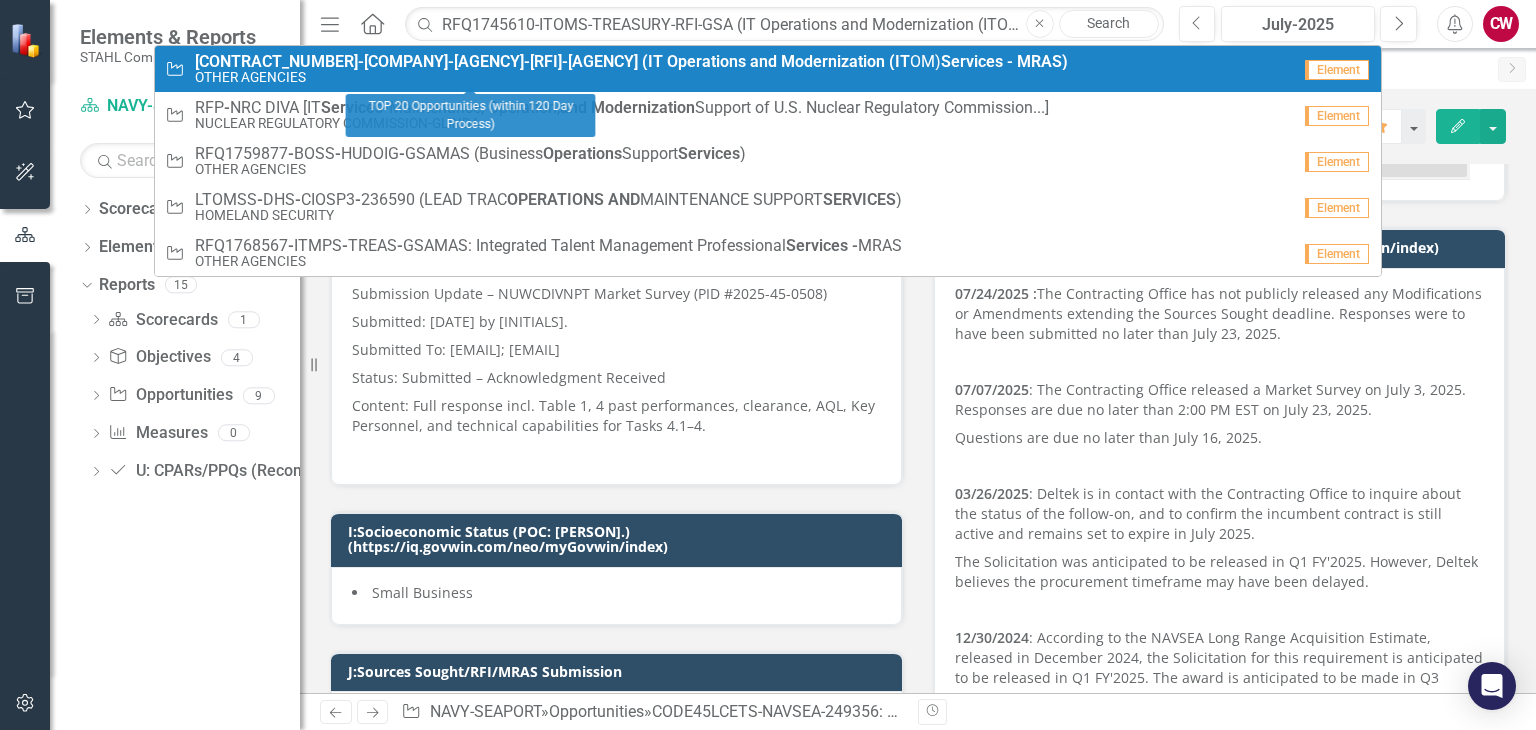 click on "OTHER AGENCIES" at bounding box center (631, 77) 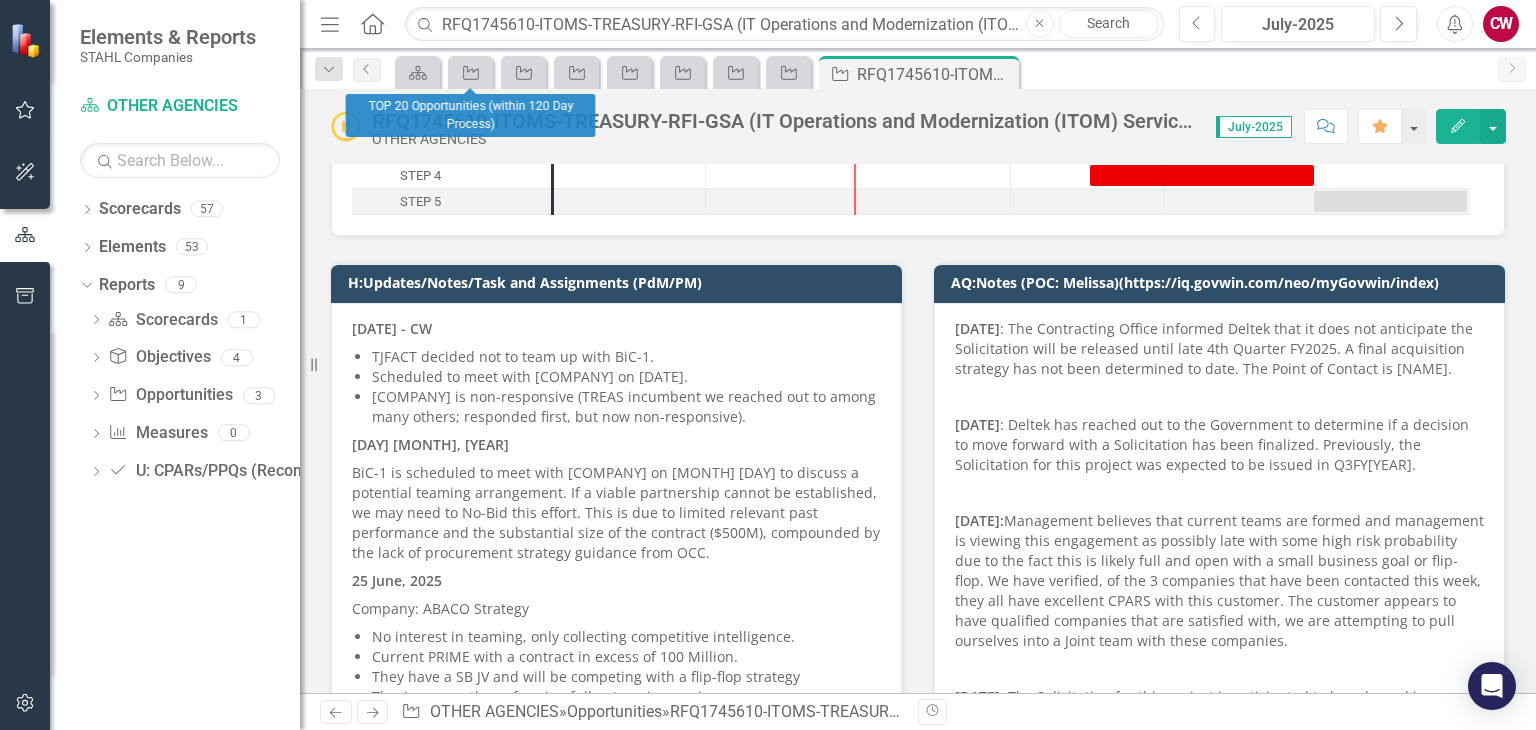 scroll, scrollTop: 300, scrollLeft: 0, axis: vertical 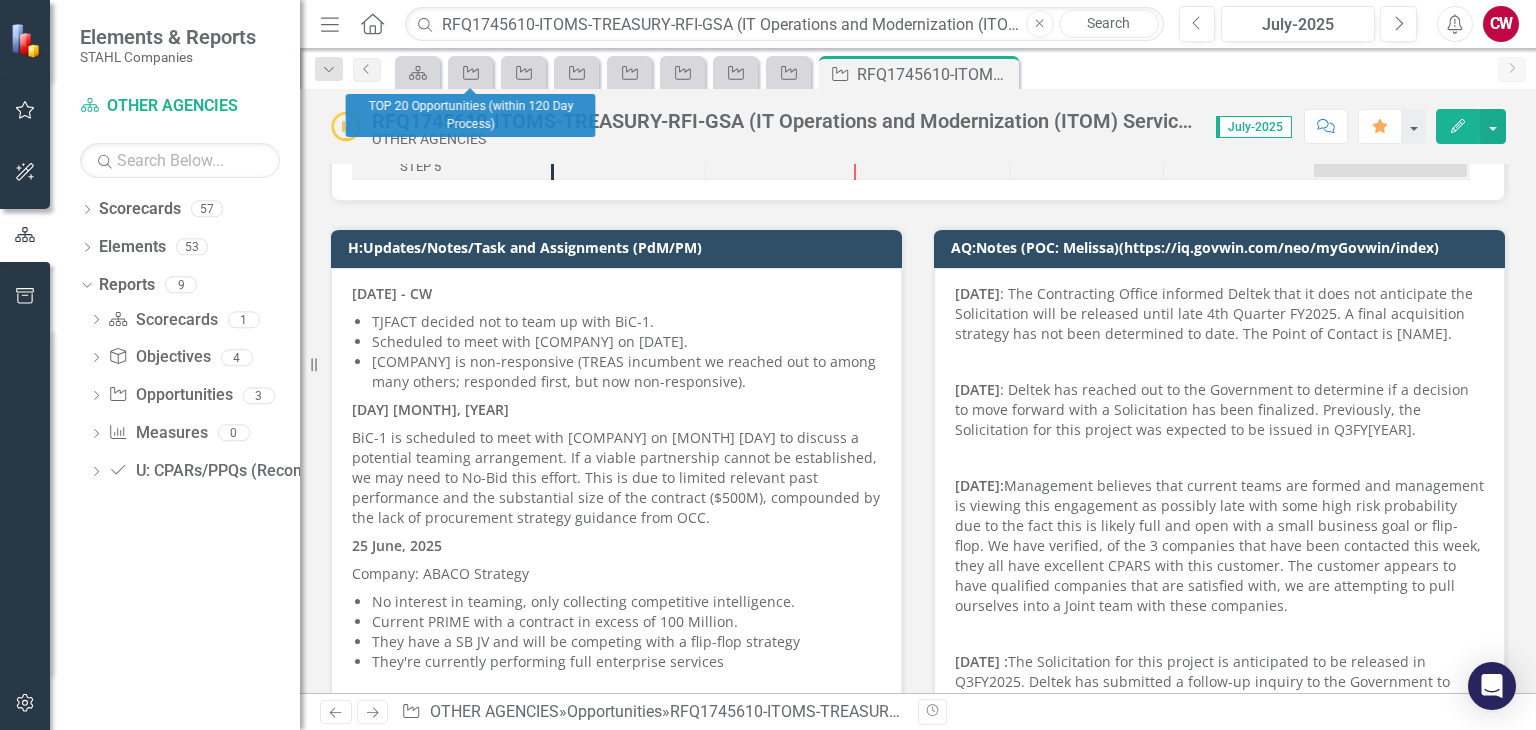 click on "BiC-1 is scheduled to meet with [COMPANY] on [MONTH] [DAY] to discuss a potential teaming arrangement. If a viable partnership cannot be established, we may need to No-Bid this effort. This is due to limited relevant past performance and the substantial size of the contract ($500M), compounded by the lack of procurement strategy guidance from OCC." at bounding box center [616, 478] 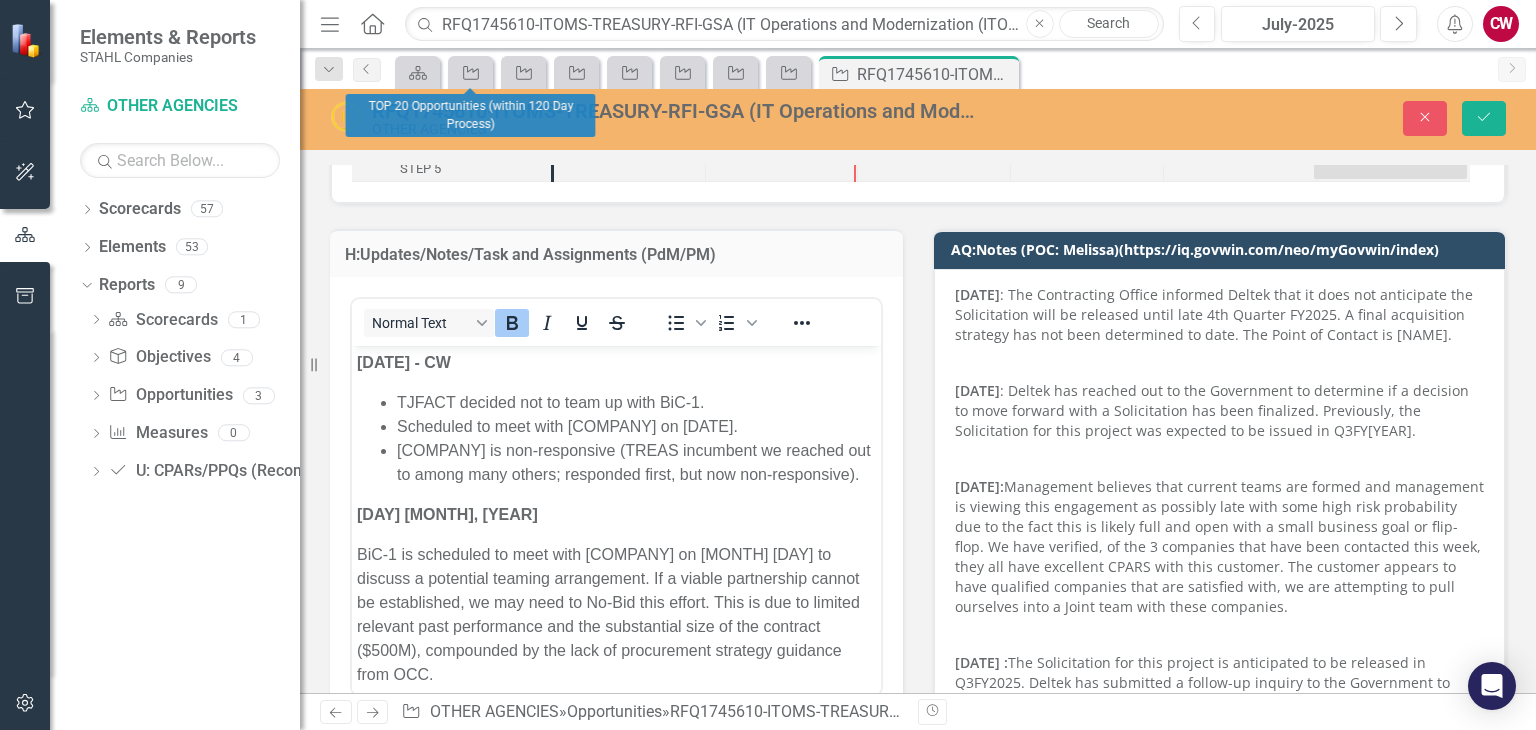 scroll, scrollTop: 0, scrollLeft: 0, axis: both 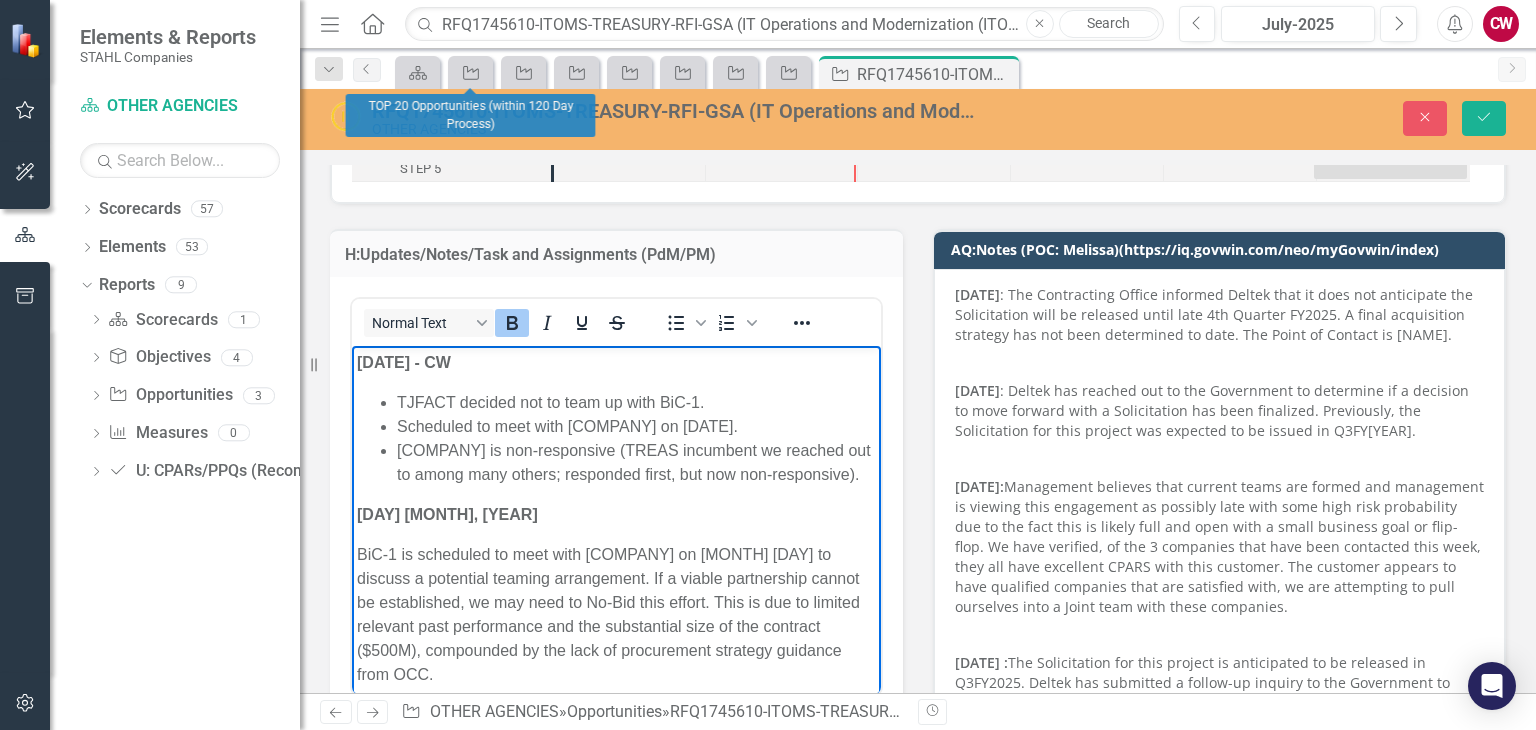 click on "[DATE] - CW" at bounding box center (404, 362) 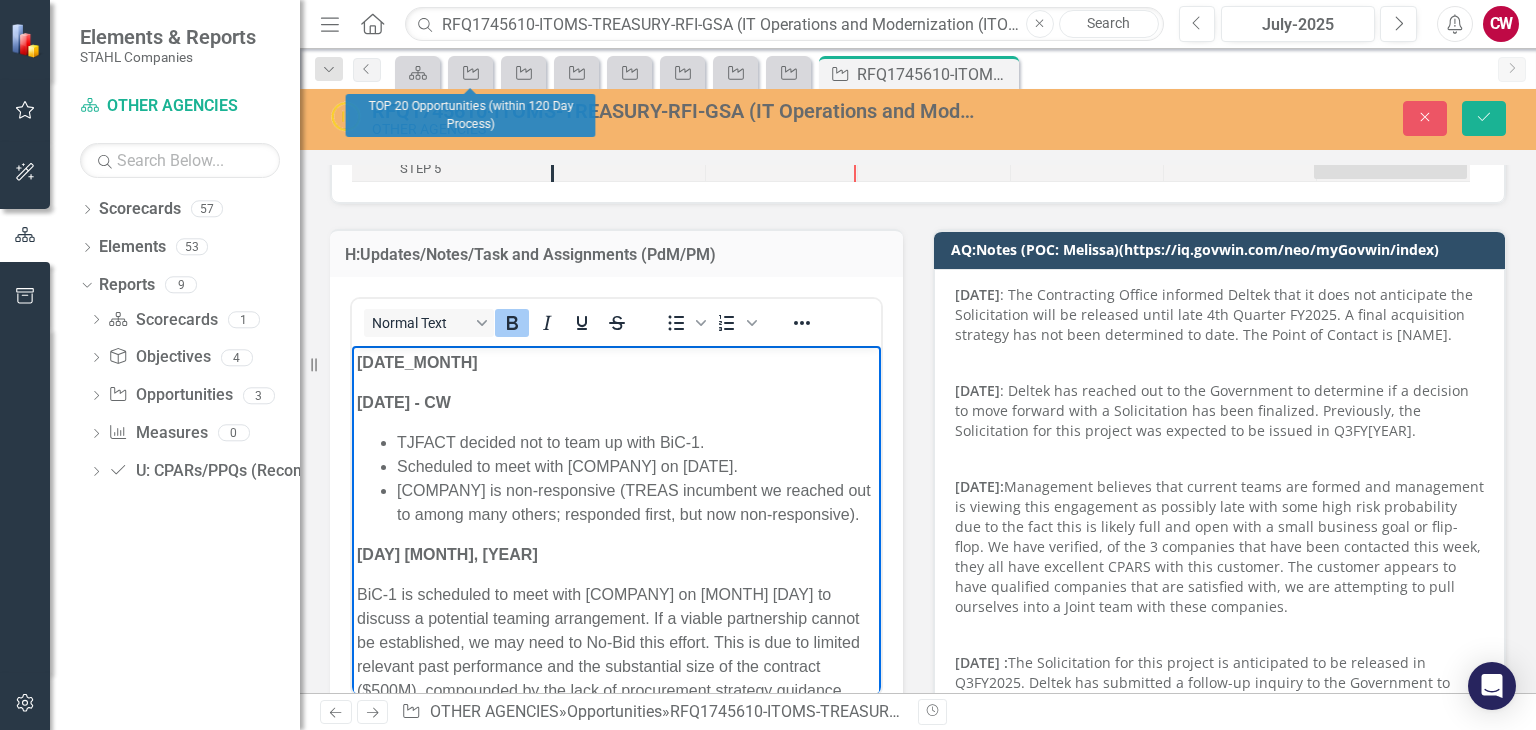 click on "[DATE_MONTH]" at bounding box center [616, 363] 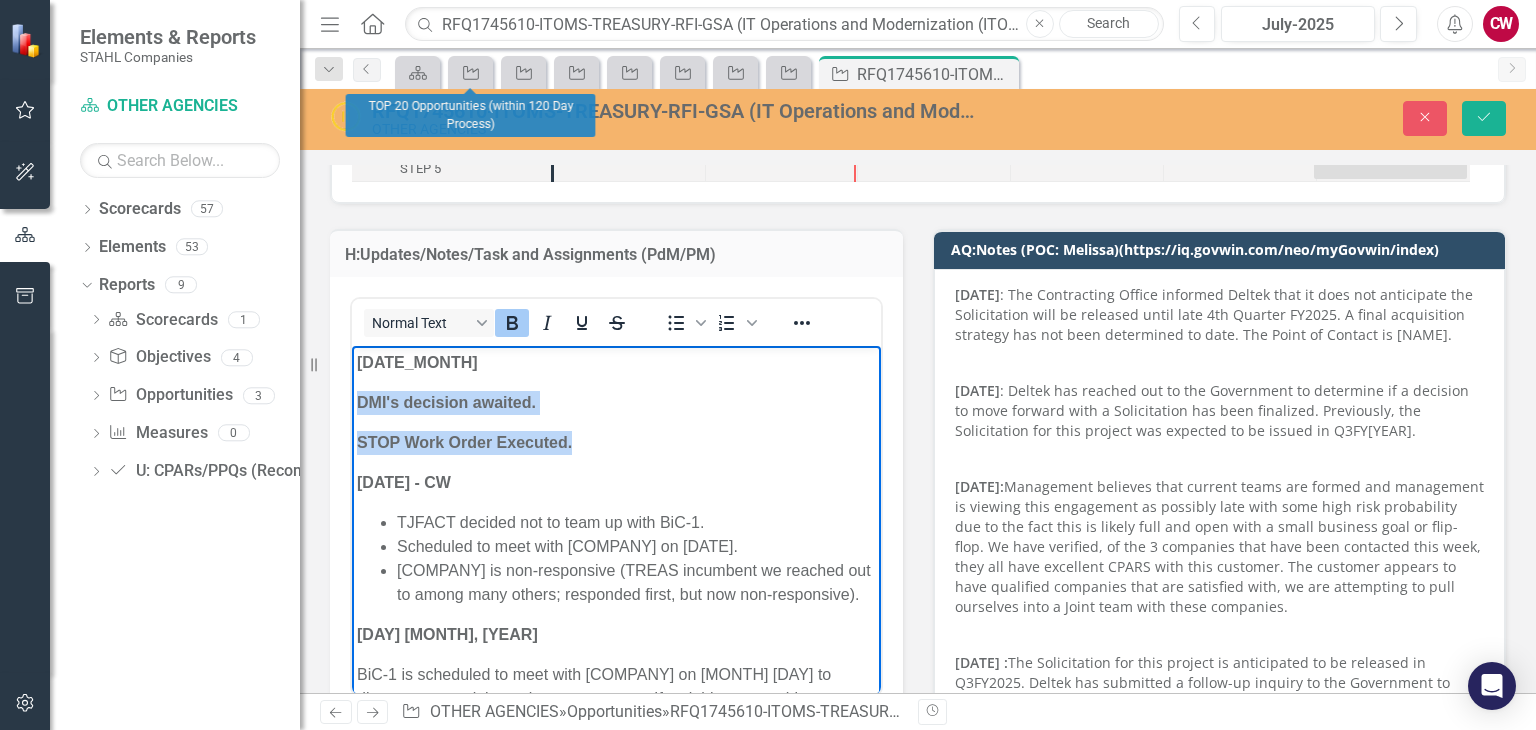 drag, startPoint x: 586, startPoint y: 444, endPoint x: 387, endPoint y: 394, distance: 205.18529 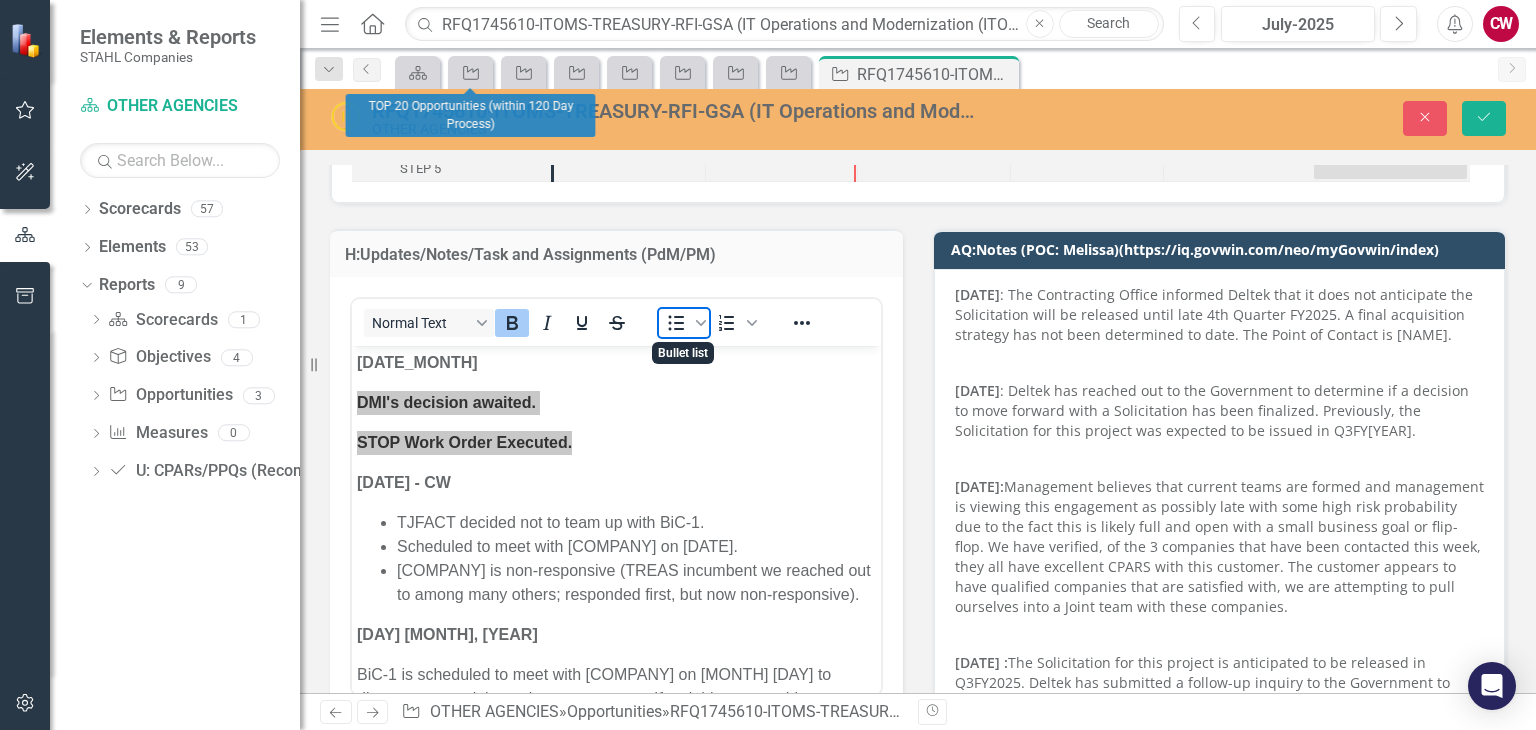 drag, startPoint x: 669, startPoint y: 325, endPoint x: 334, endPoint y: 43, distance: 437.89154 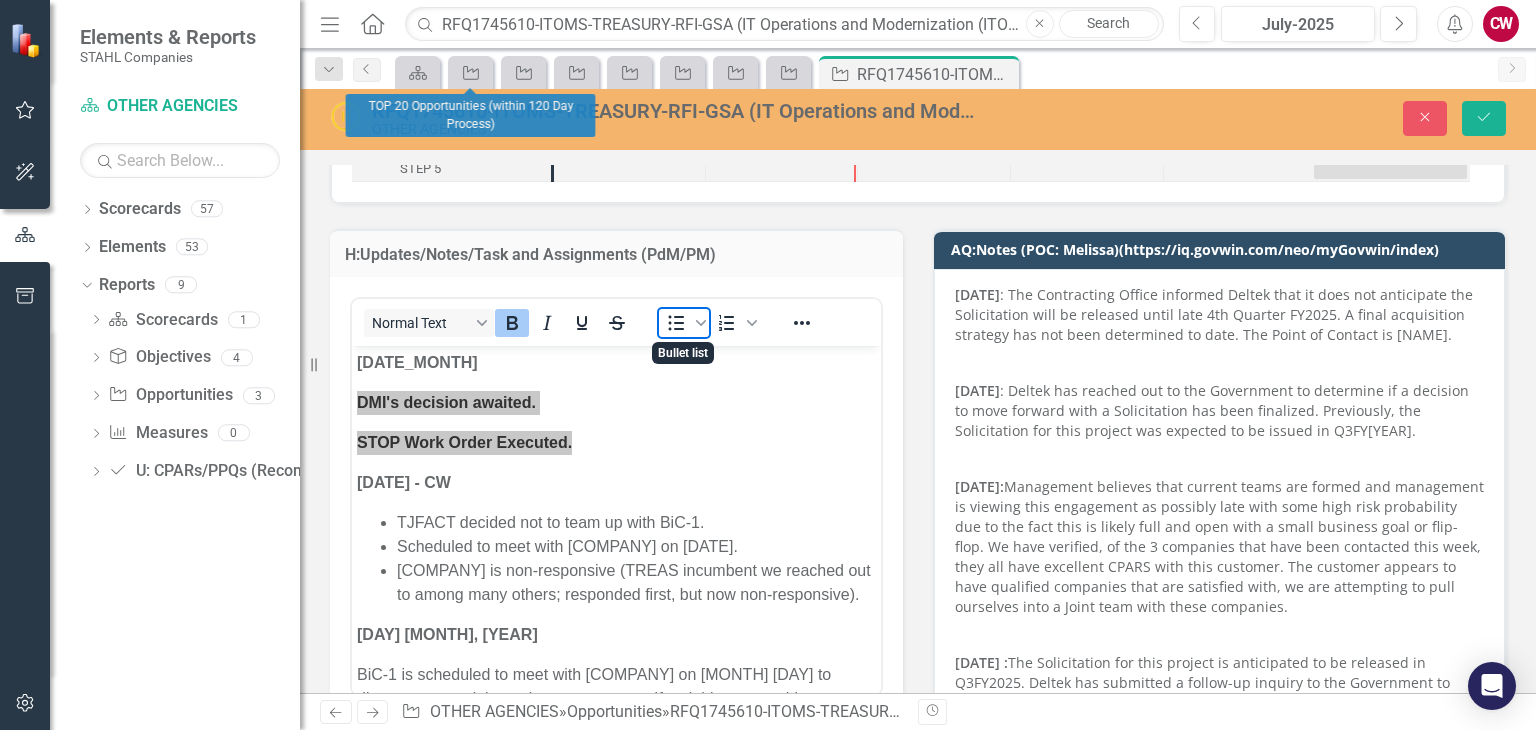 click 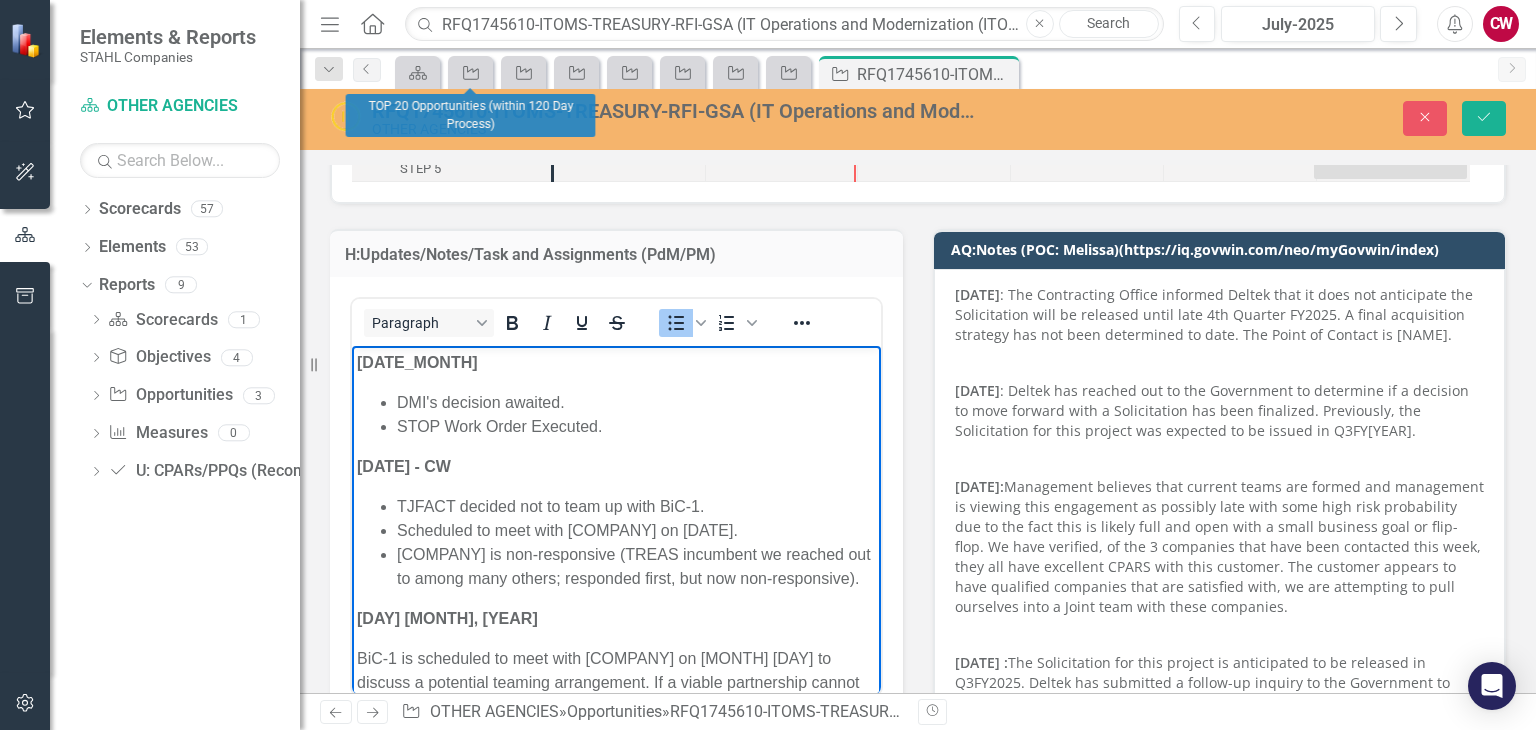 click on "[DATE] - [DATE] Company: ABACO Strategy No interest in teaming, only collecting competitive intelligence. Current PRIME with a contract in excess of 100 Million. They have a SB JV and will be competing with a flip-flop strategy They're currently performing full enterprise services Company: PROCENTRIX, LLC ( https://www.procentrix.com/ ) Business Size: Large Business priming ." at bounding box center (616, 1003) 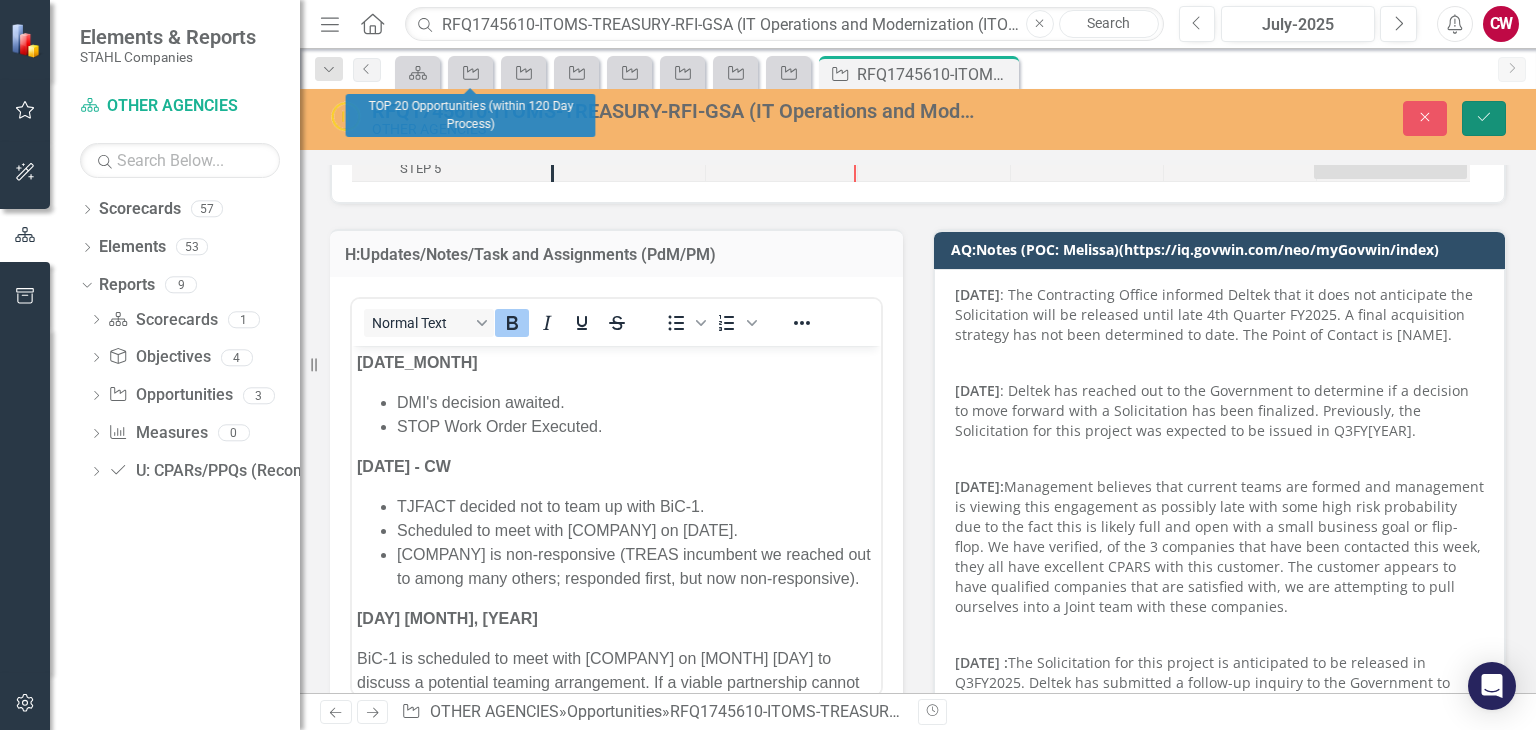 click on "Save" 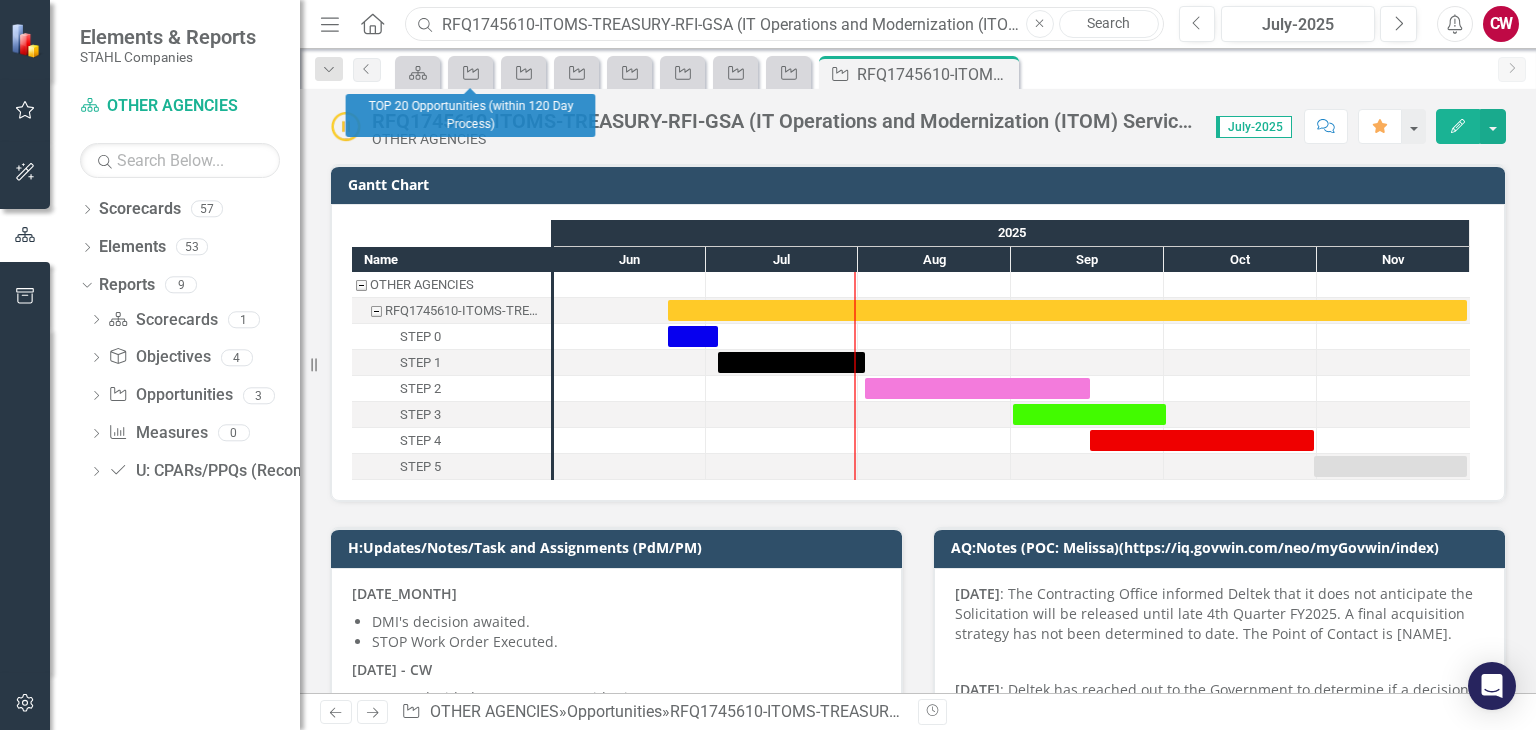 click on "RFQ1745610-ITOMS-TREASURY-RFI-GSA (IT Operations and Modernization (ITOM) Services - MRAS)" at bounding box center (784, 24) 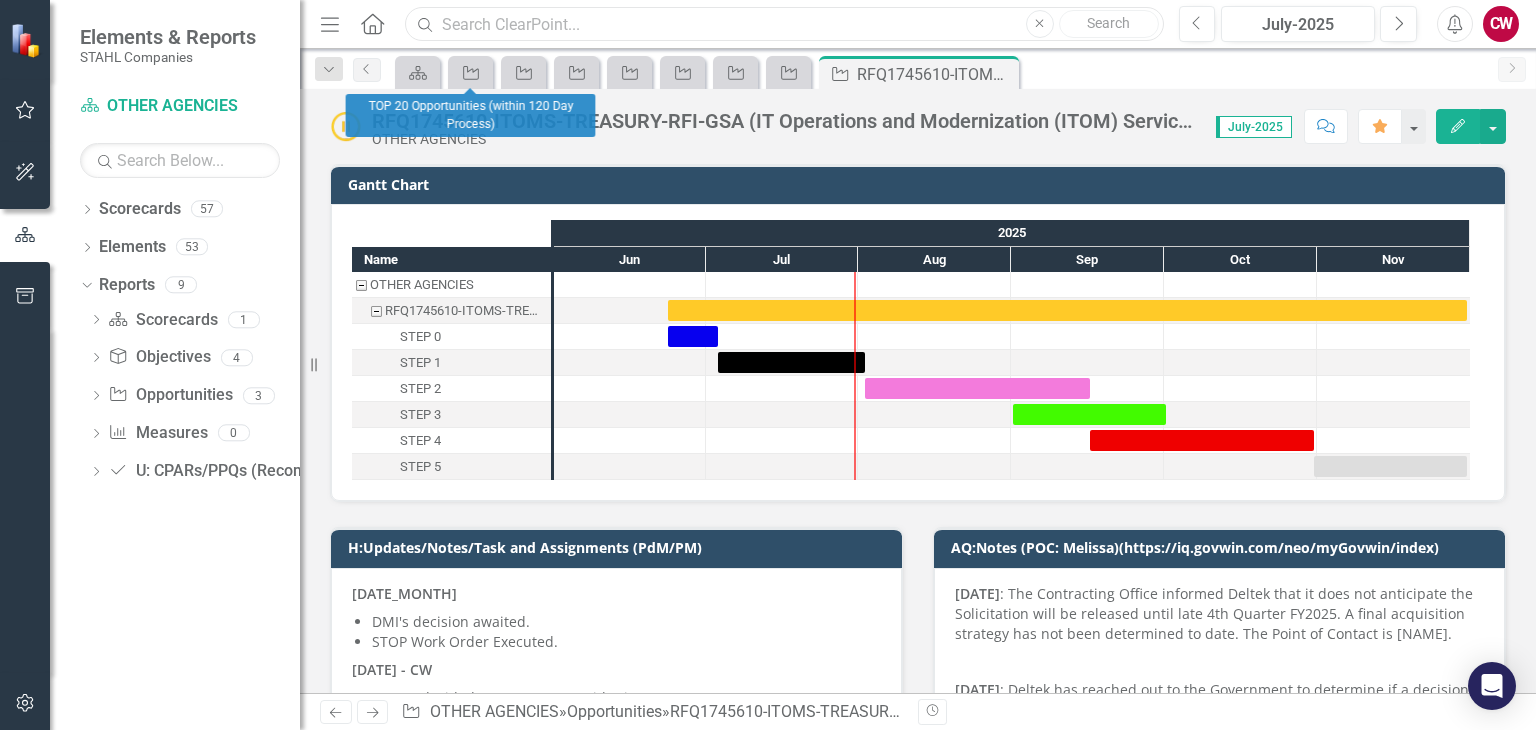 paste on "RFQ1748628-SDS-PC-RFI-GSA (PC - Service Desk Services - MRAS)" 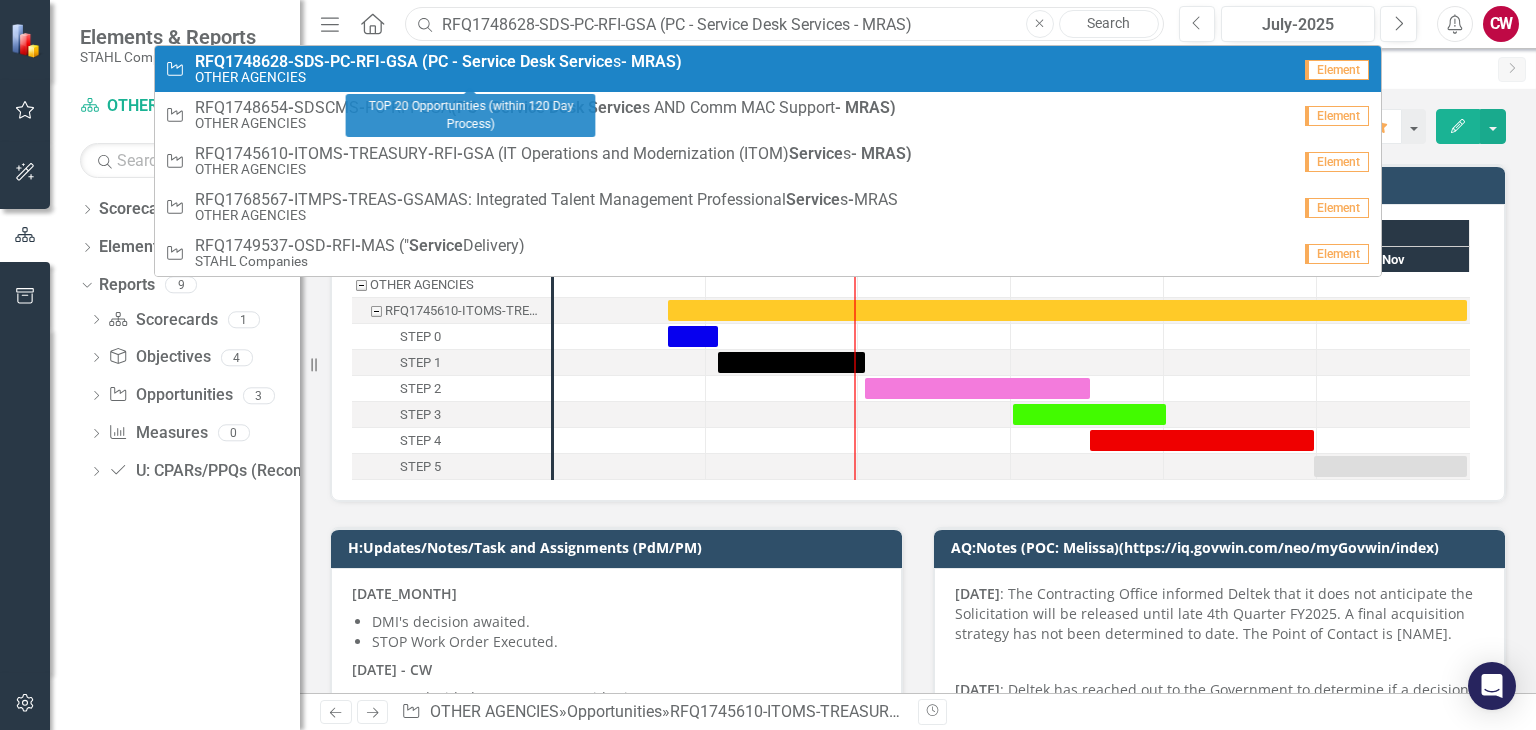 type on "RFQ1748628-SDS-PC-RFI-GSA (PC - Service Desk Services - MRAS)" 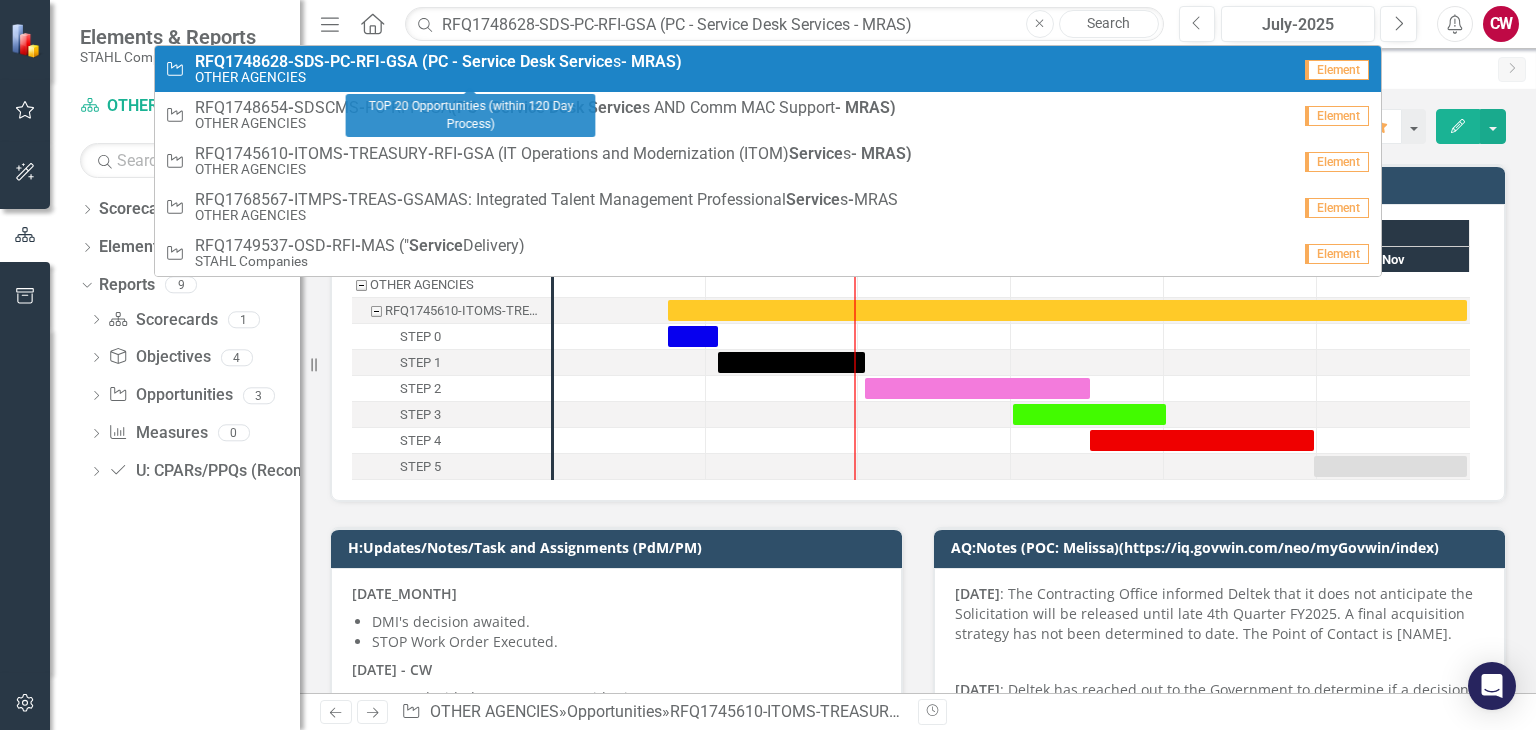 click on "OTHER AGENCIES" at bounding box center [438, 77] 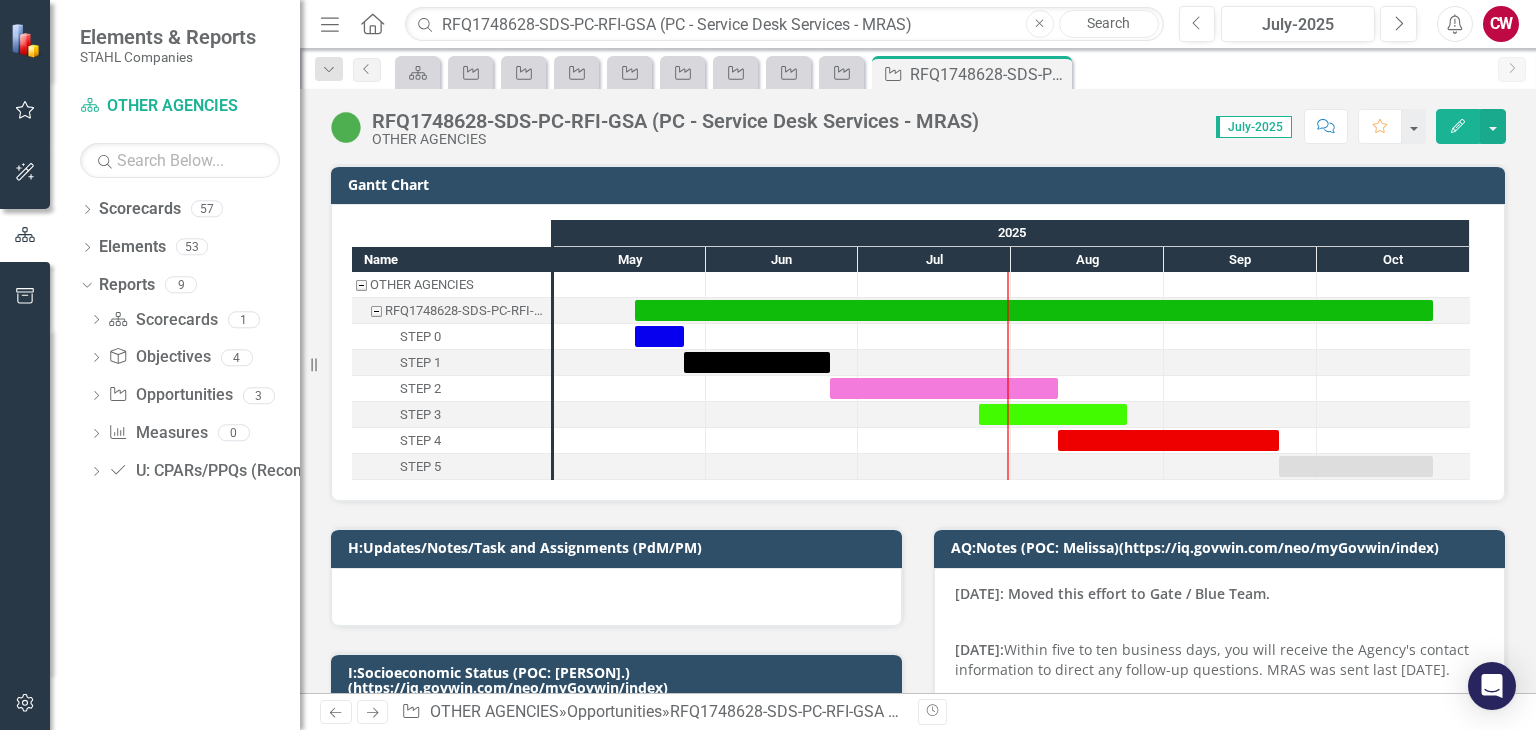 scroll, scrollTop: 200, scrollLeft: 0, axis: vertical 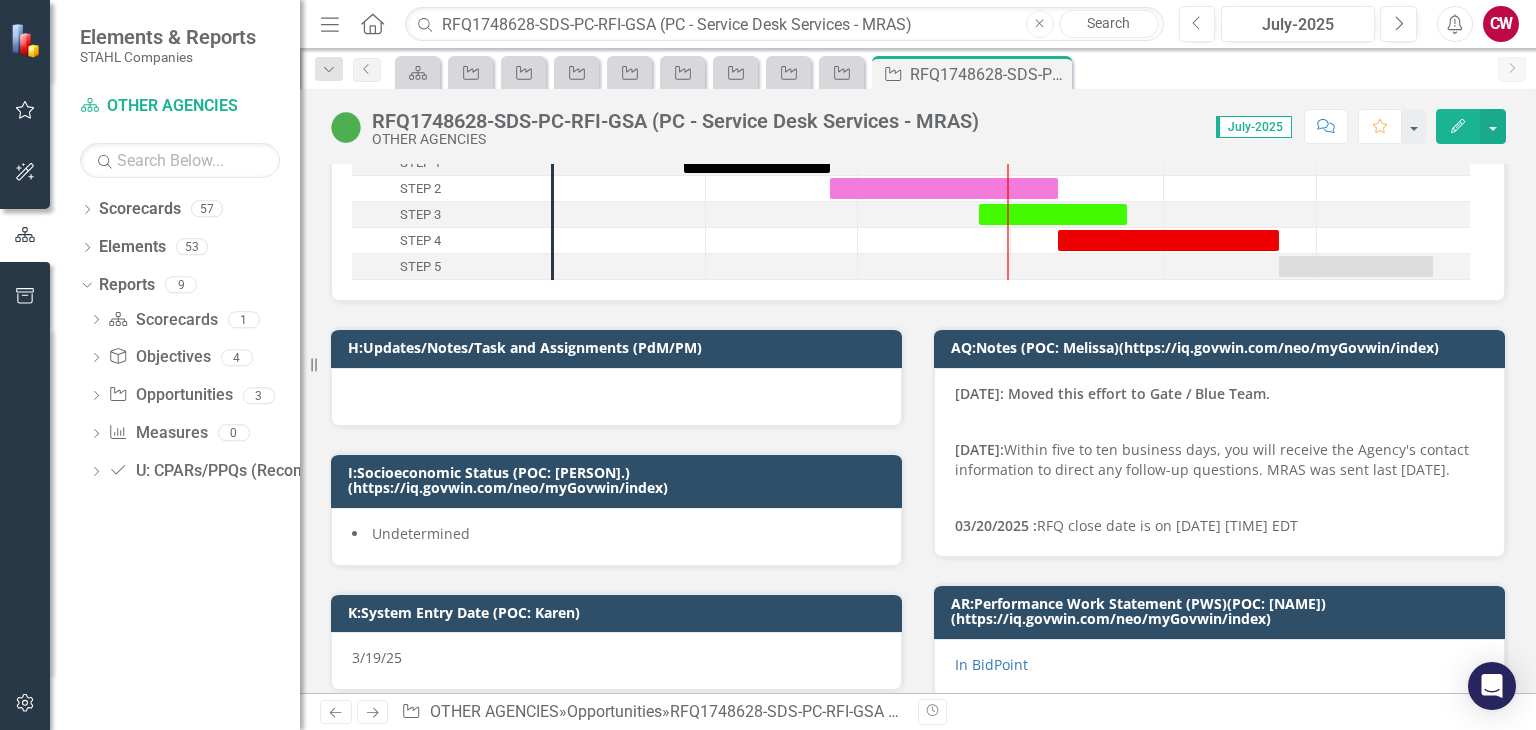 click on "Comment" at bounding box center (1326, 126) 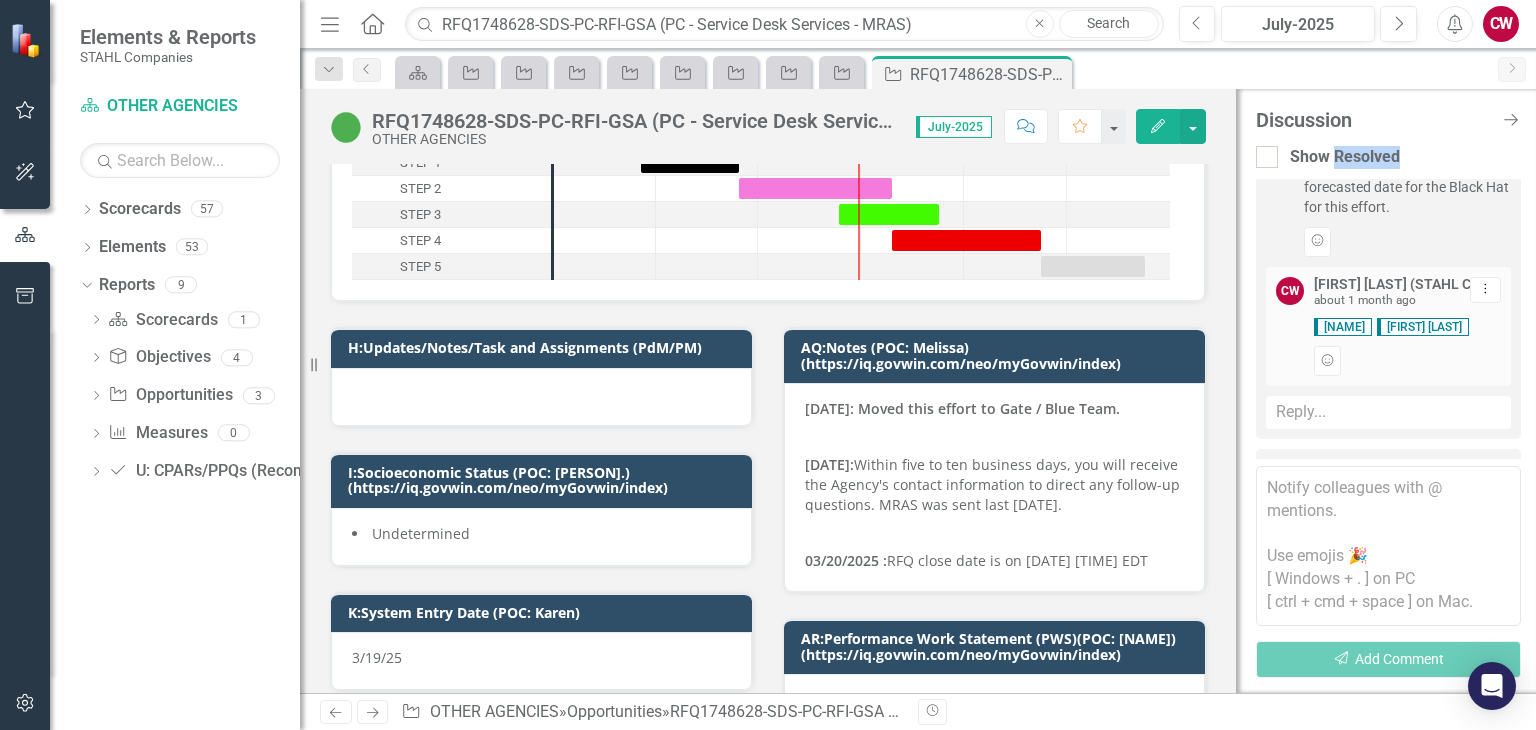 scroll, scrollTop: 1630, scrollLeft: 0, axis: vertical 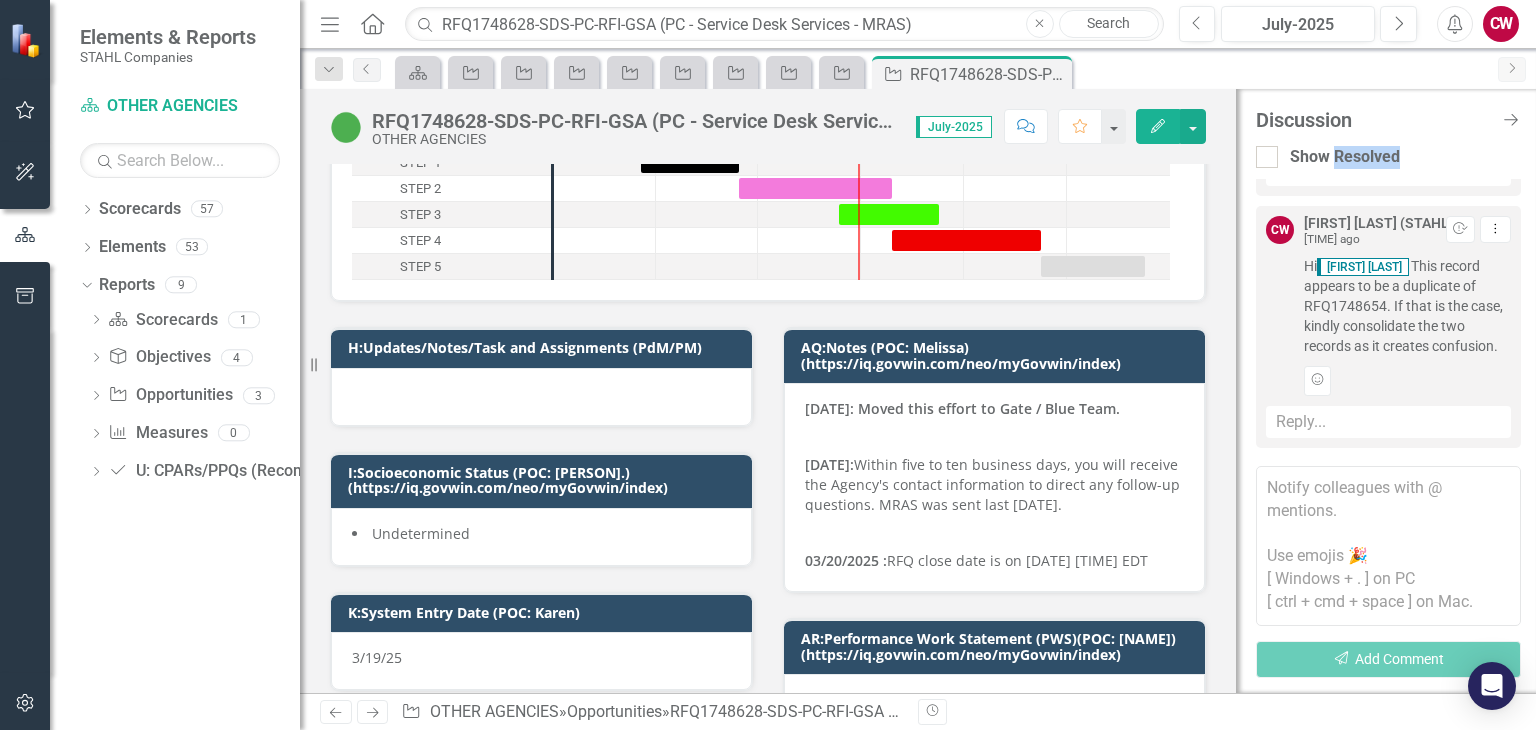 click on "Next" at bounding box center [1512, 69] 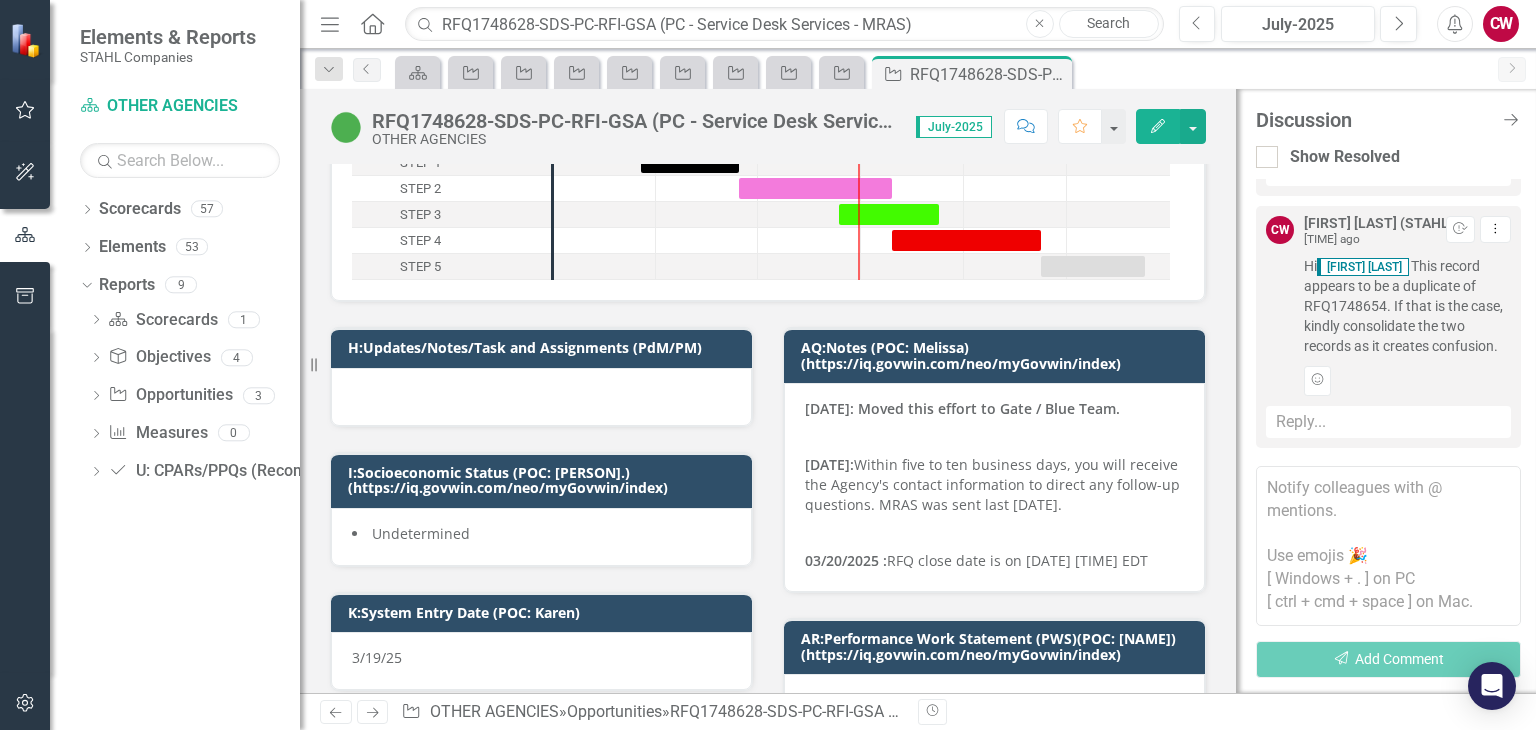 click at bounding box center [1388, 546] 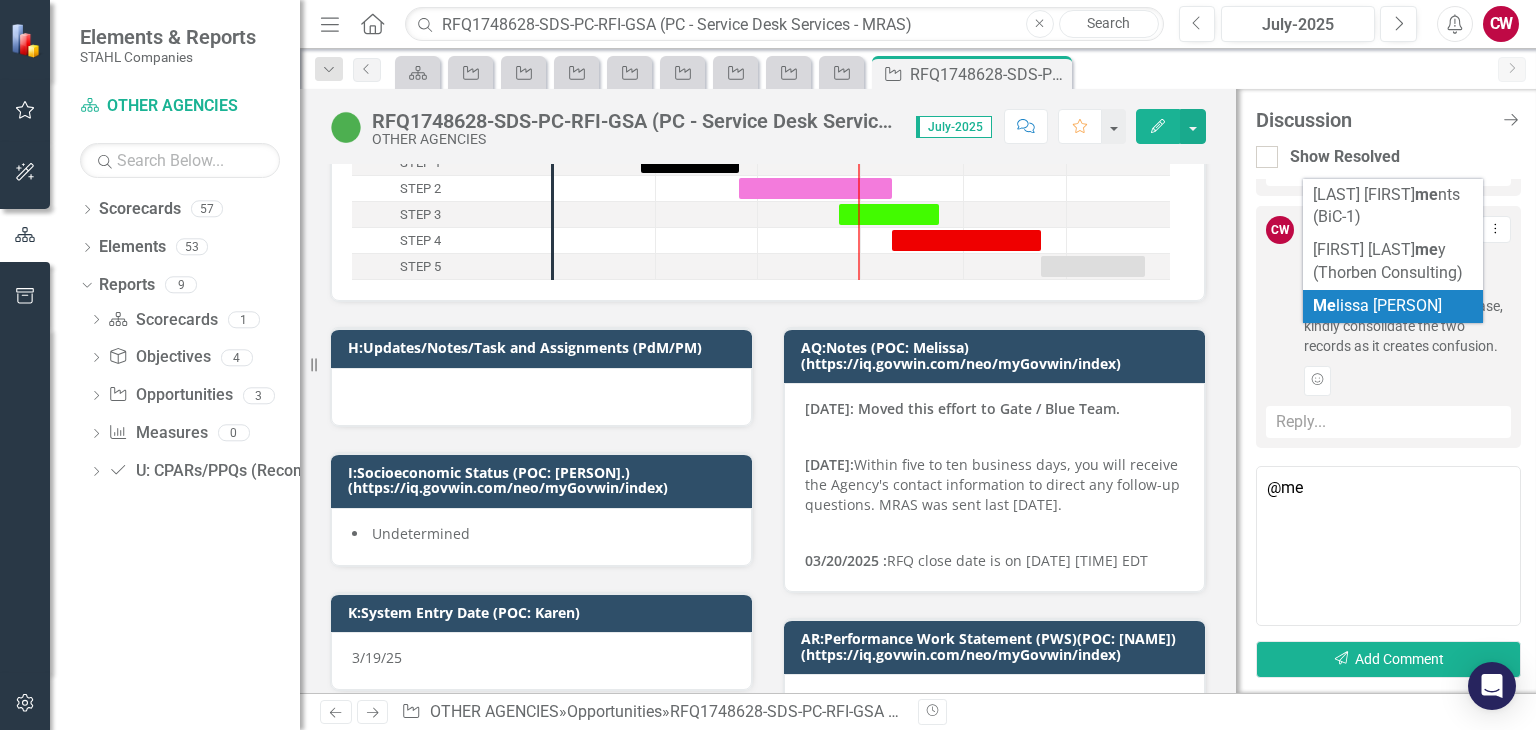 click on "Me [NAME]" at bounding box center (1377, 305) 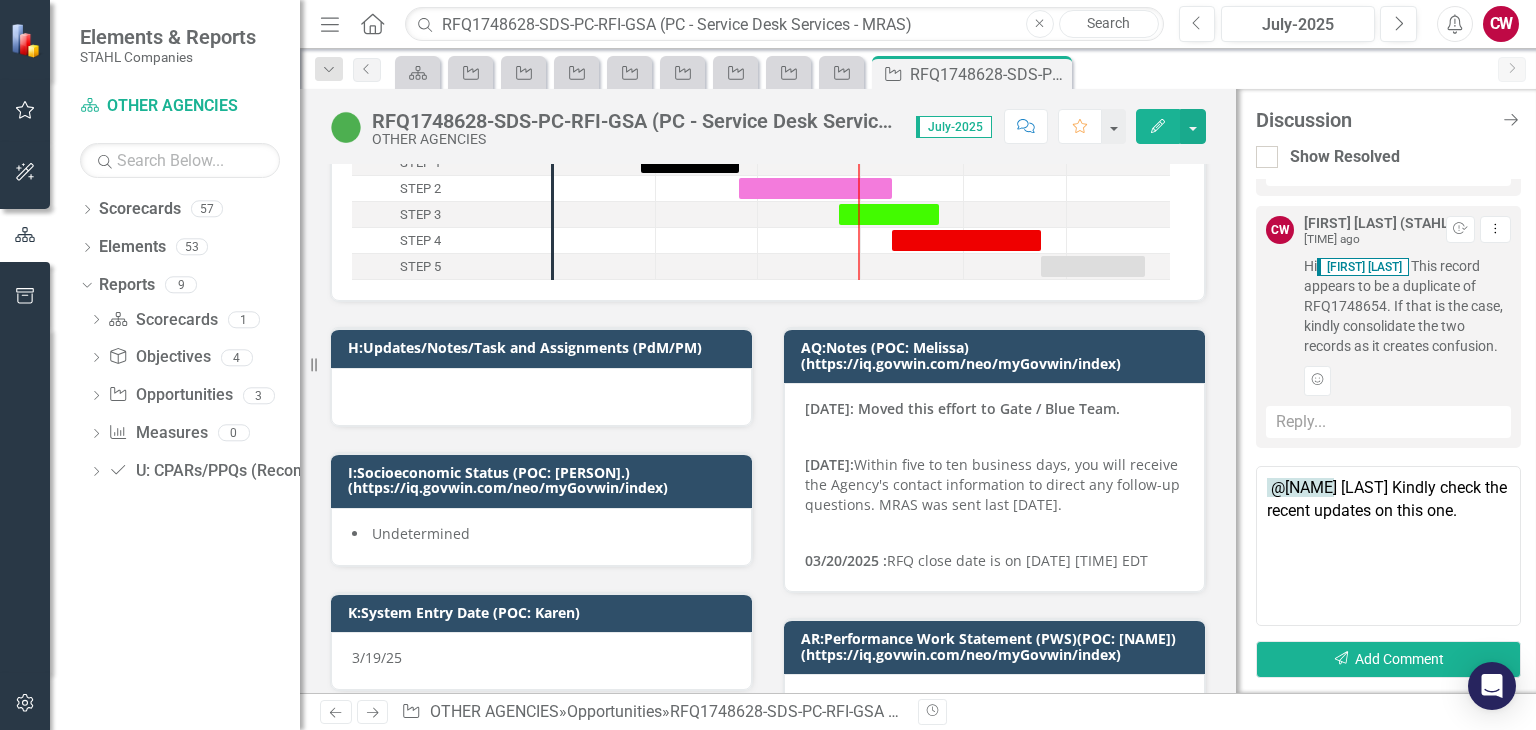 click on "@[NAME] [LAST] Kindly check the recent updates on this one." at bounding box center (1388, 546) 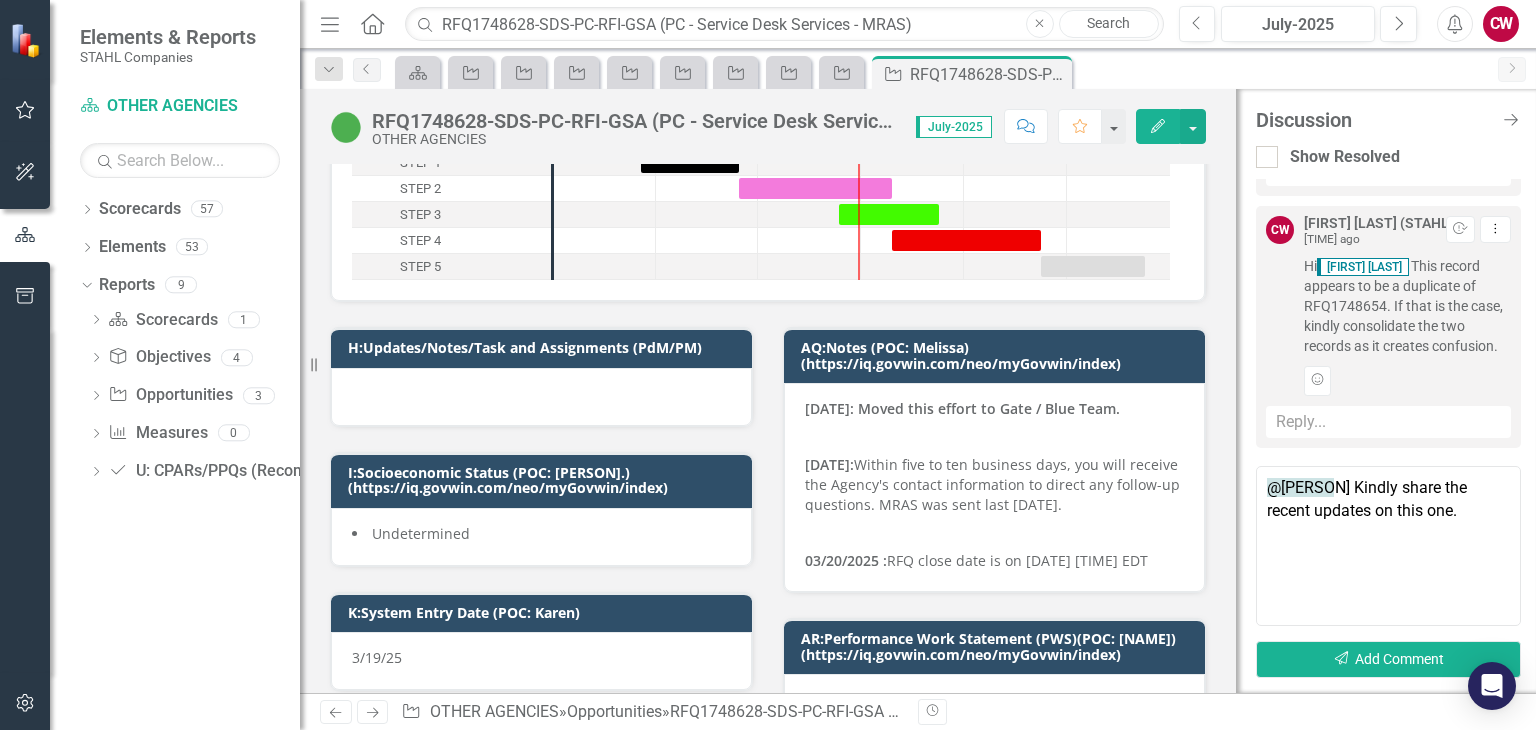 click on "@[PERSON] Kindly share the recent updates on this one." at bounding box center (1388, 546) 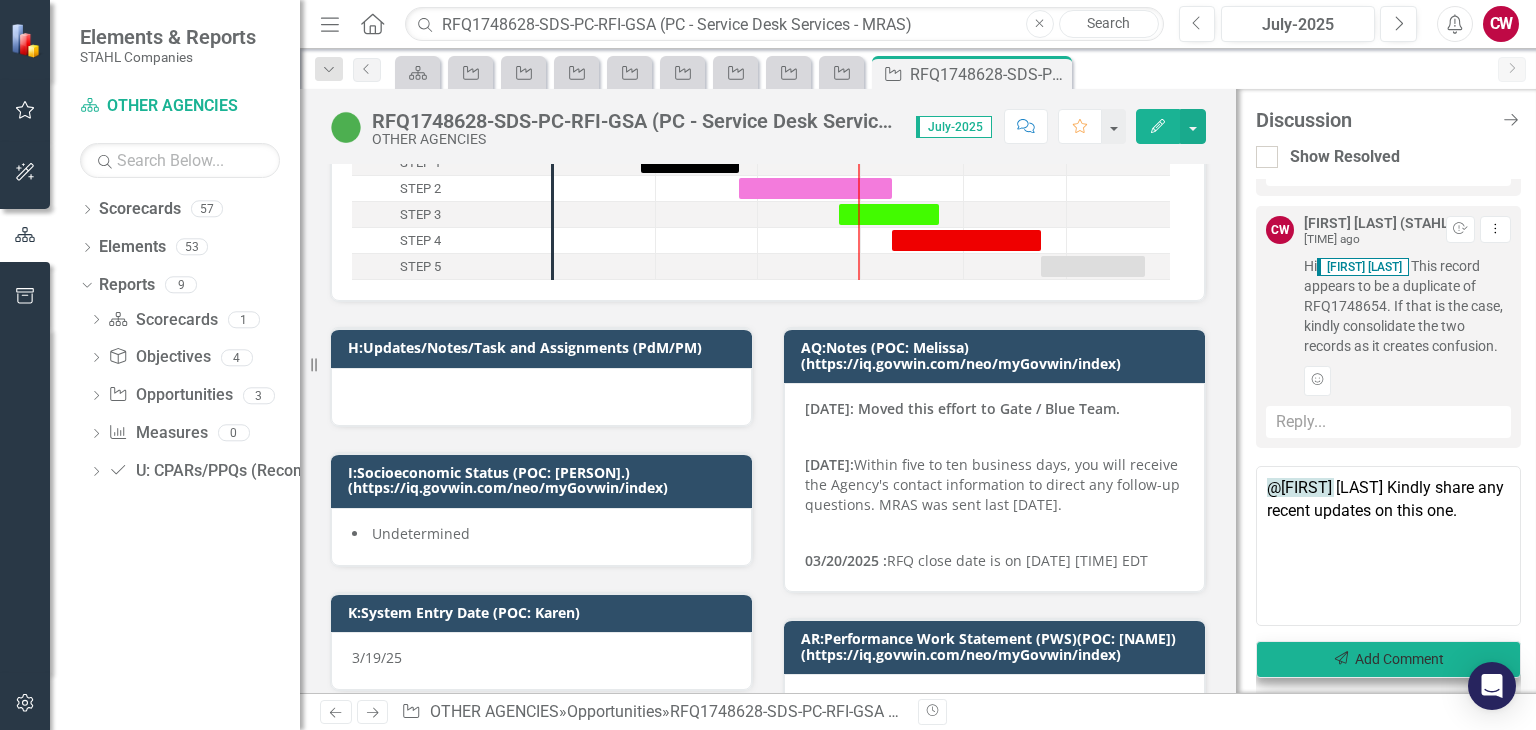 type on "@[FIRST] [LAST] Kindly share any recent updates on this one." 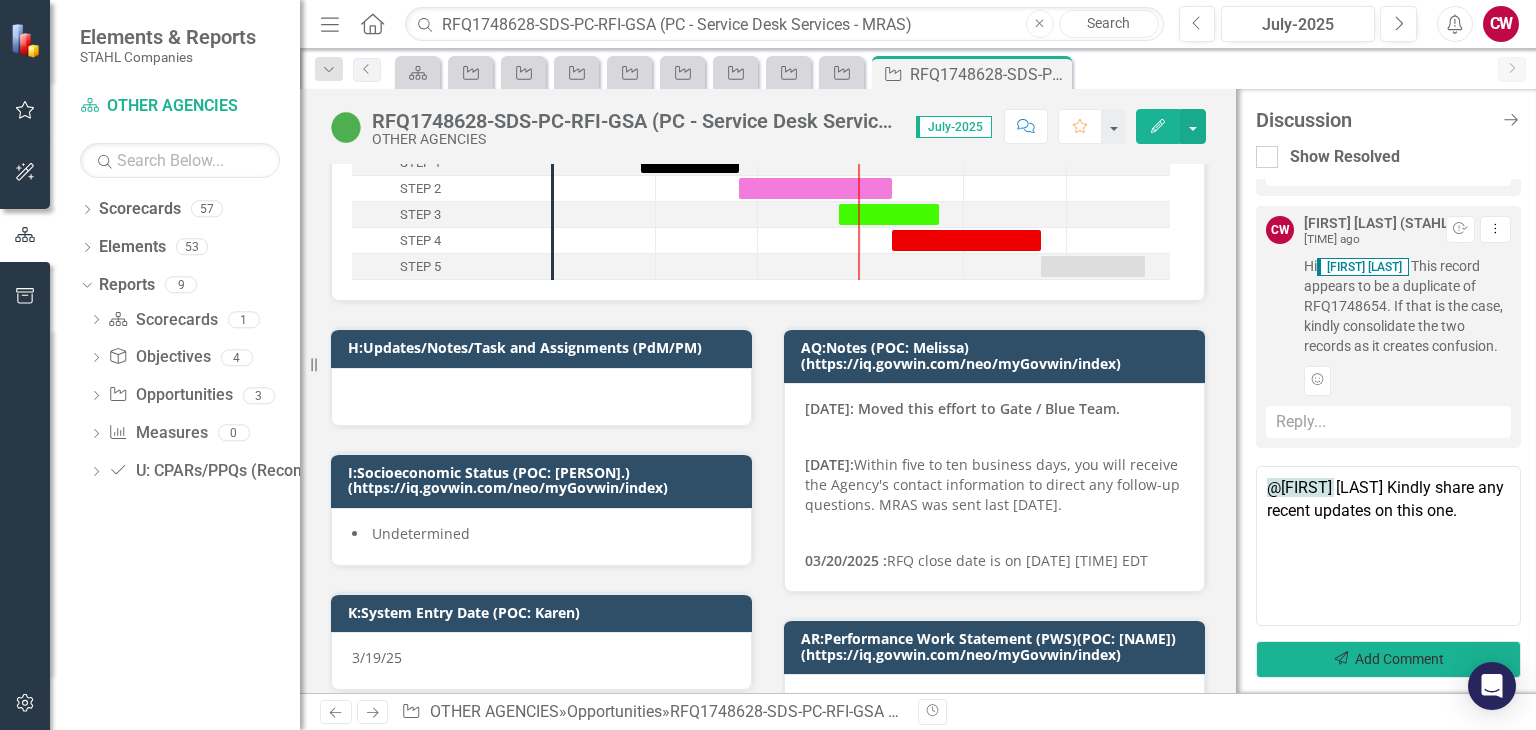 click on "Send Add Comment" at bounding box center (1388, 659) 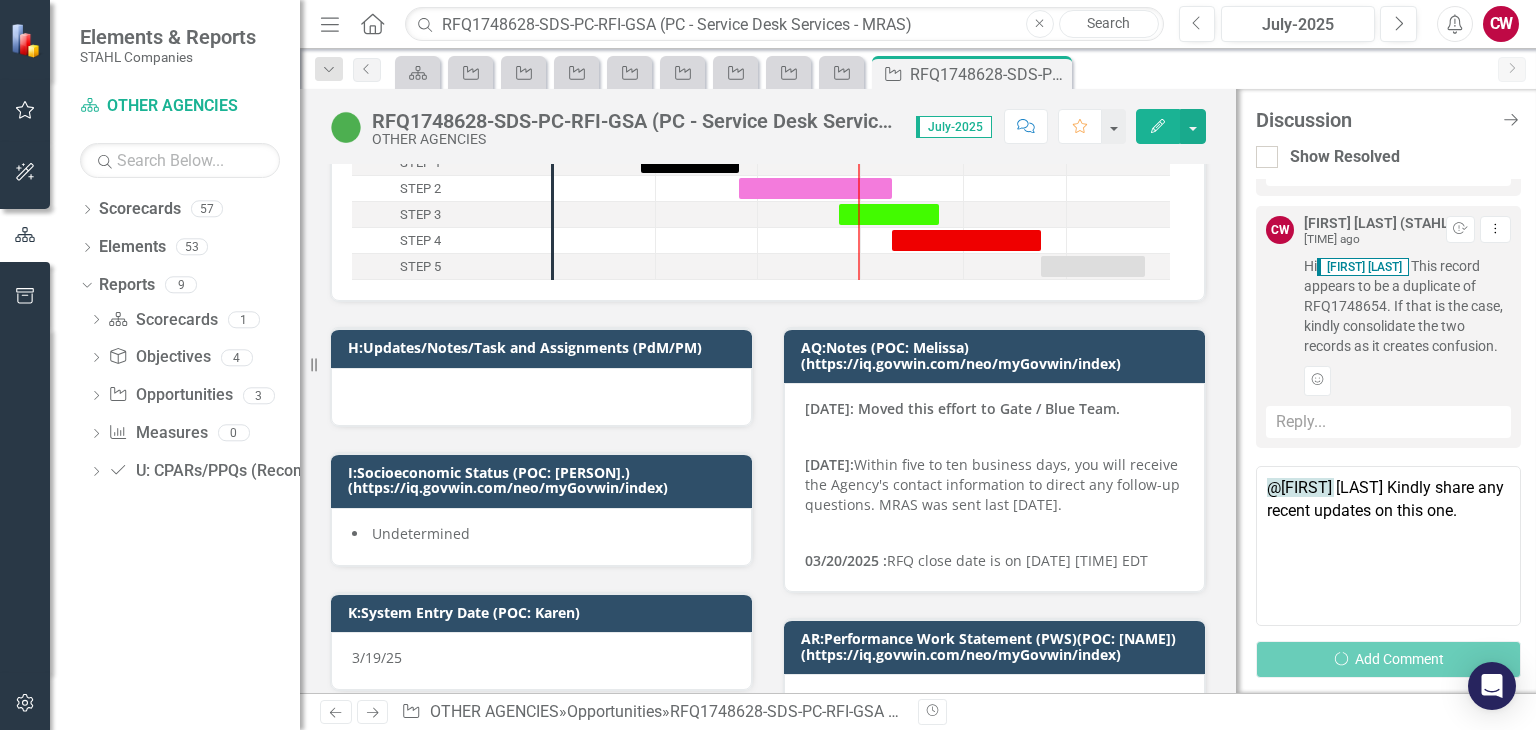 type 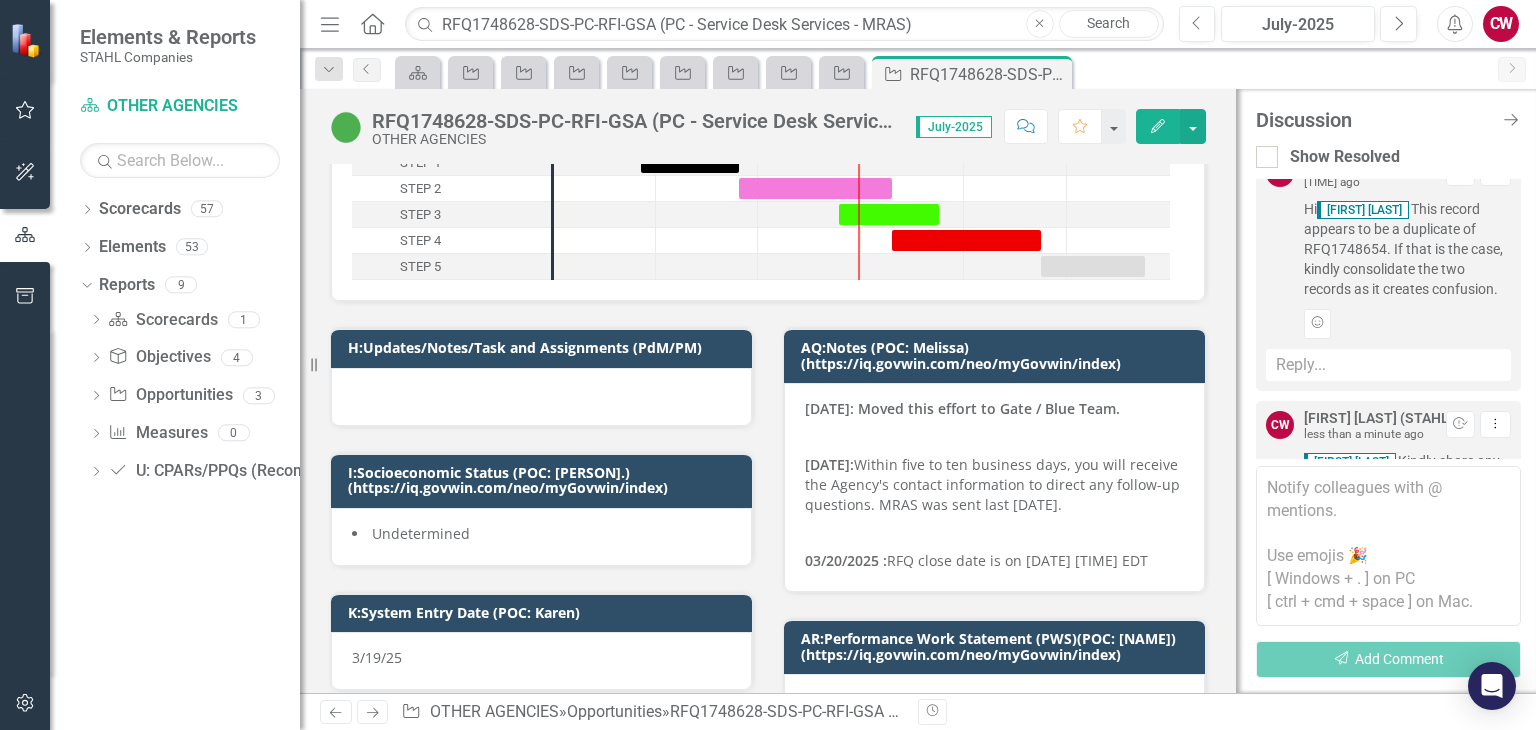 scroll, scrollTop: 700, scrollLeft: 0, axis: vertical 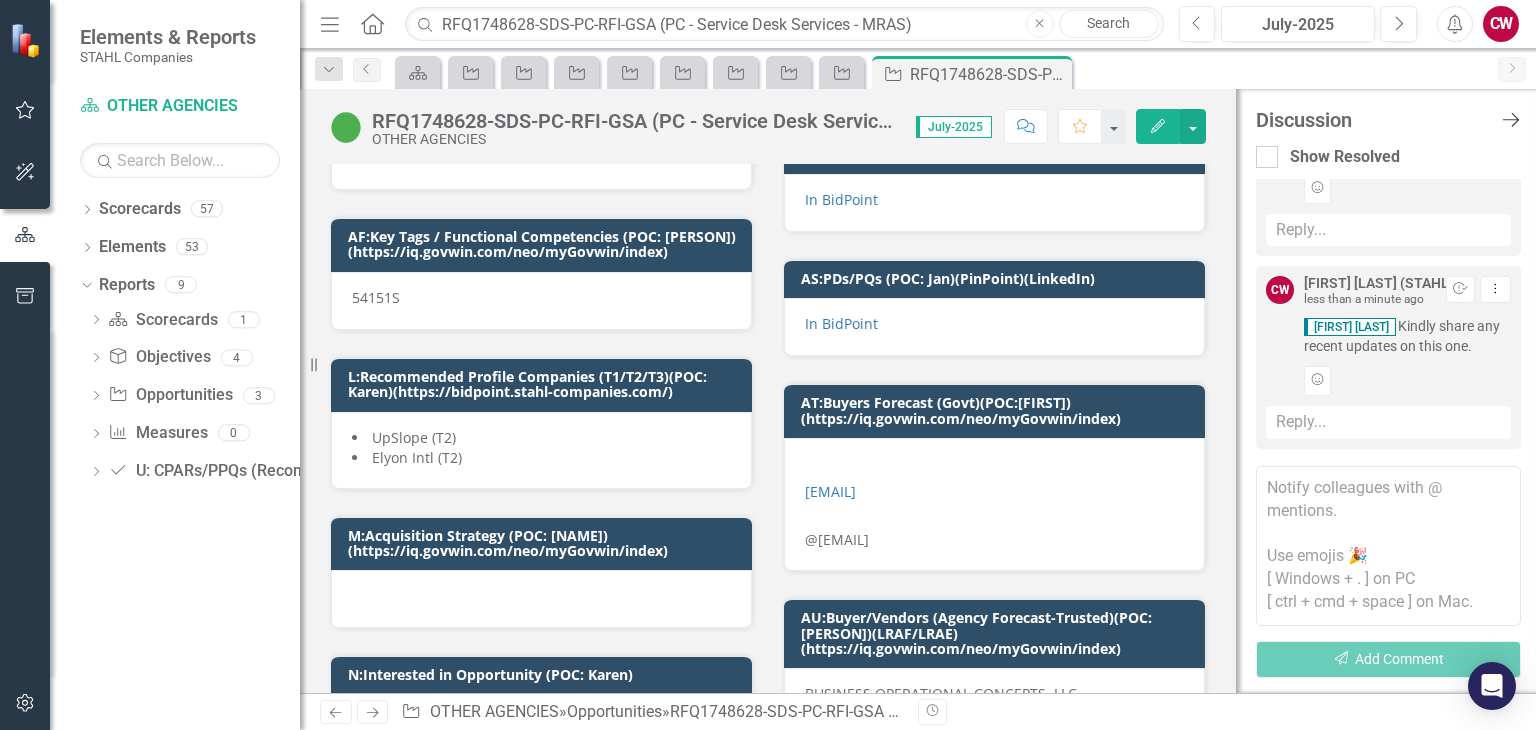 click on "Close Discussion Bar" 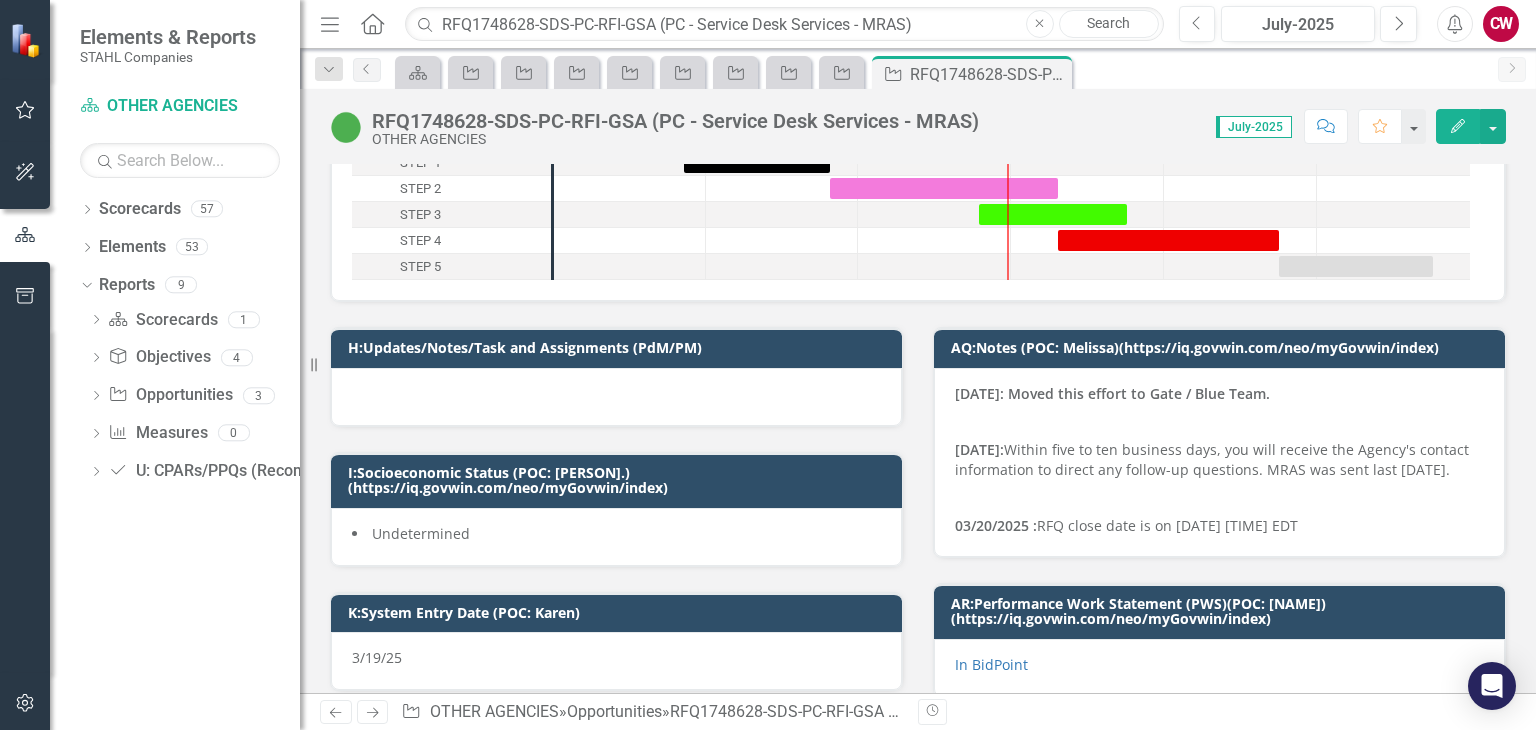 scroll, scrollTop: 0, scrollLeft: 0, axis: both 